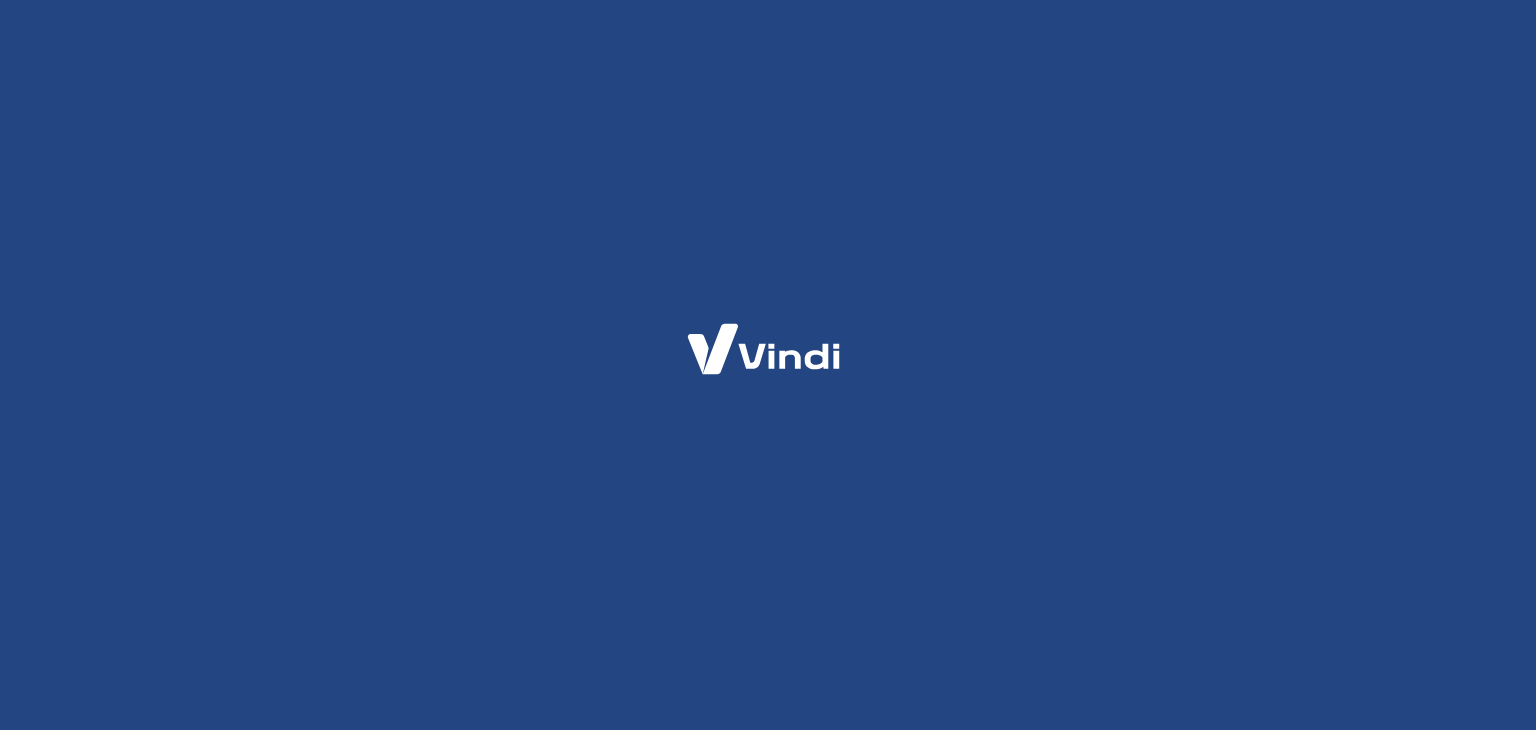 scroll, scrollTop: 0, scrollLeft: 0, axis: both 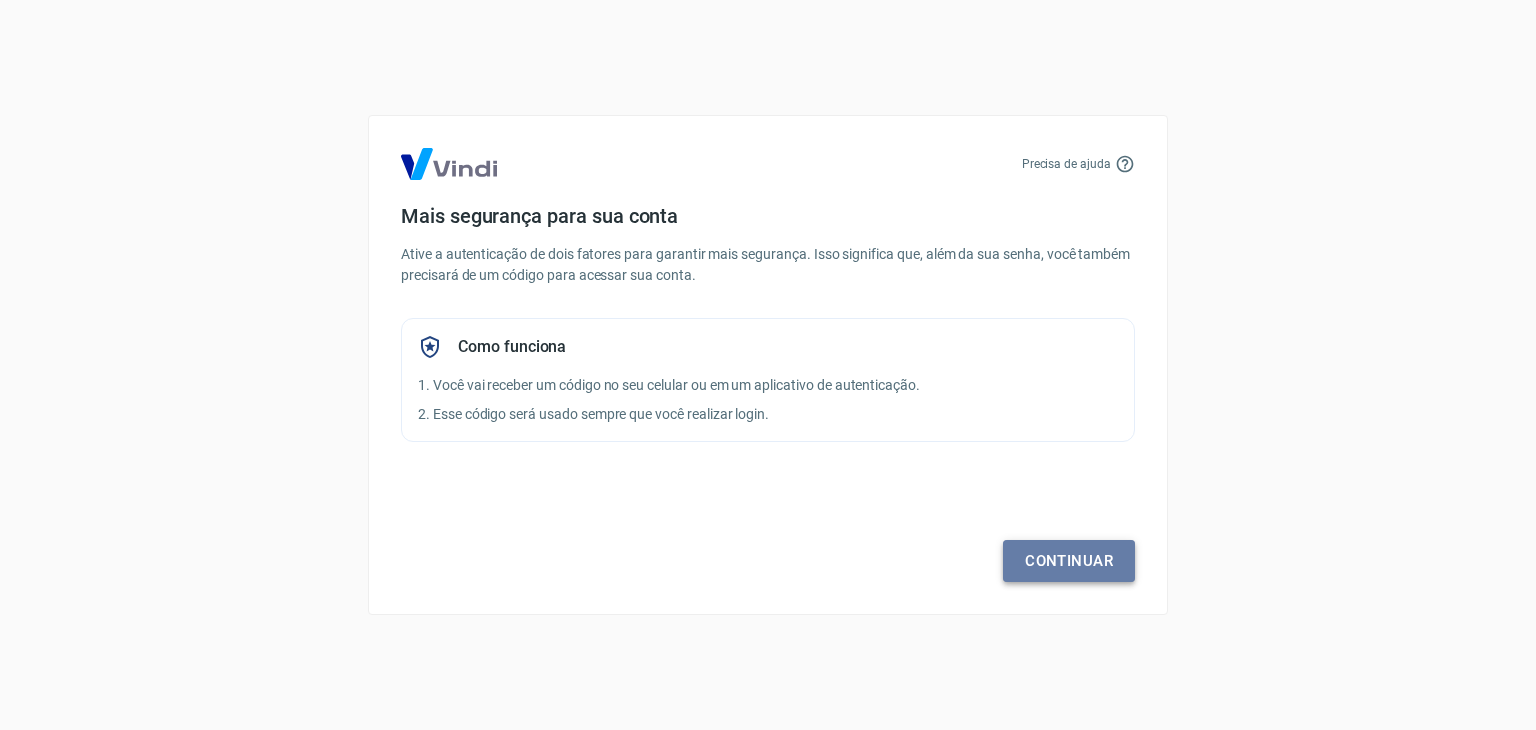 click on "Continuar" at bounding box center (1069, 561) 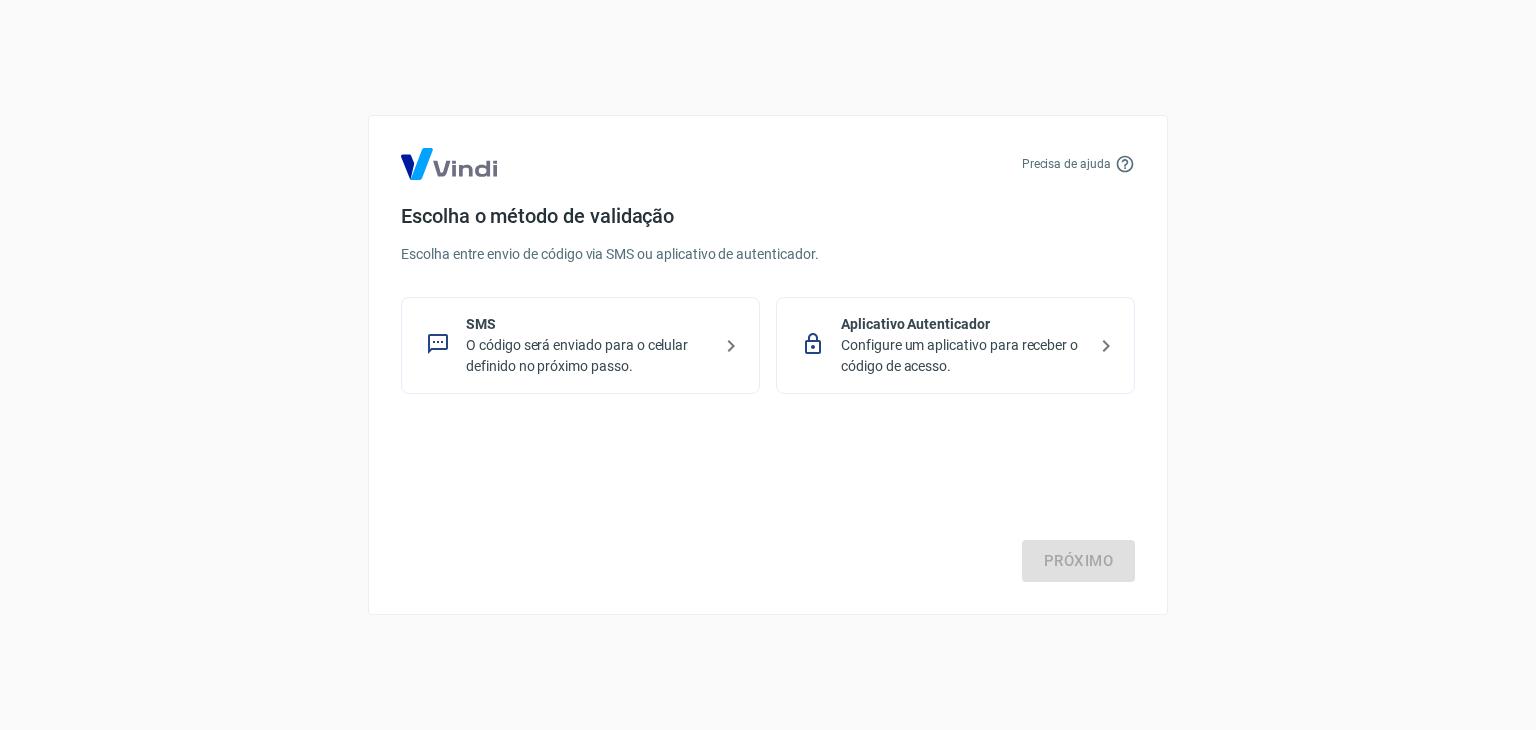 click on "Configure um aplicativo para receber o código de acesso." at bounding box center (963, 356) 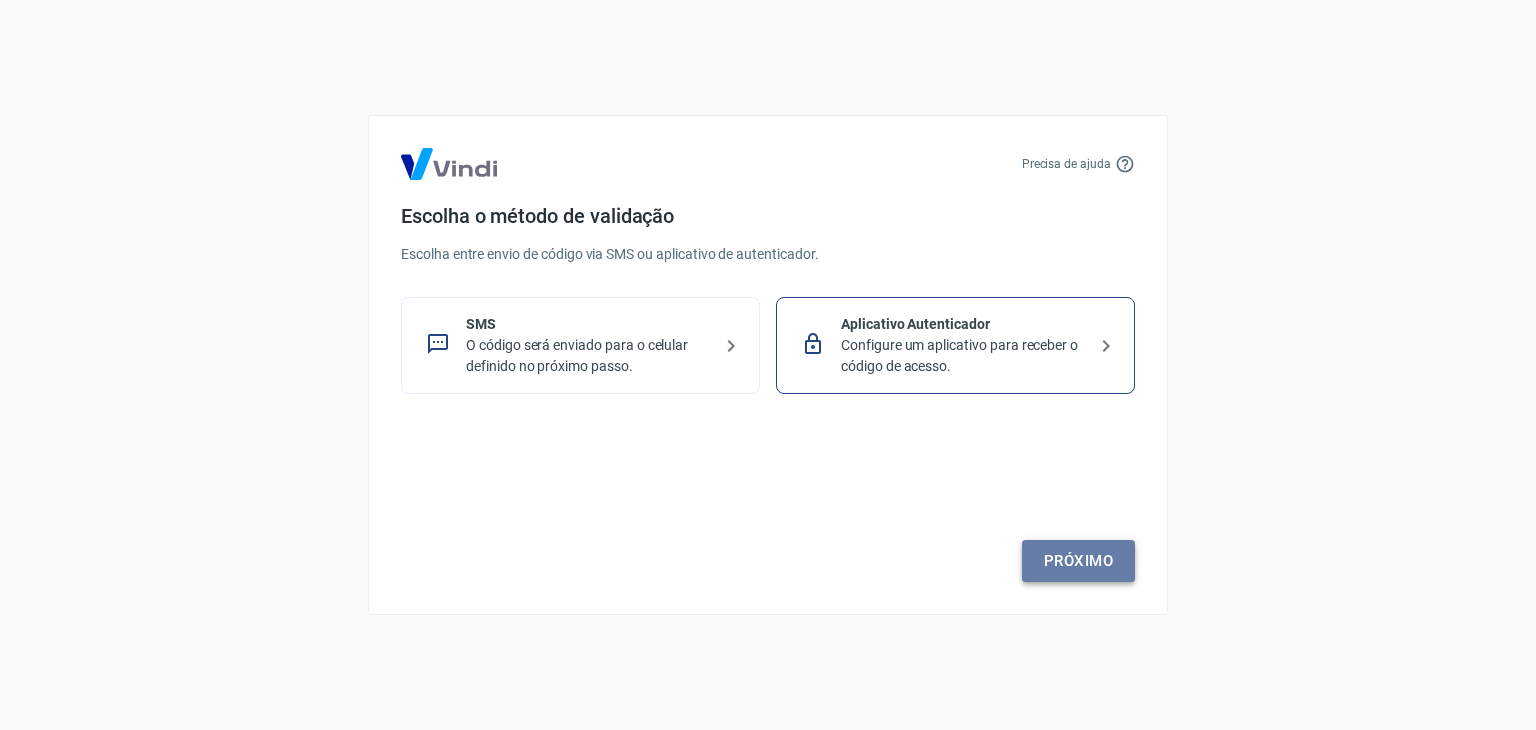 click on "Próximo" at bounding box center (1078, 561) 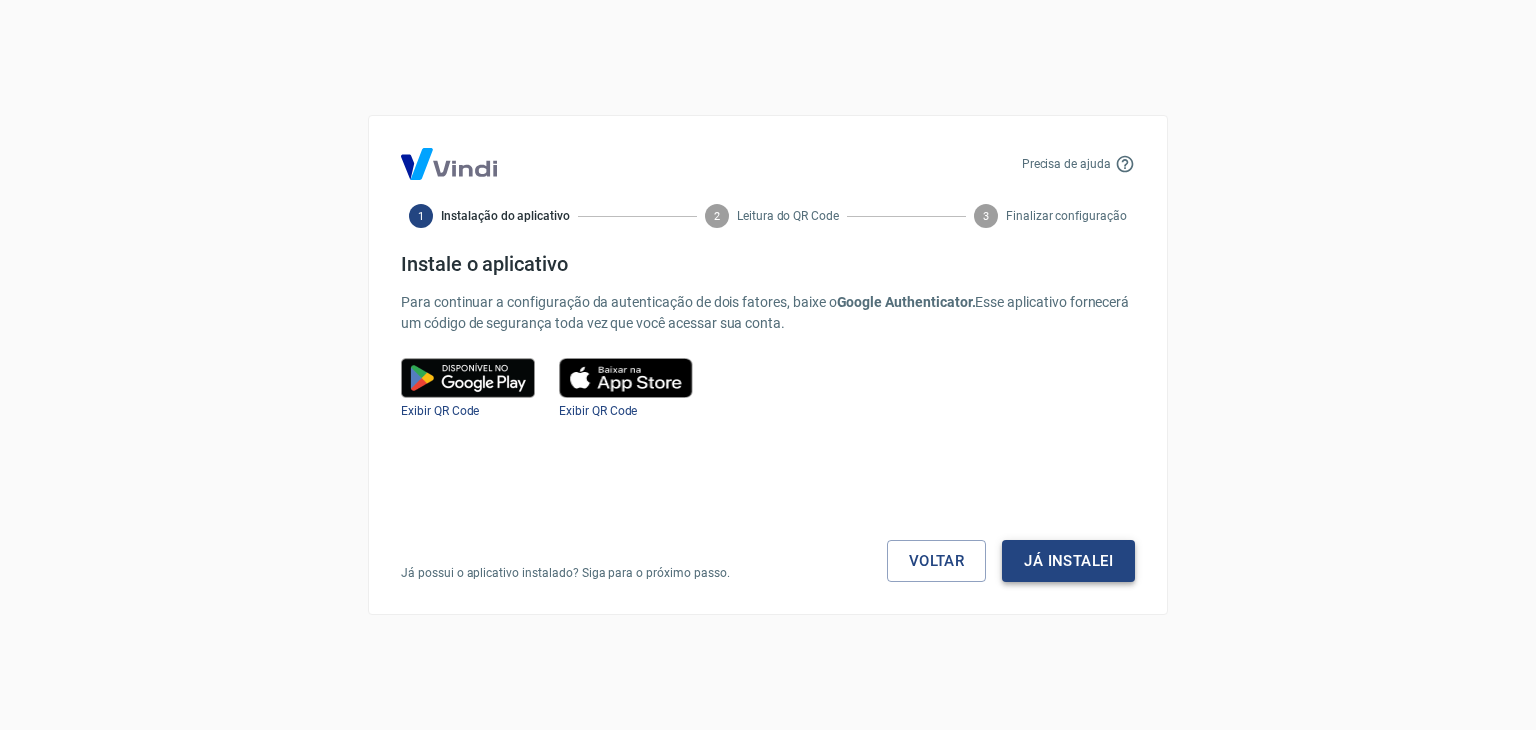 click on "Já instalei" at bounding box center (1068, 561) 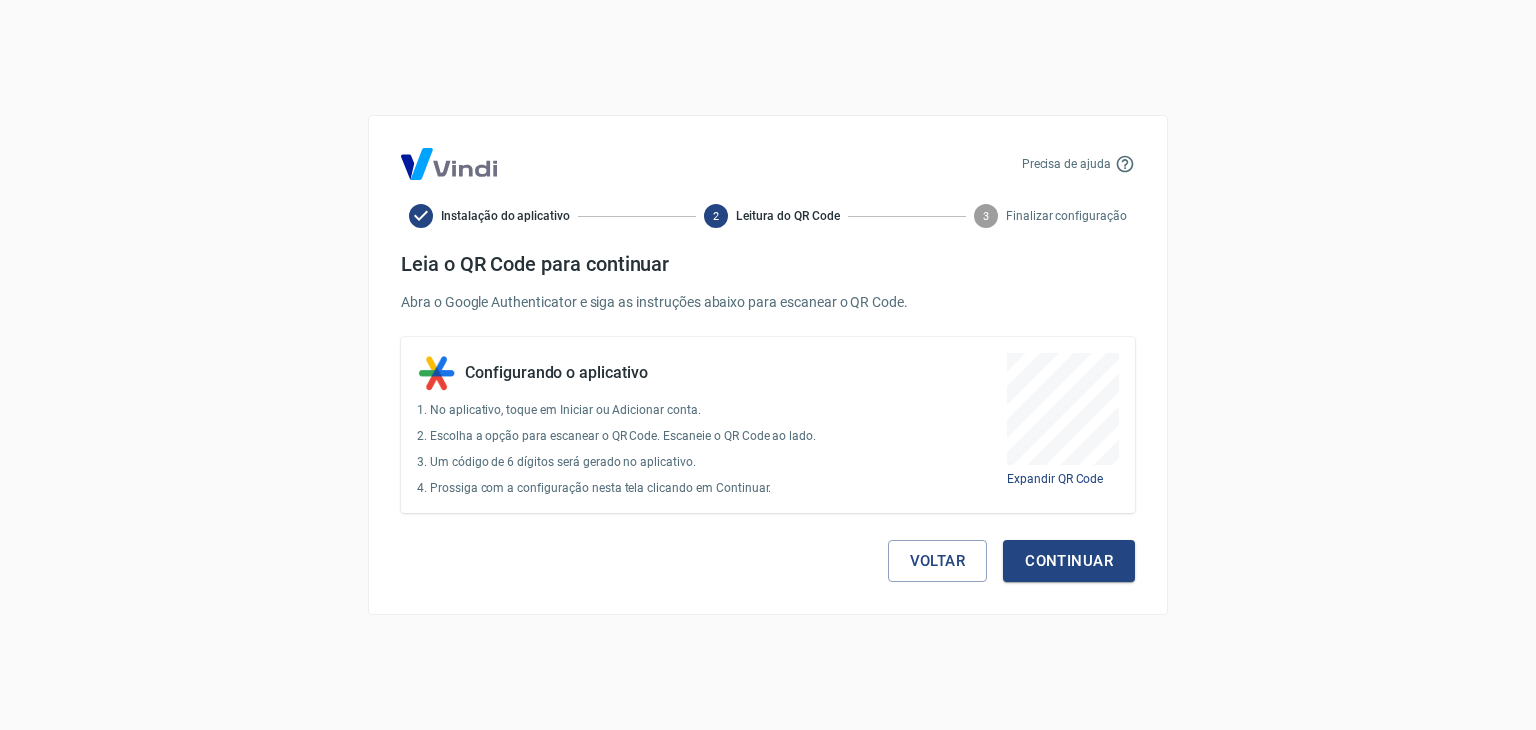 click on "Continuar" at bounding box center (1069, 561) 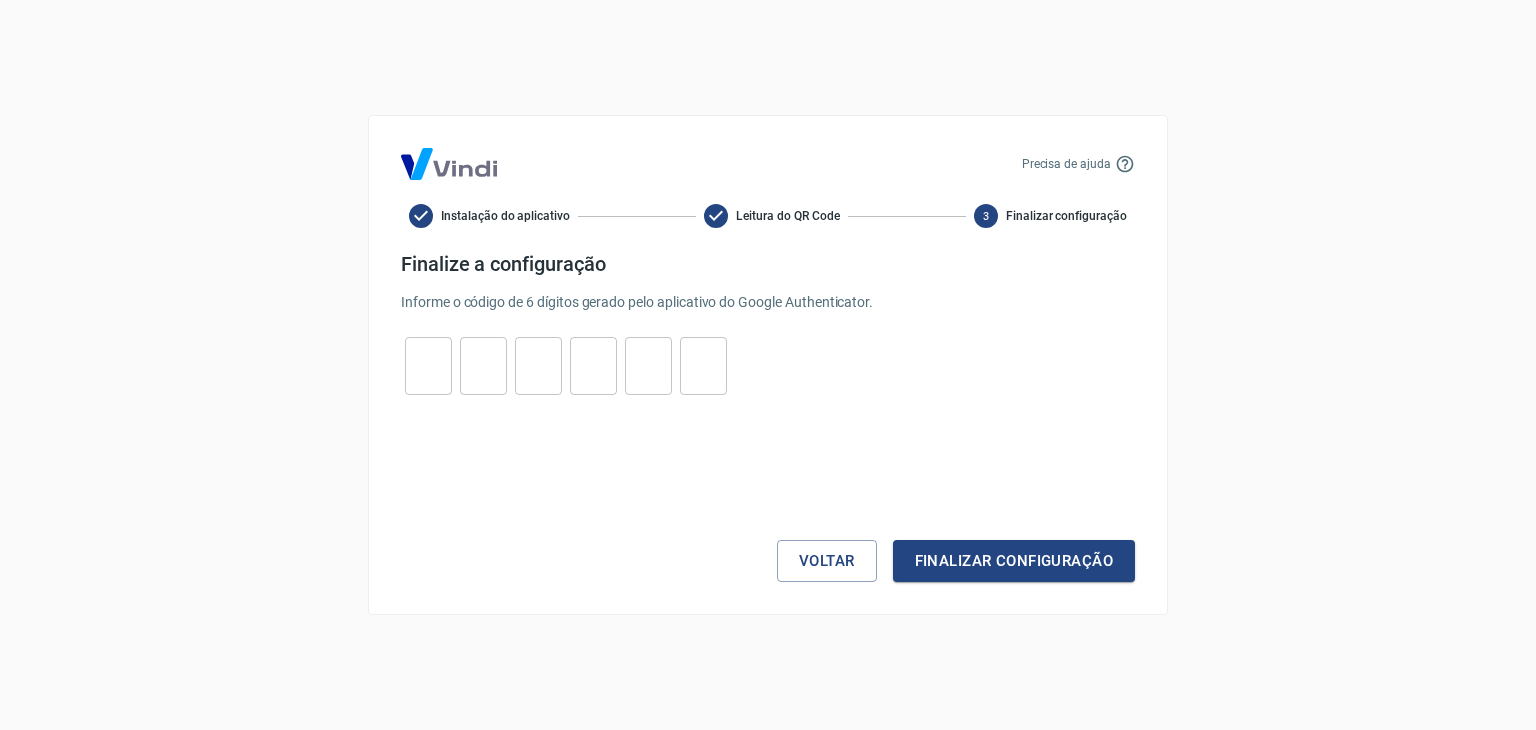 click at bounding box center (428, 366) 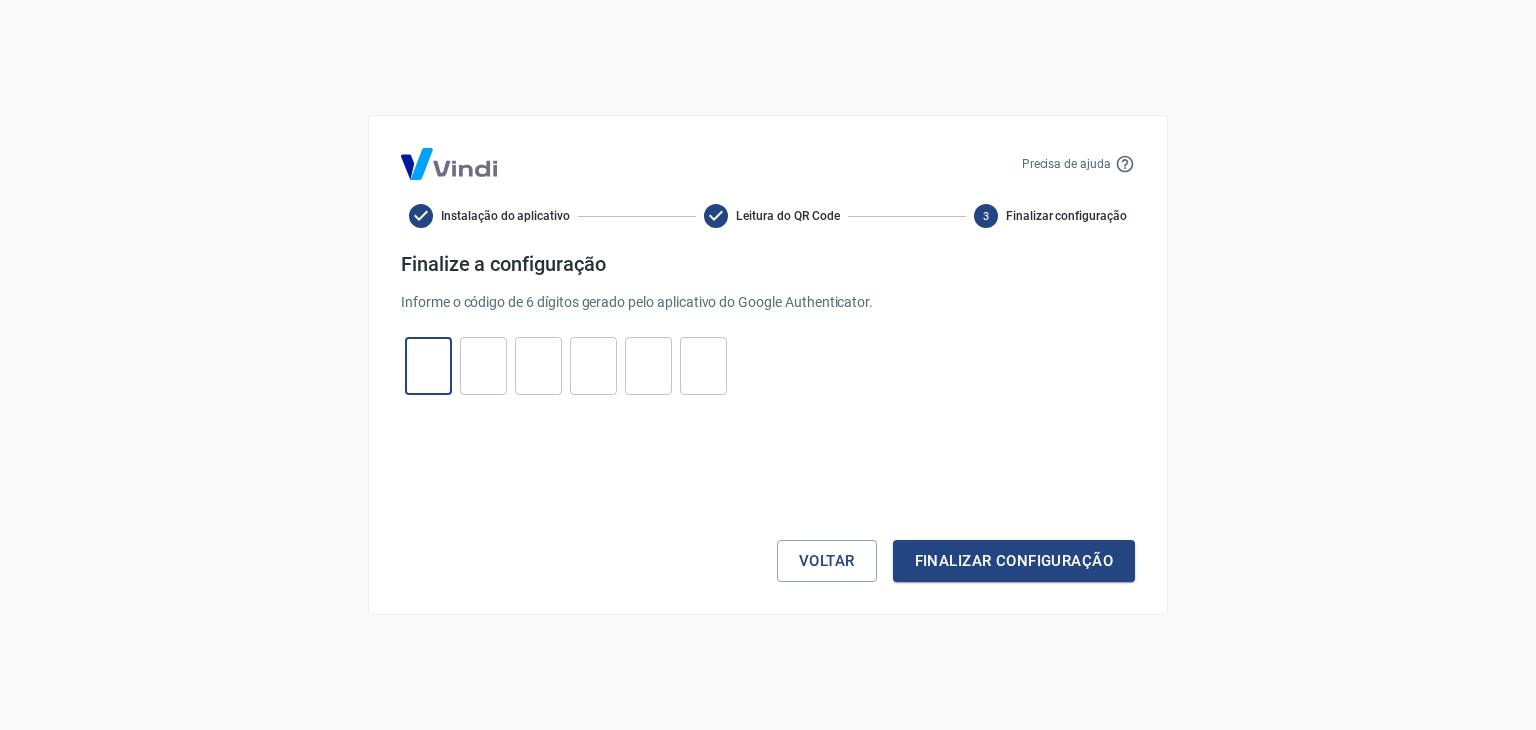 type on "8" 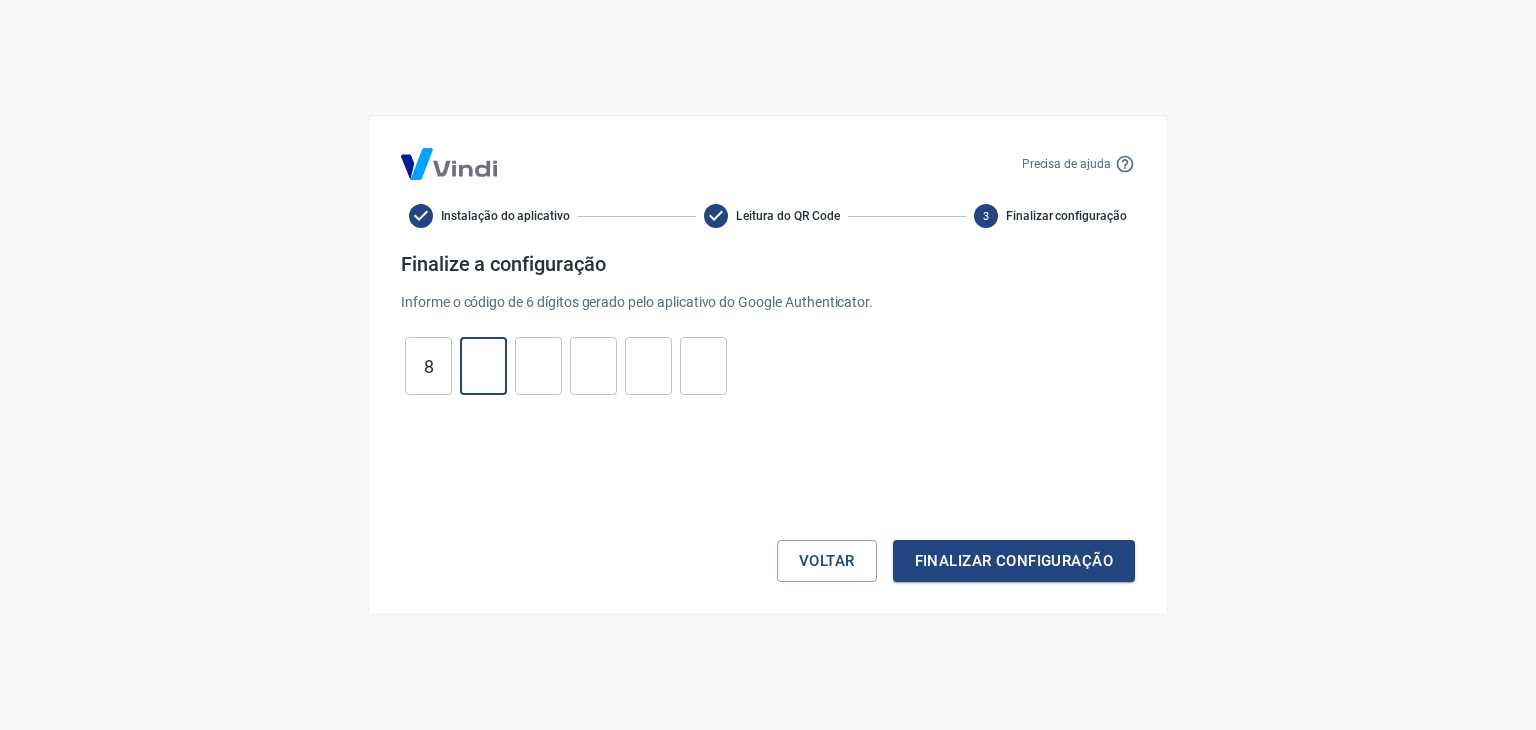 type on "6" 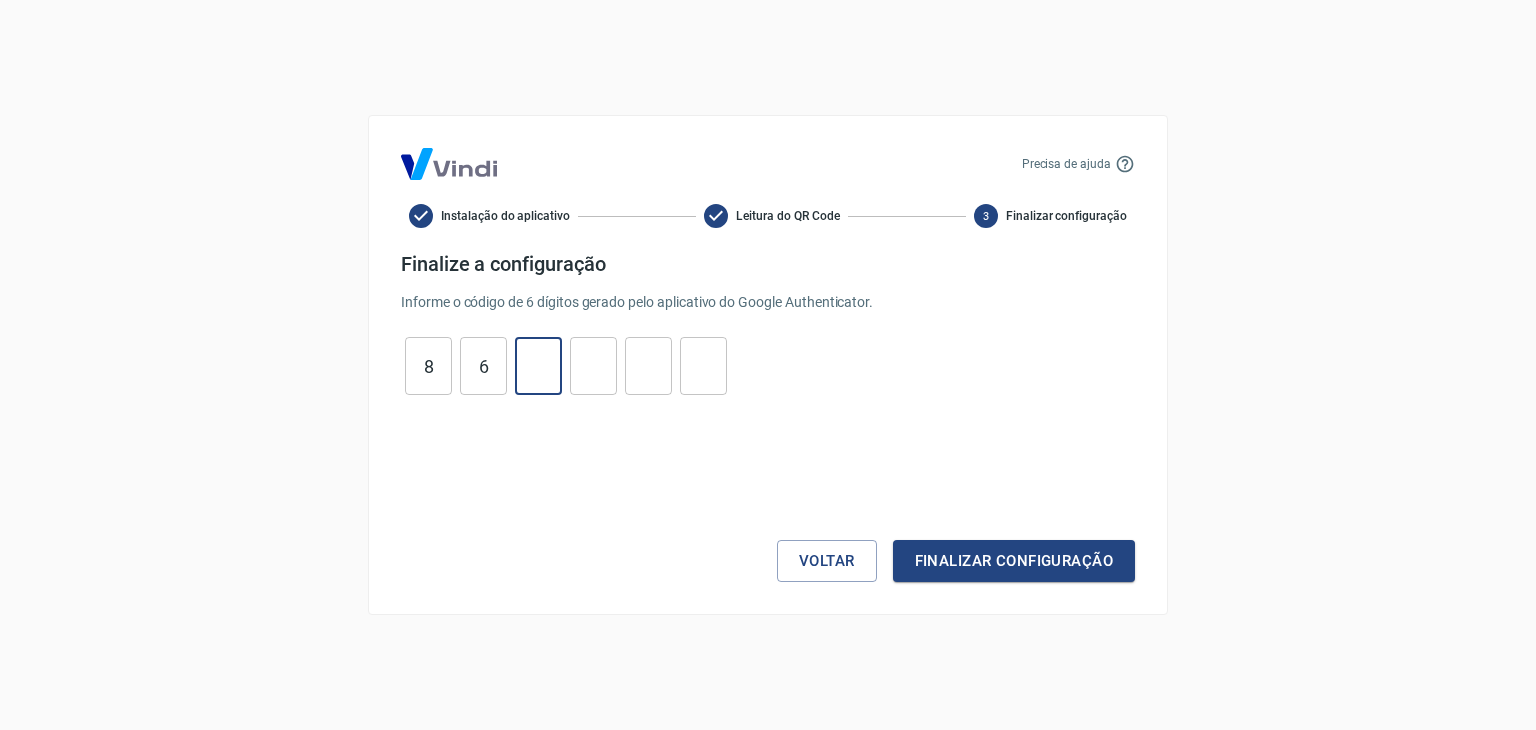type on "8" 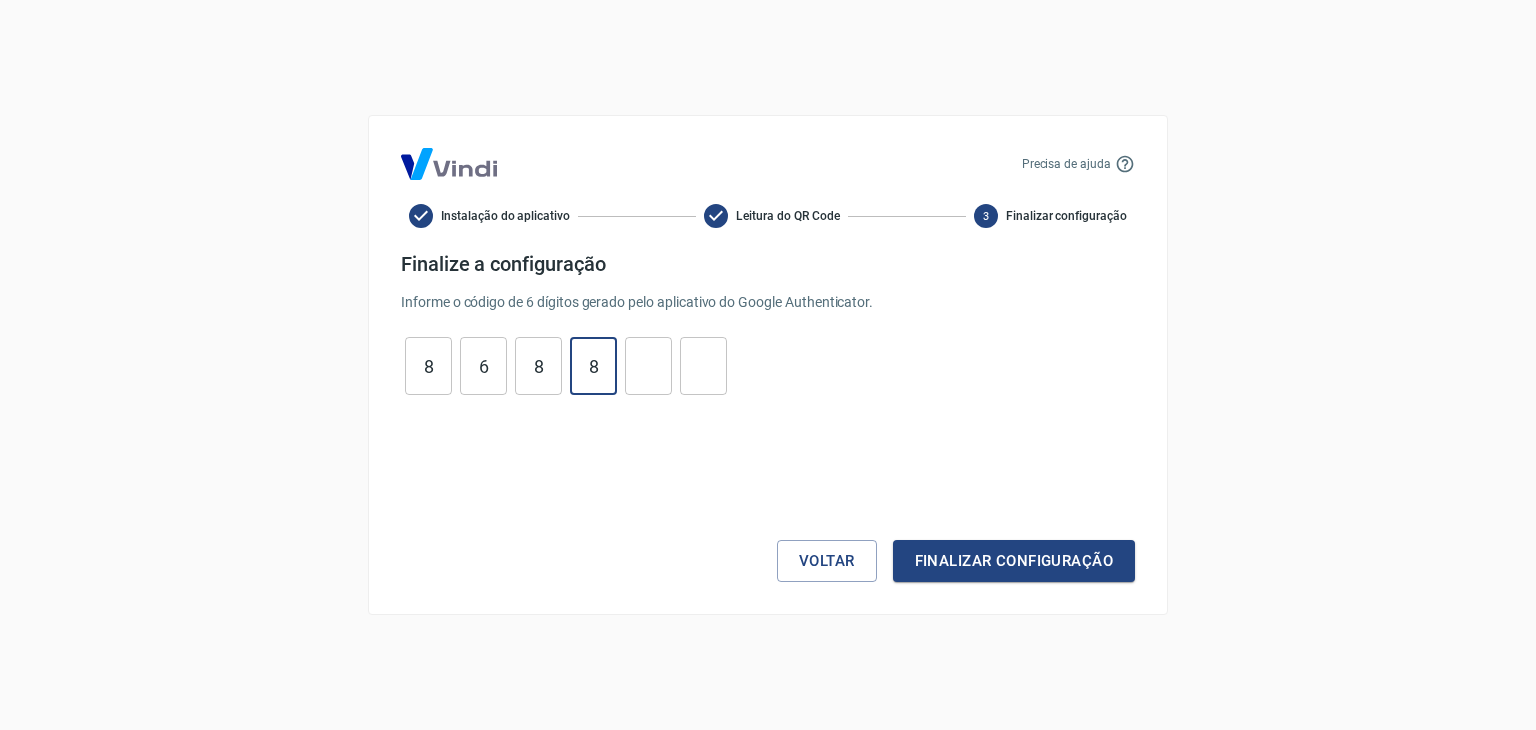 type on "8" 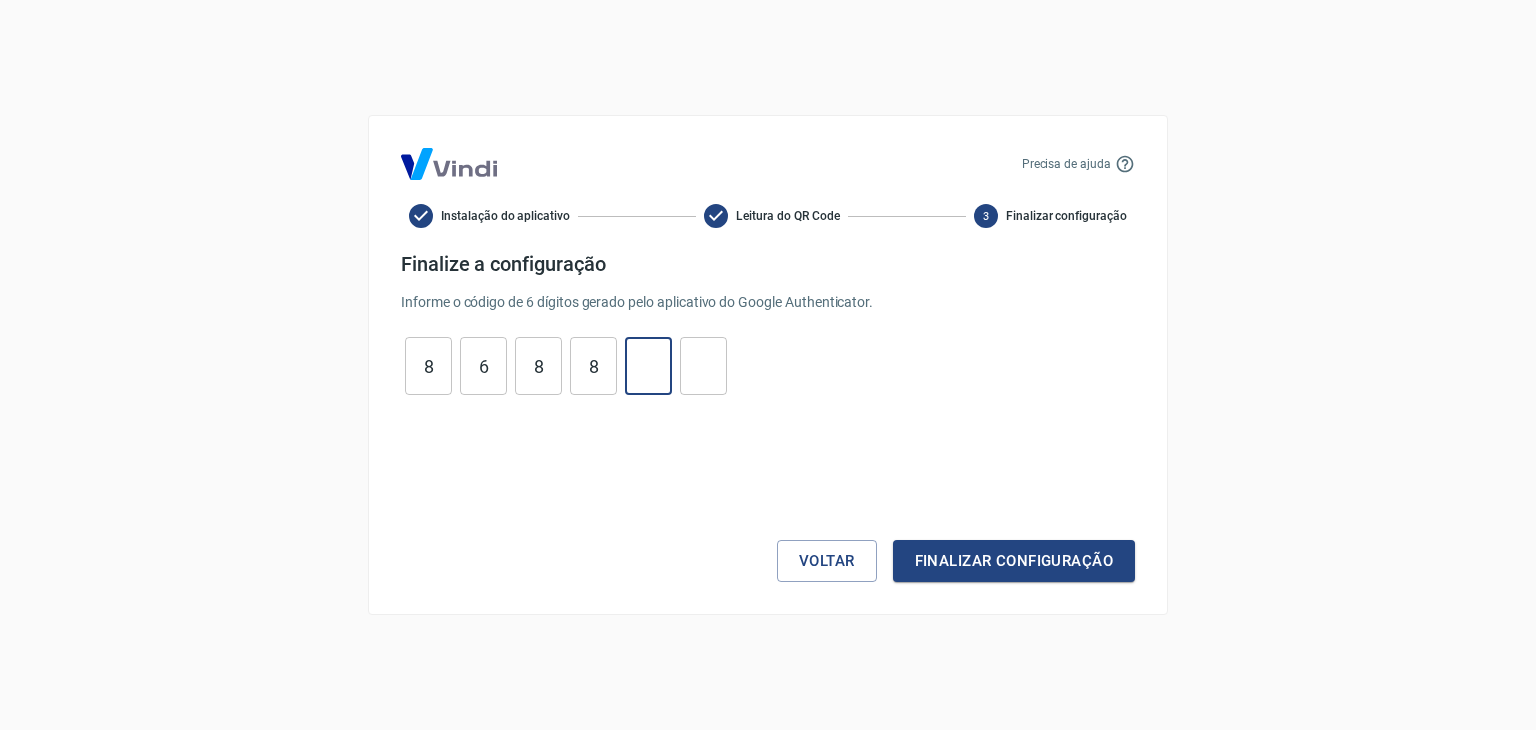type on "8" 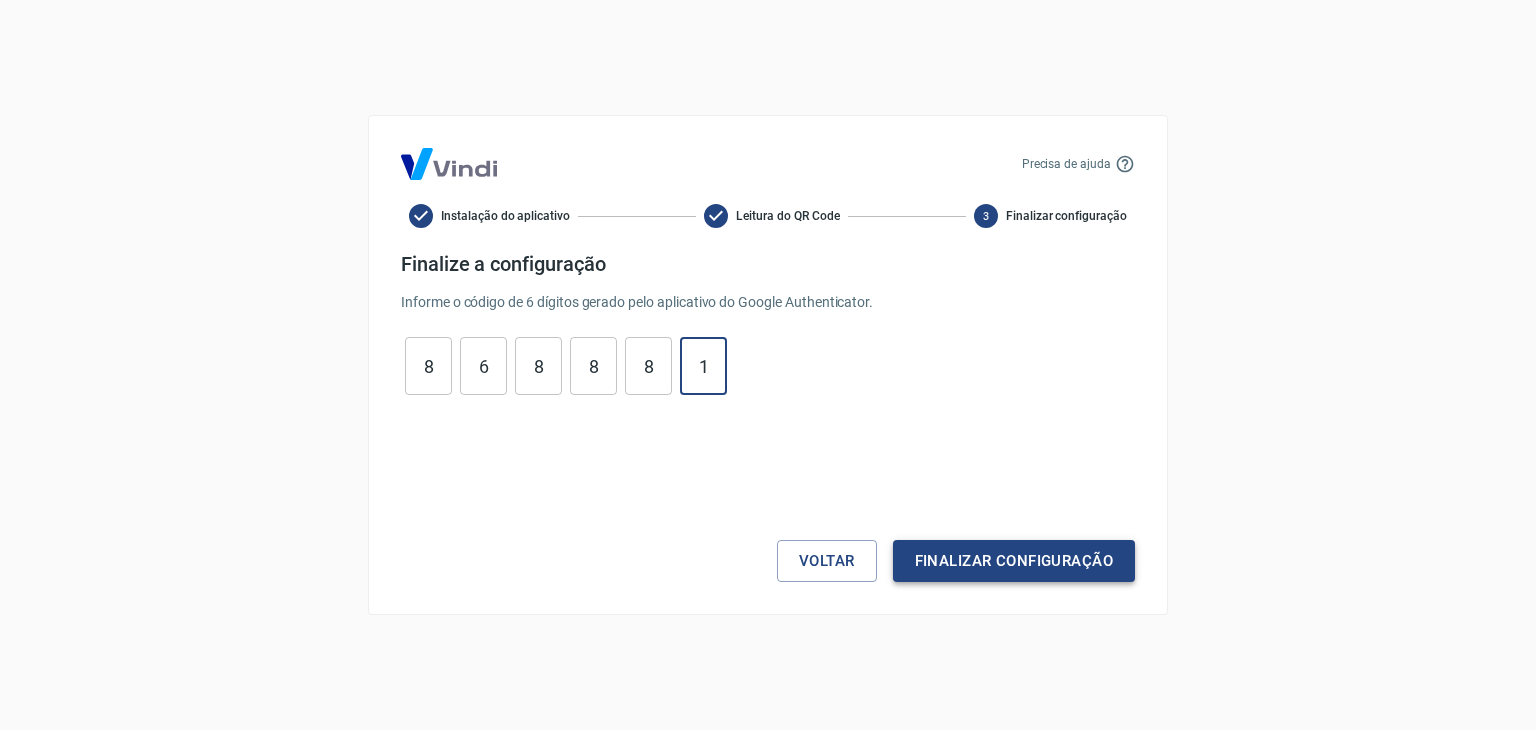 type on "1" 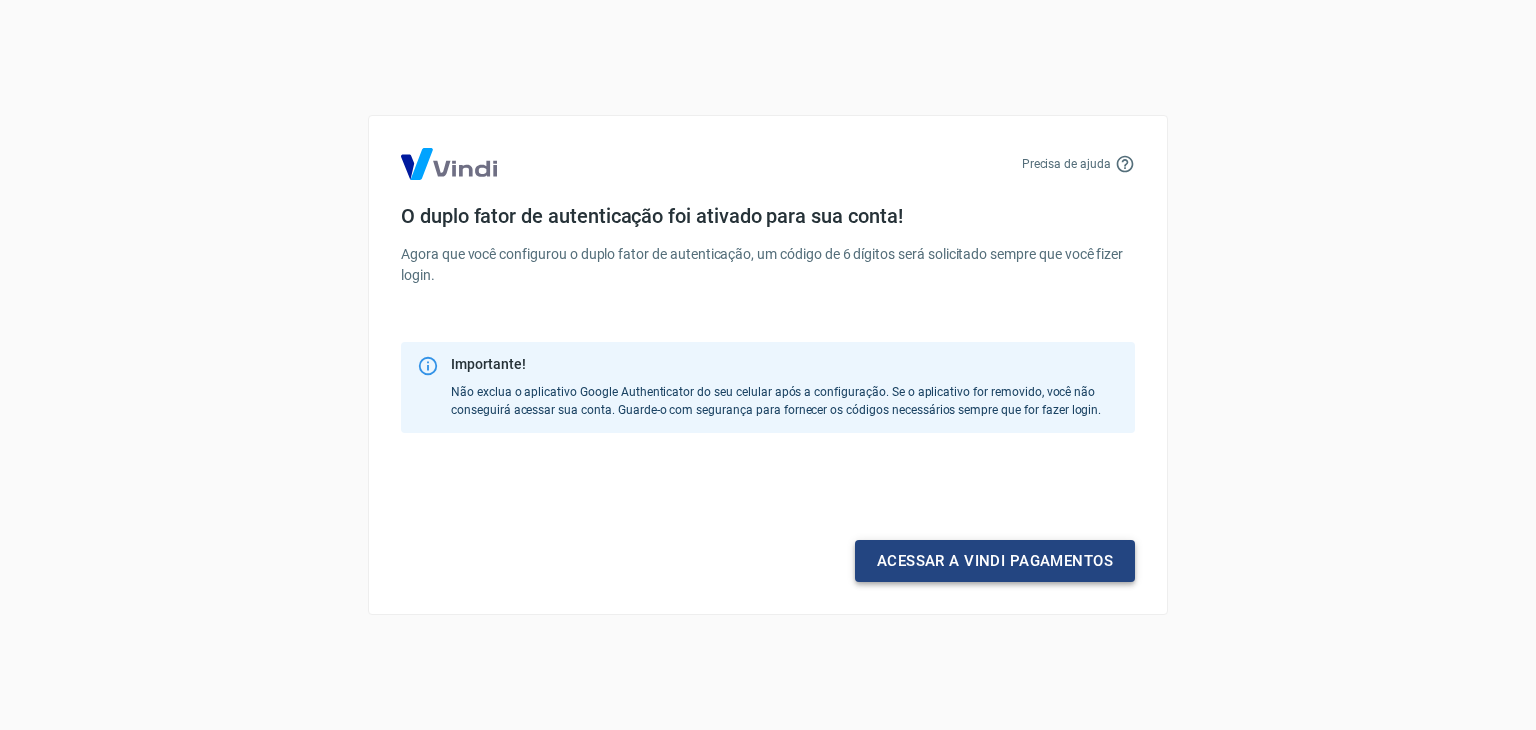 click on "Acessar a Vindi pagamentos" at bounding box center [995, 561] 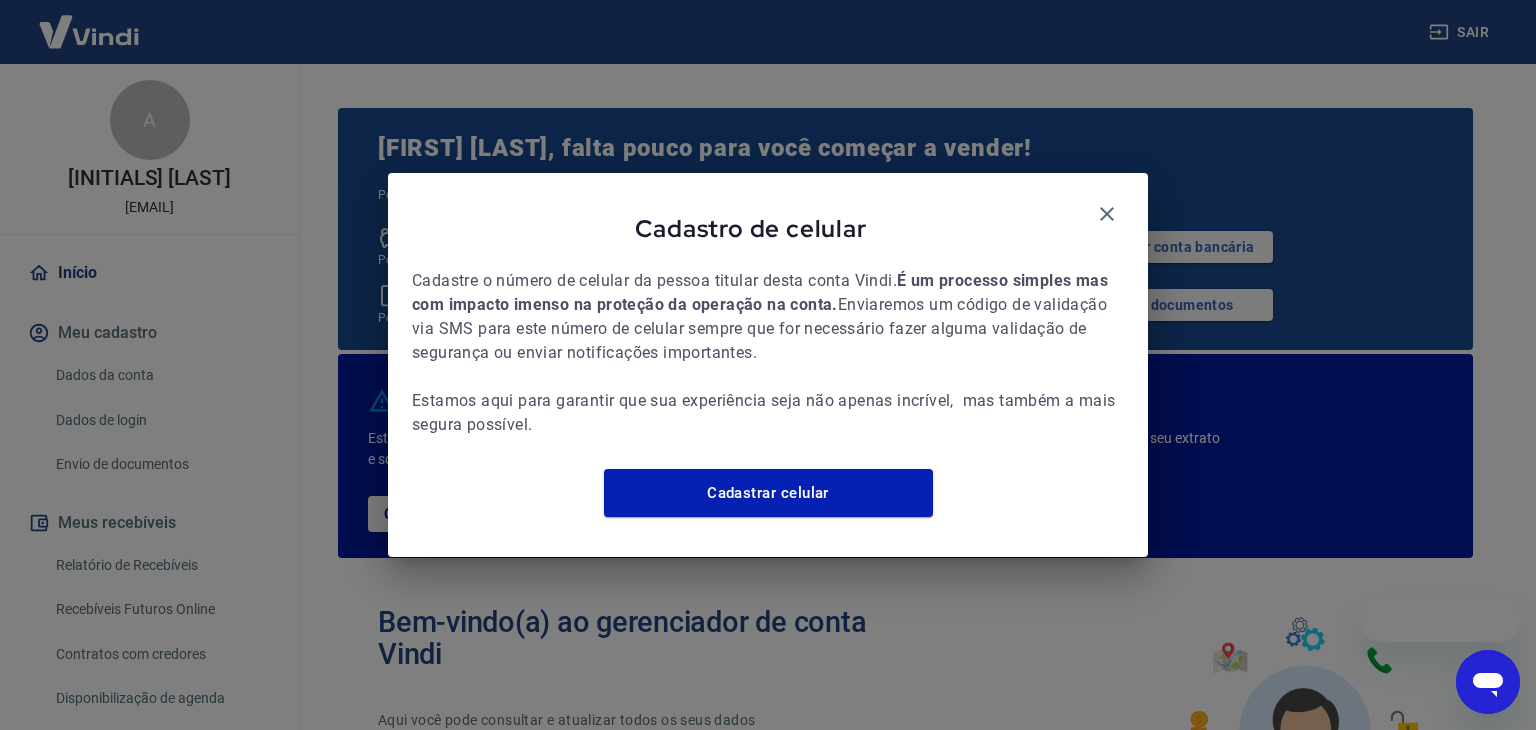 scroll, scrollTop: 0, scrollLeft: 0, axis: both 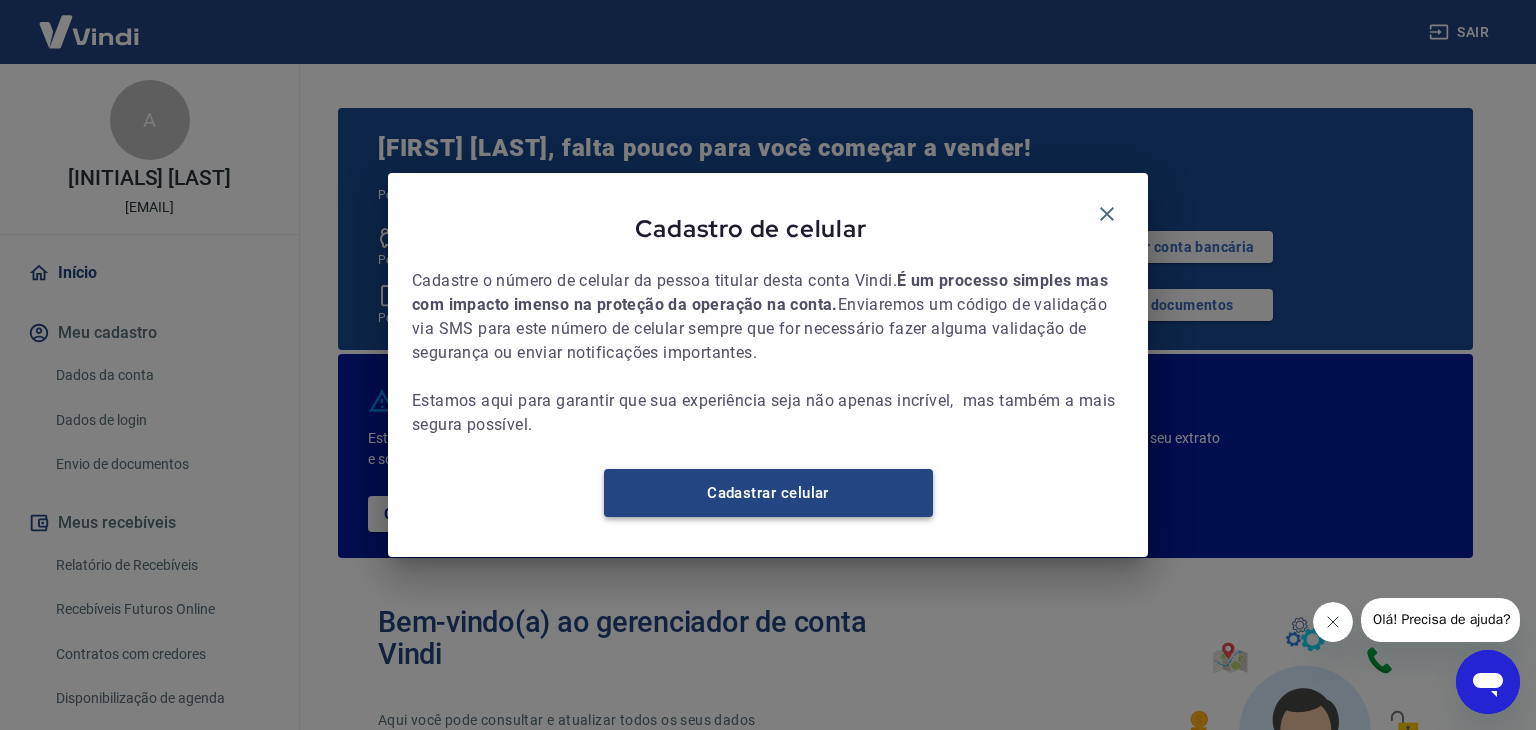 click on "Cadastrar celular" at bounding box center (768, 493) 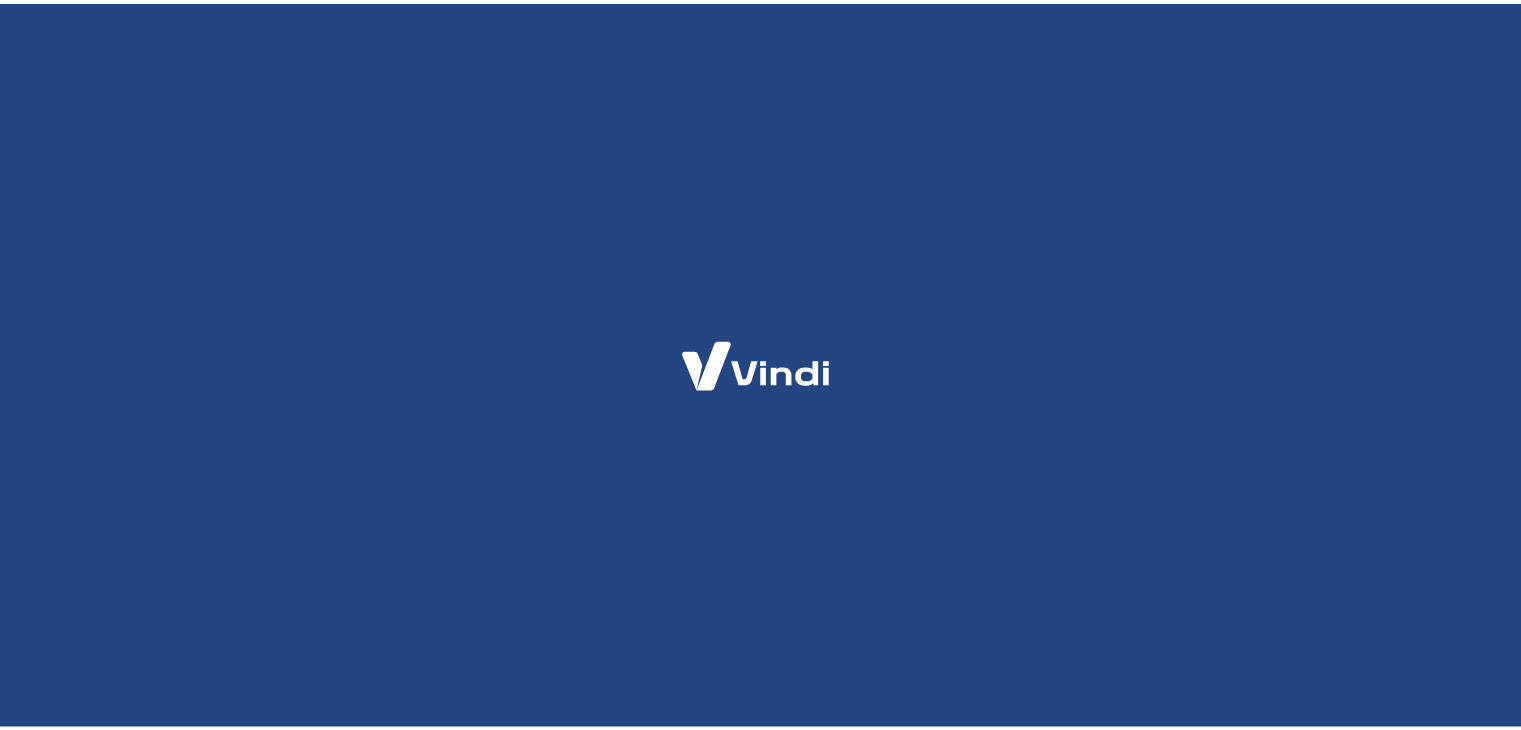 scroll, scrollTop: 0, scrollLeft: 0, axis: both 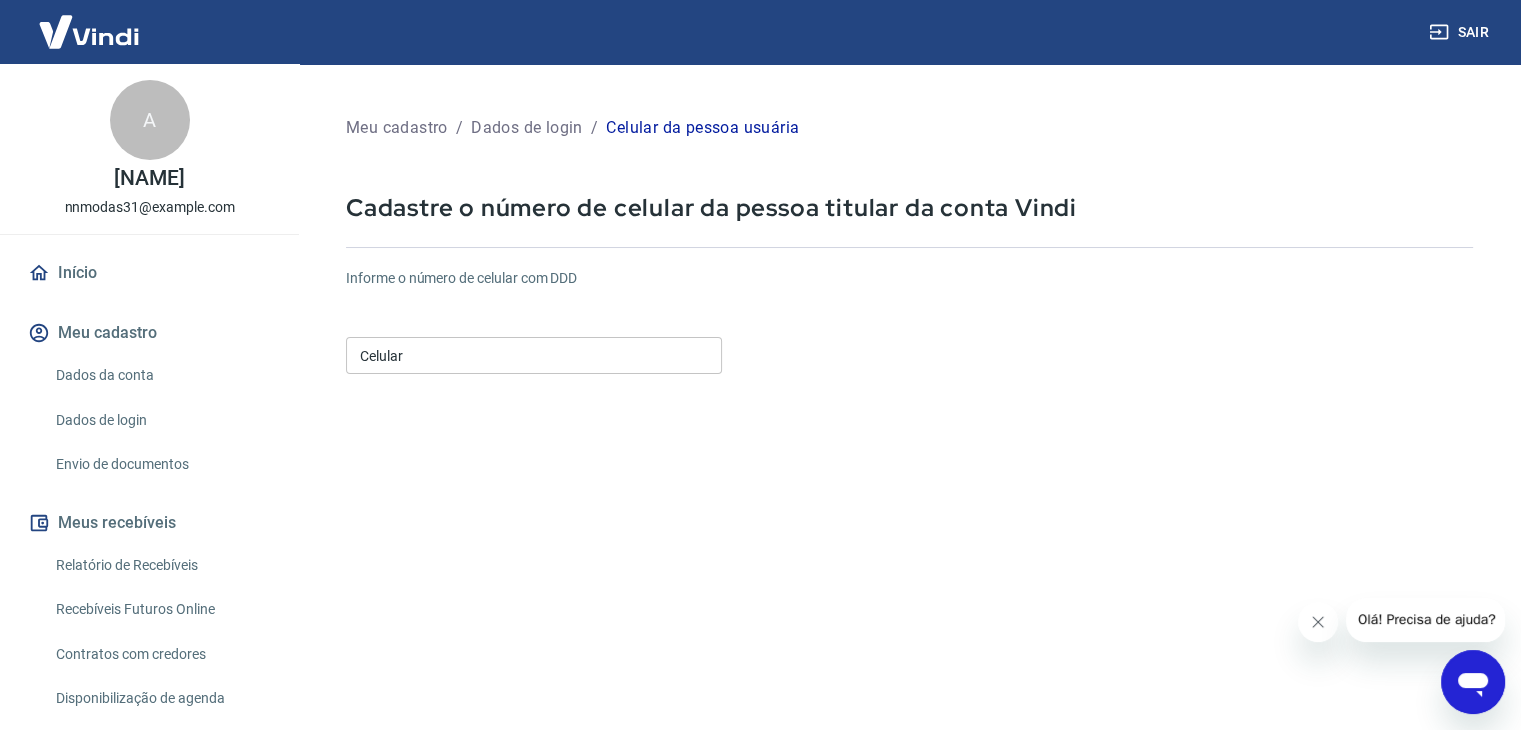 click on "Celular" at bounding box center (534, 355) 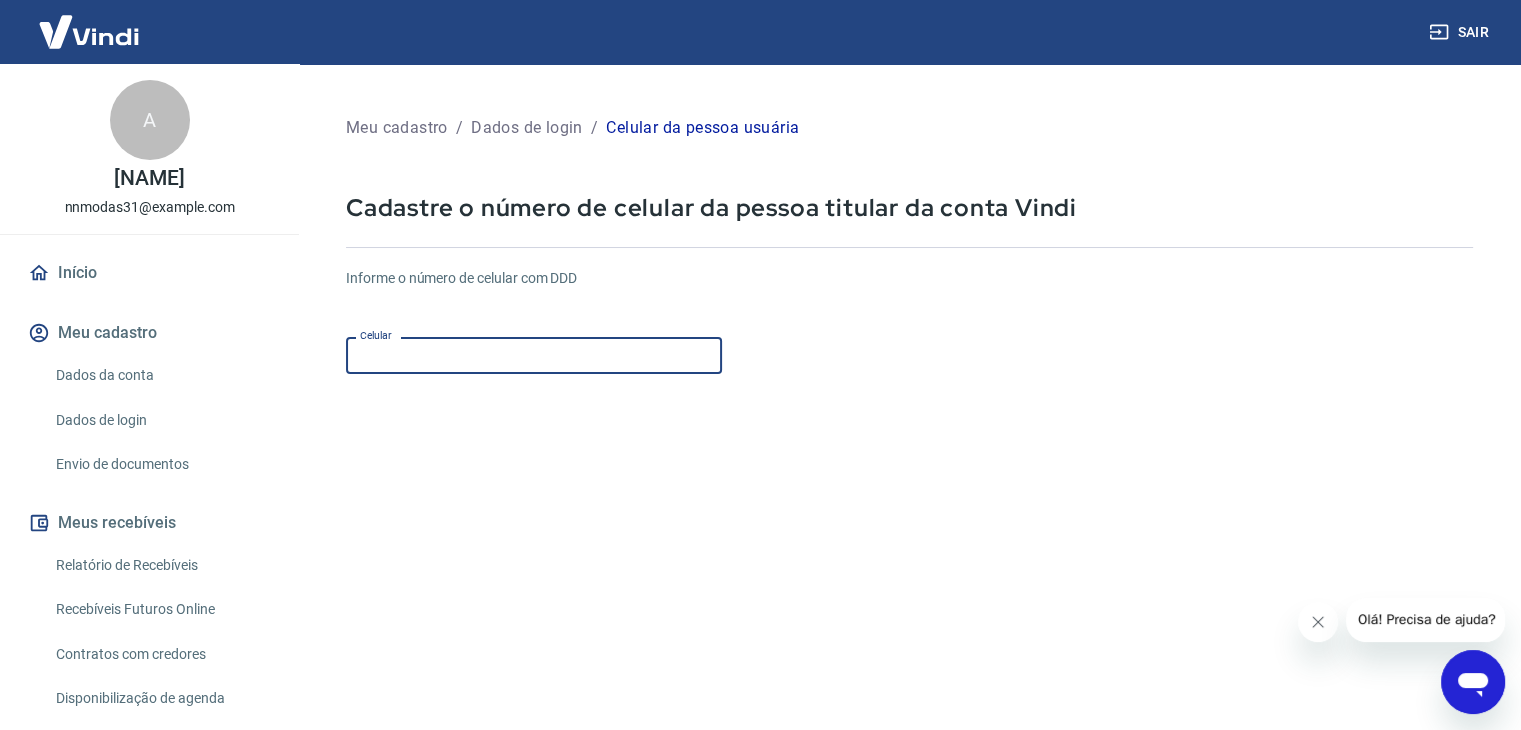 type on "(31) 99629-5990" 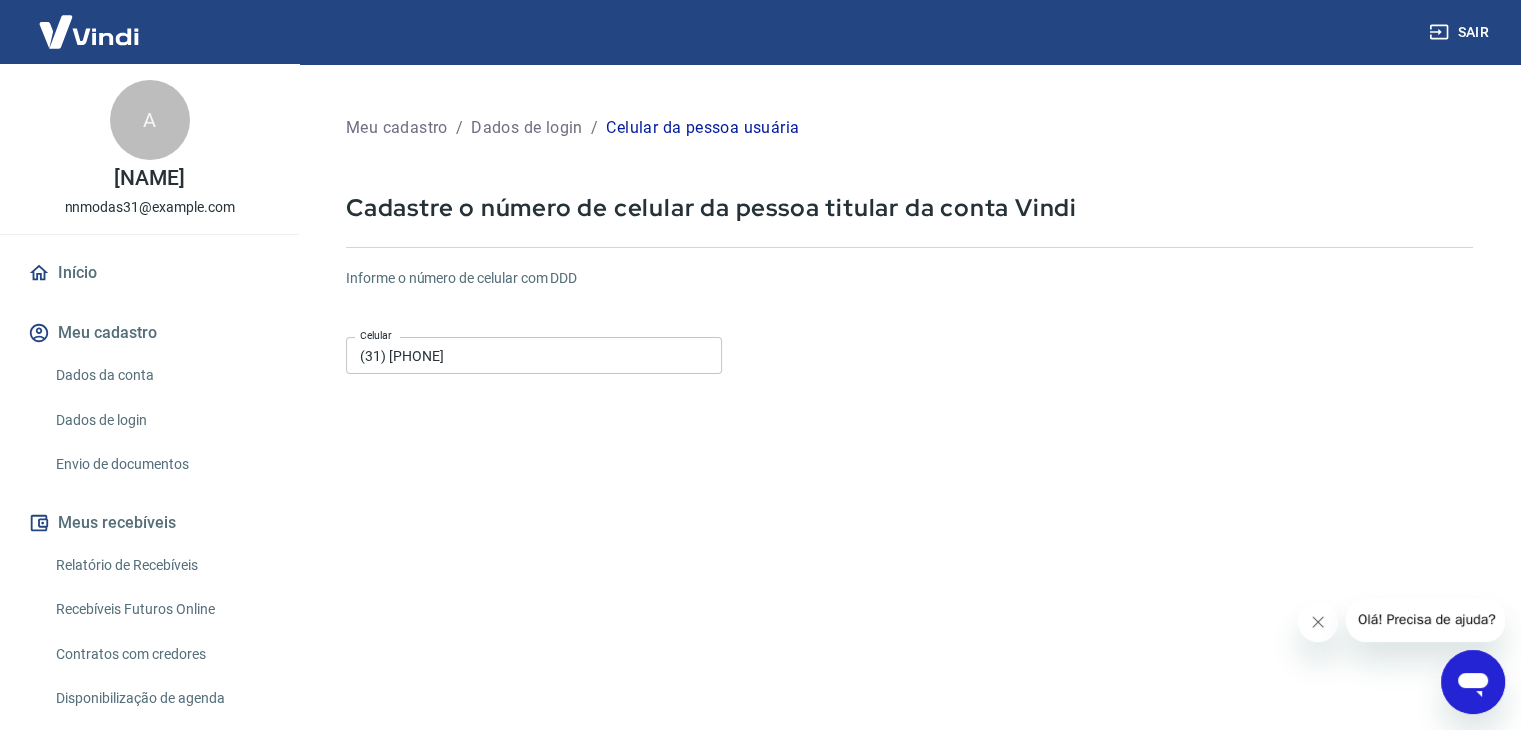 drag, startPoint x: 765, startPoint y: 554, endPoint x: 775, endPoint y: 553, distance: 10.049875 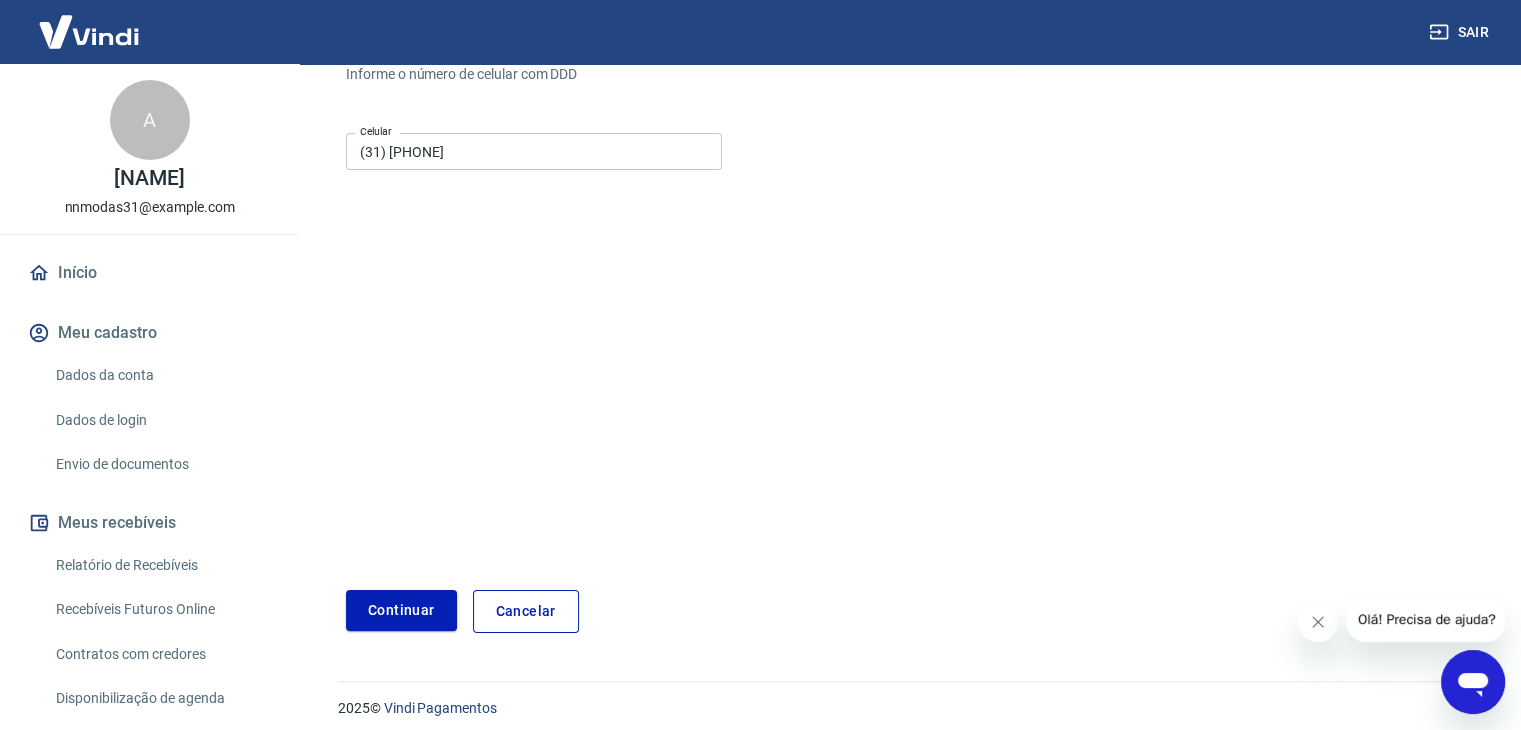 scroll, scrollTop: 216, scrollLeft: 0, axis: vertical 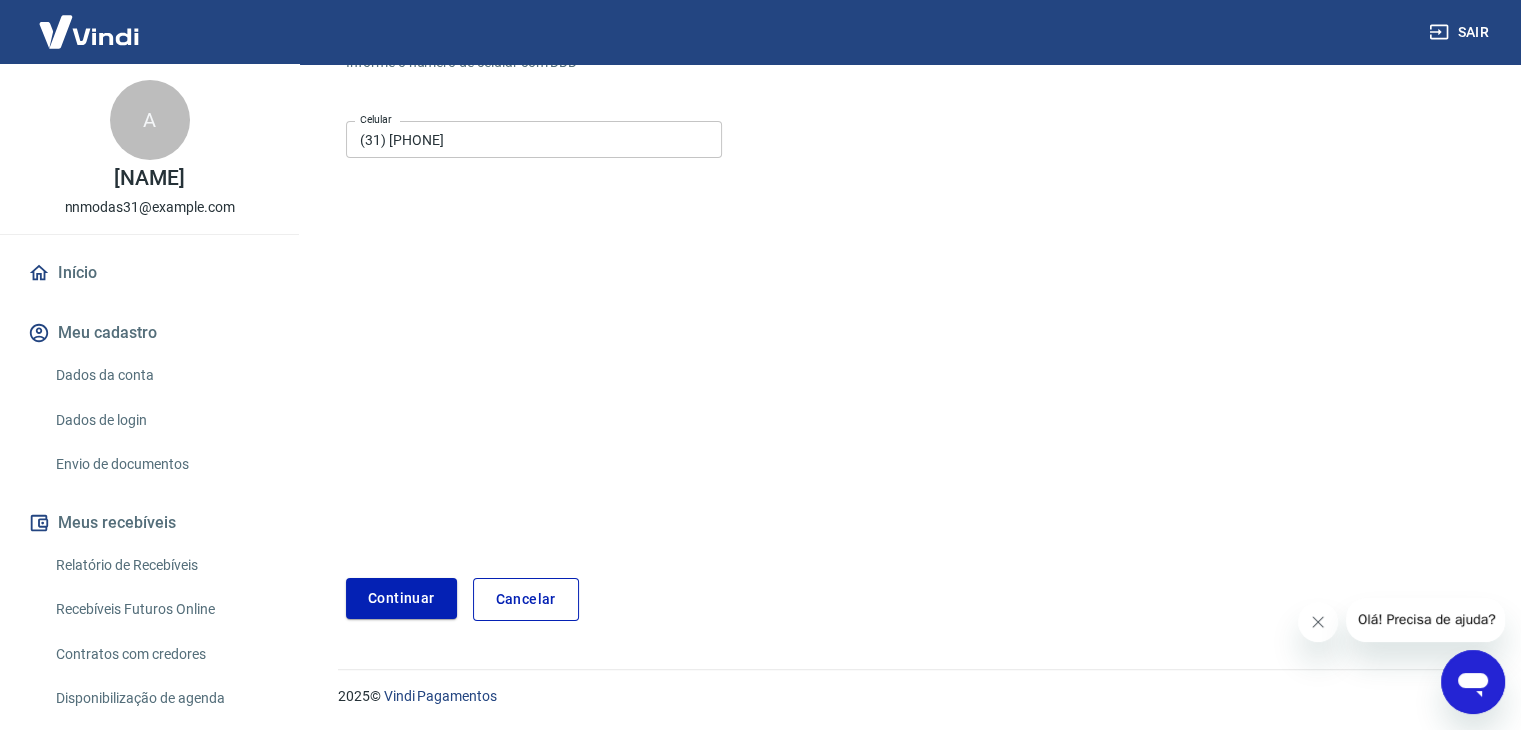 click on "Continuar" at bounding box center [401, 598] 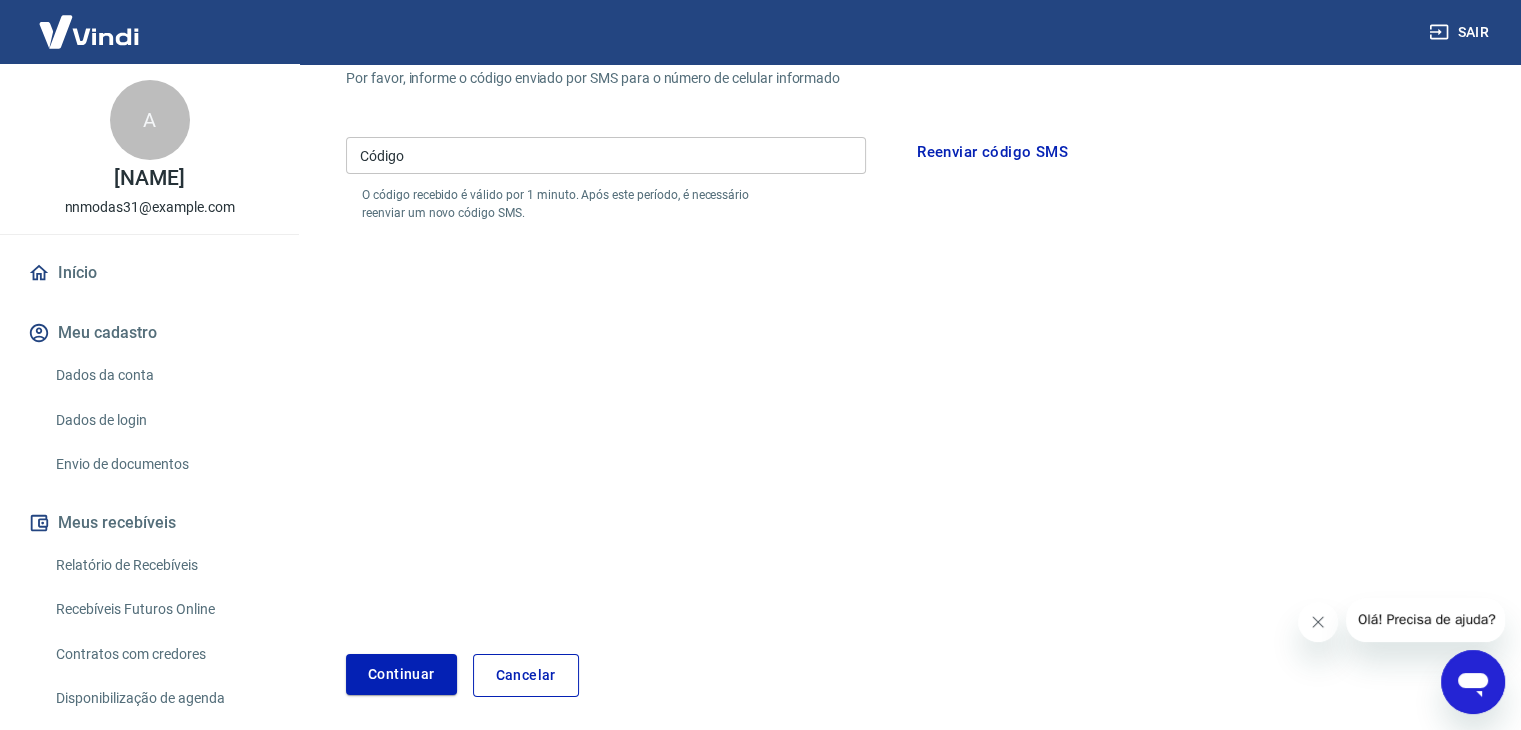 click on "Código" at bounding box center [606, 155] 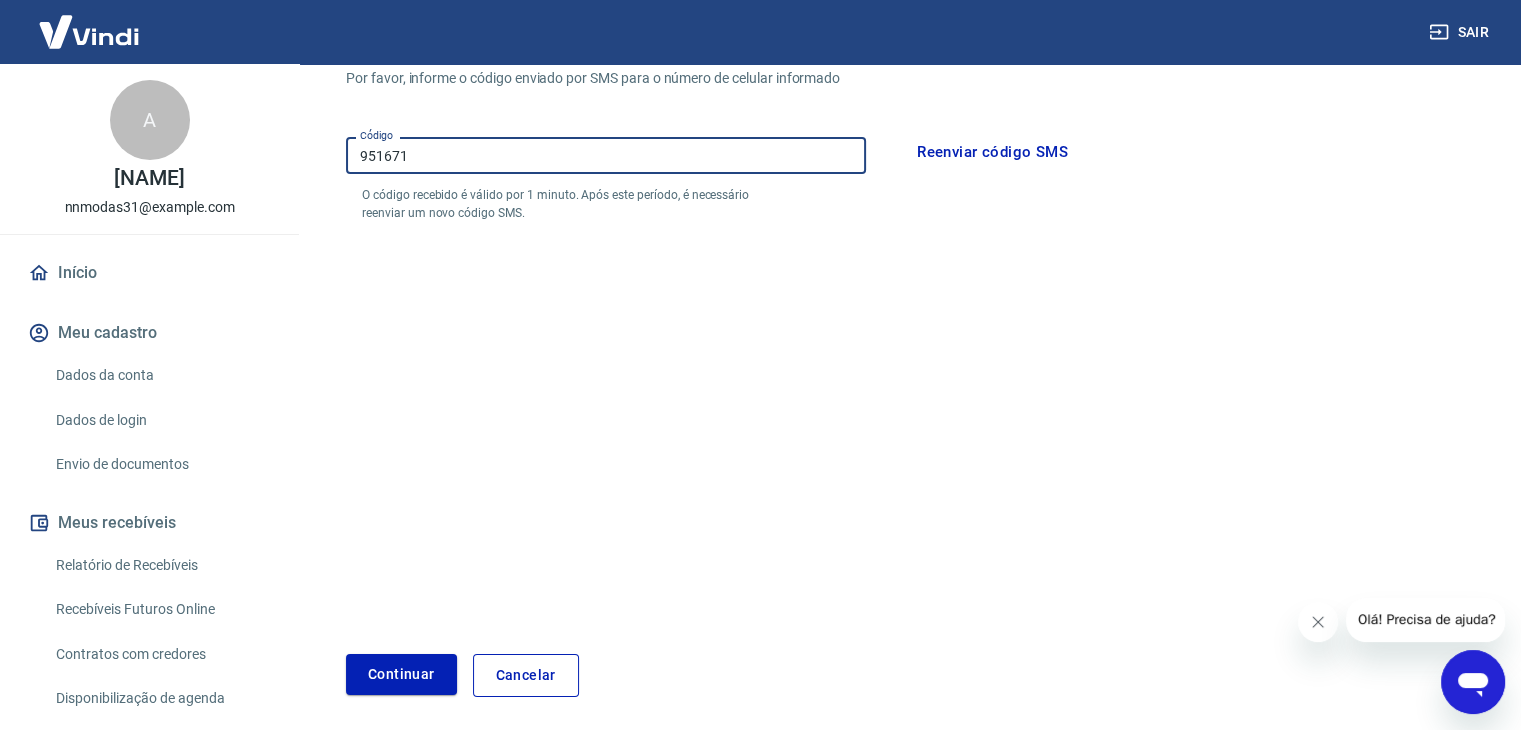 click on "Por favor, informe o código enviado por SMS para o número de celular informado Código 951671 Código O código recebido é válido por 1 minuto. Após este período, é necessário reenviar um novo código SMS. Reenviar código SMS Continuar Cancelar" at bounding box center [909, 370] 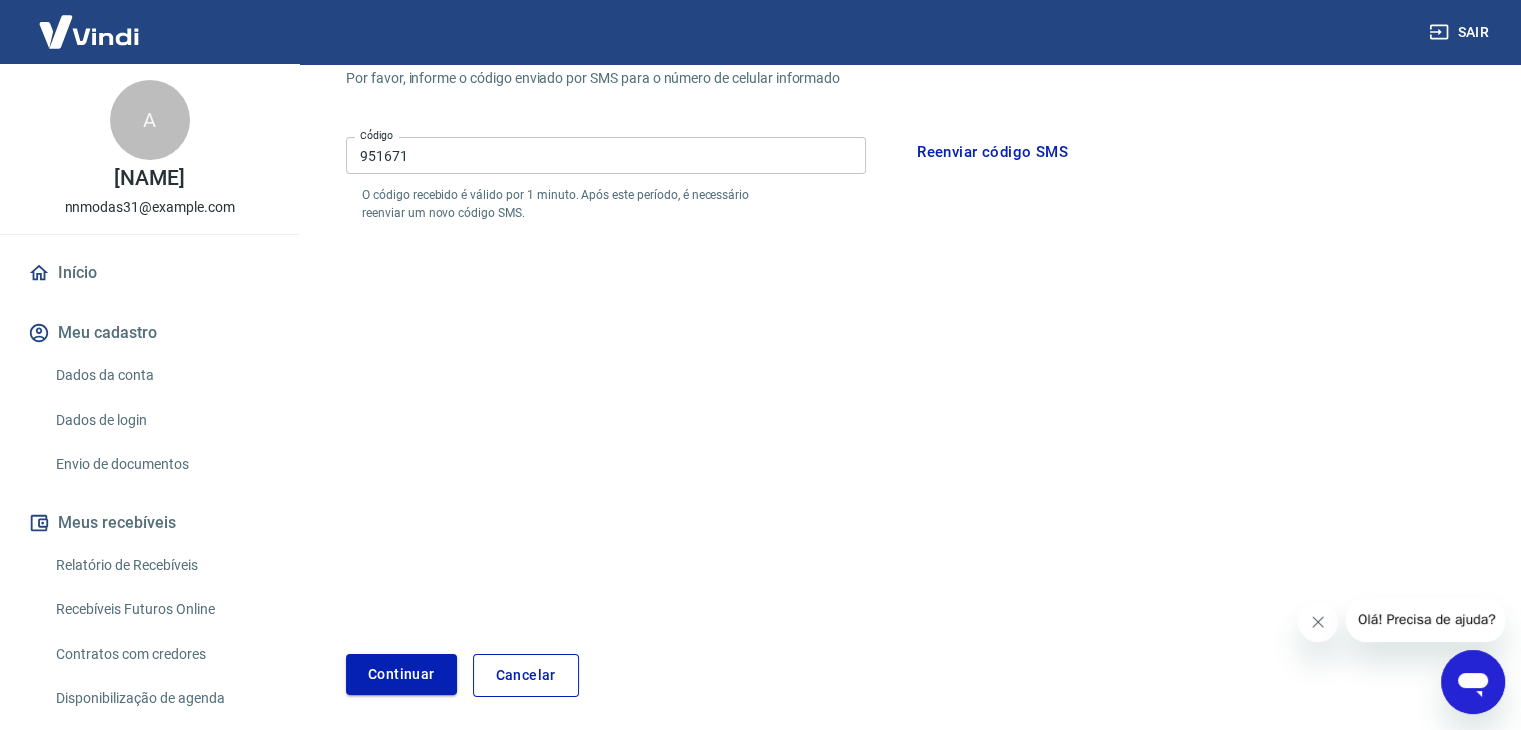 click on "Continuar" at bounding box center [401, 674] 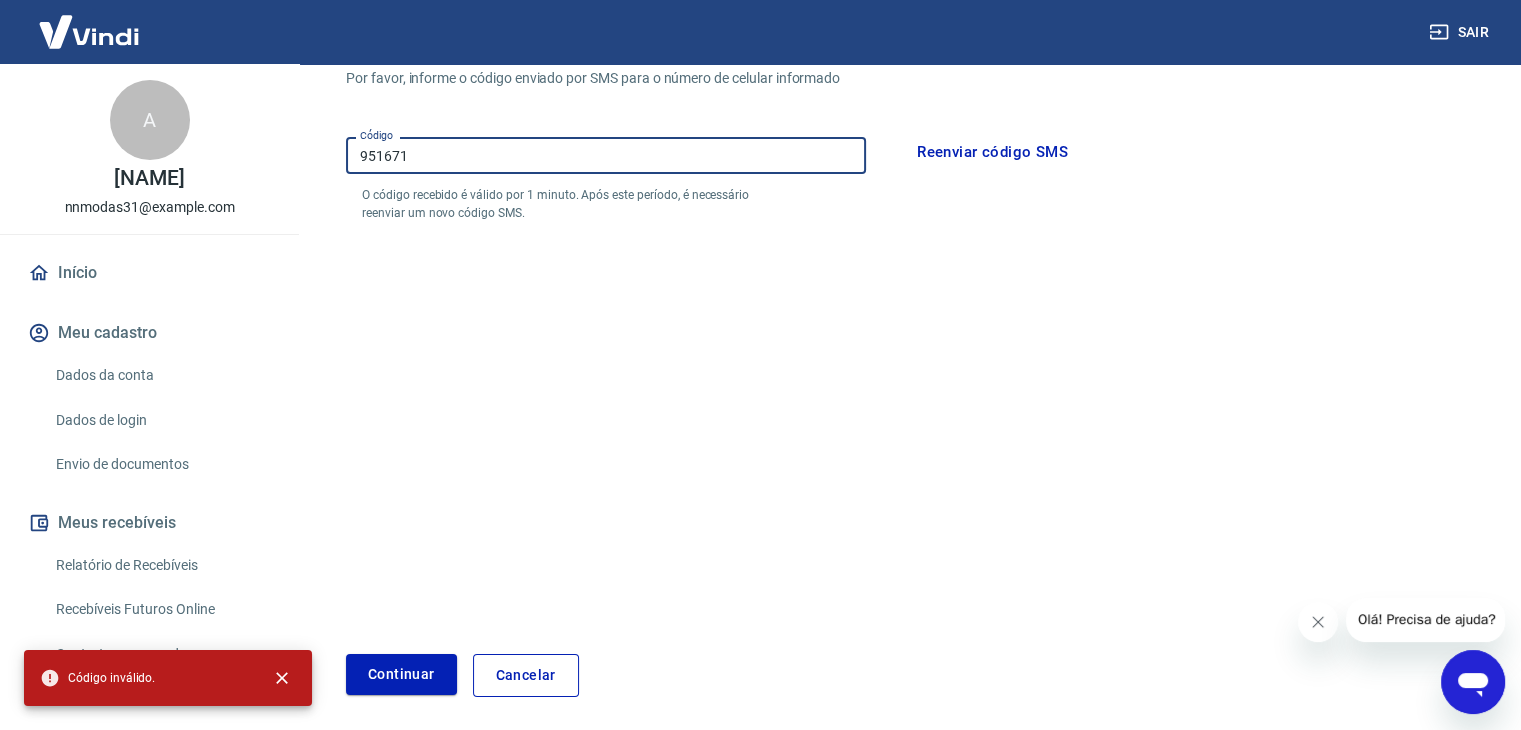 click on "951671" at bounding box center [606, 155] 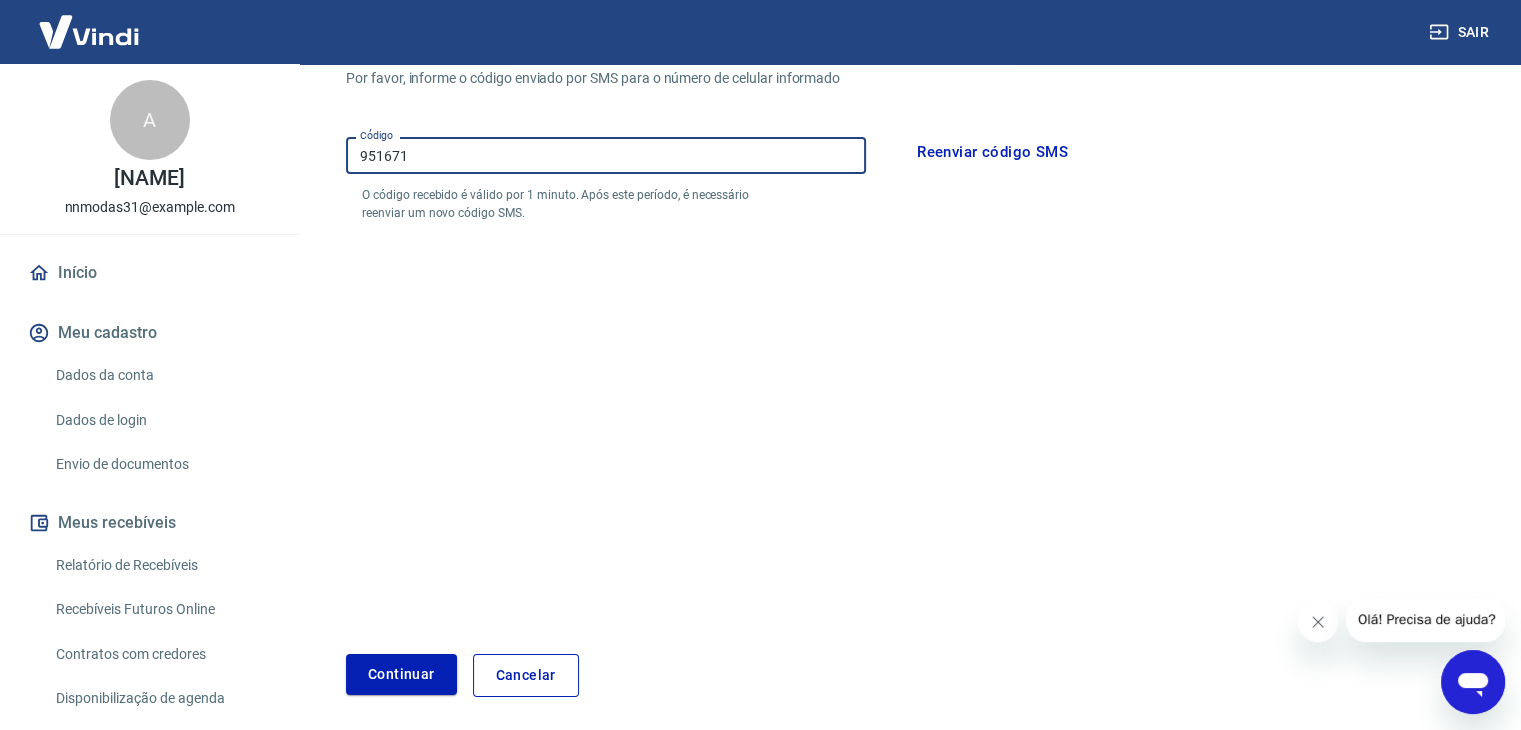 click on "951671" at bounding box center (606, 155) 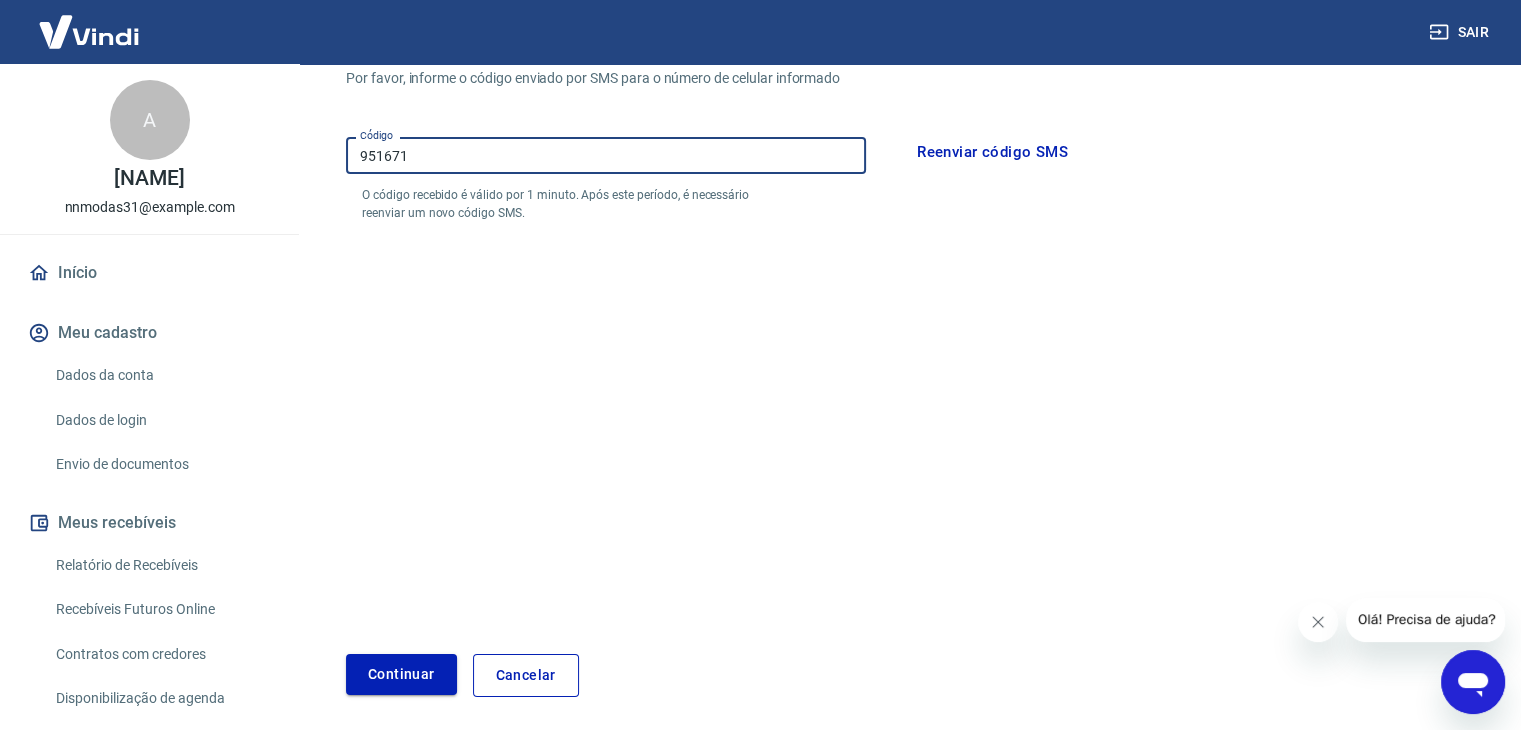 click on "Continuar" at bounding box center (401, 674) 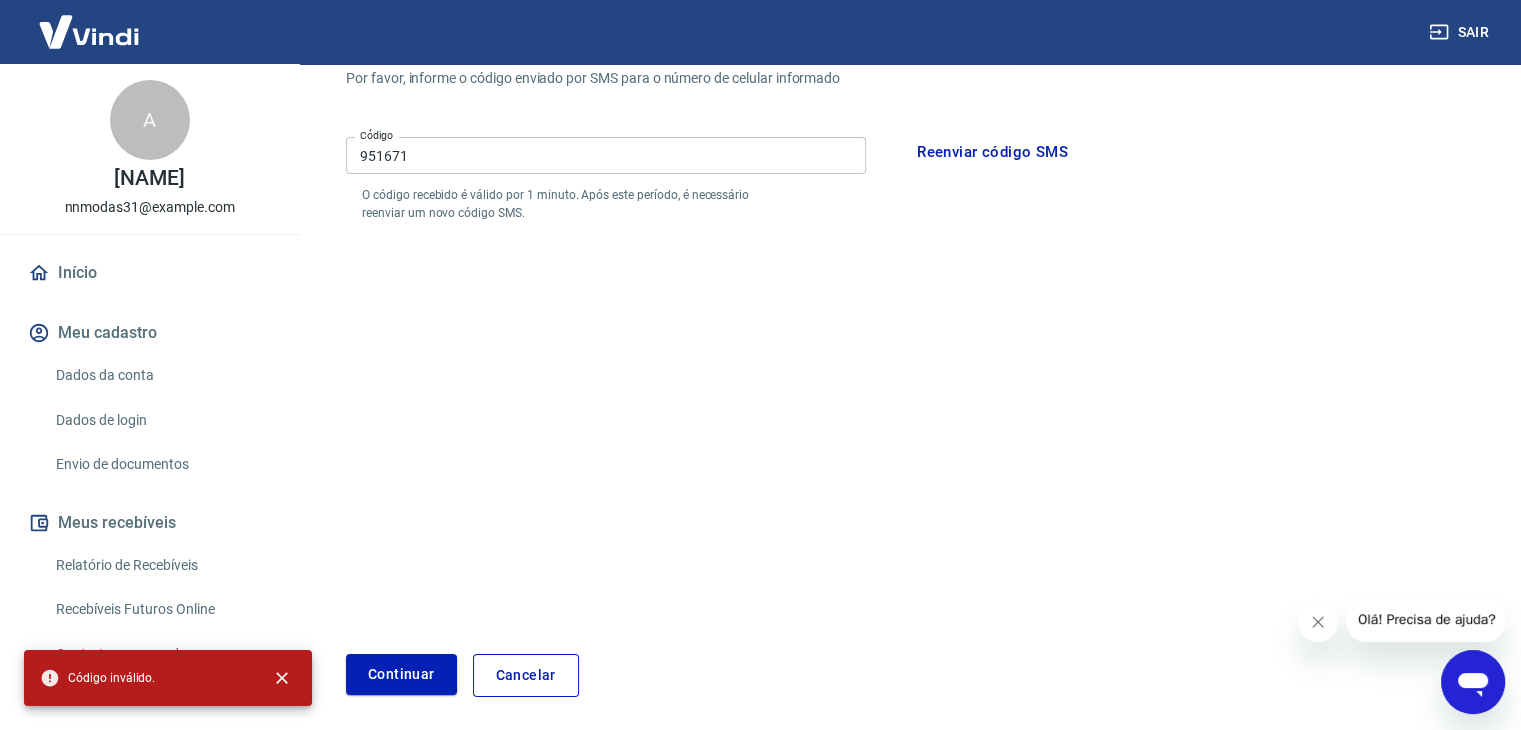 click on "Código inválido." at bounding box center (168, 678) 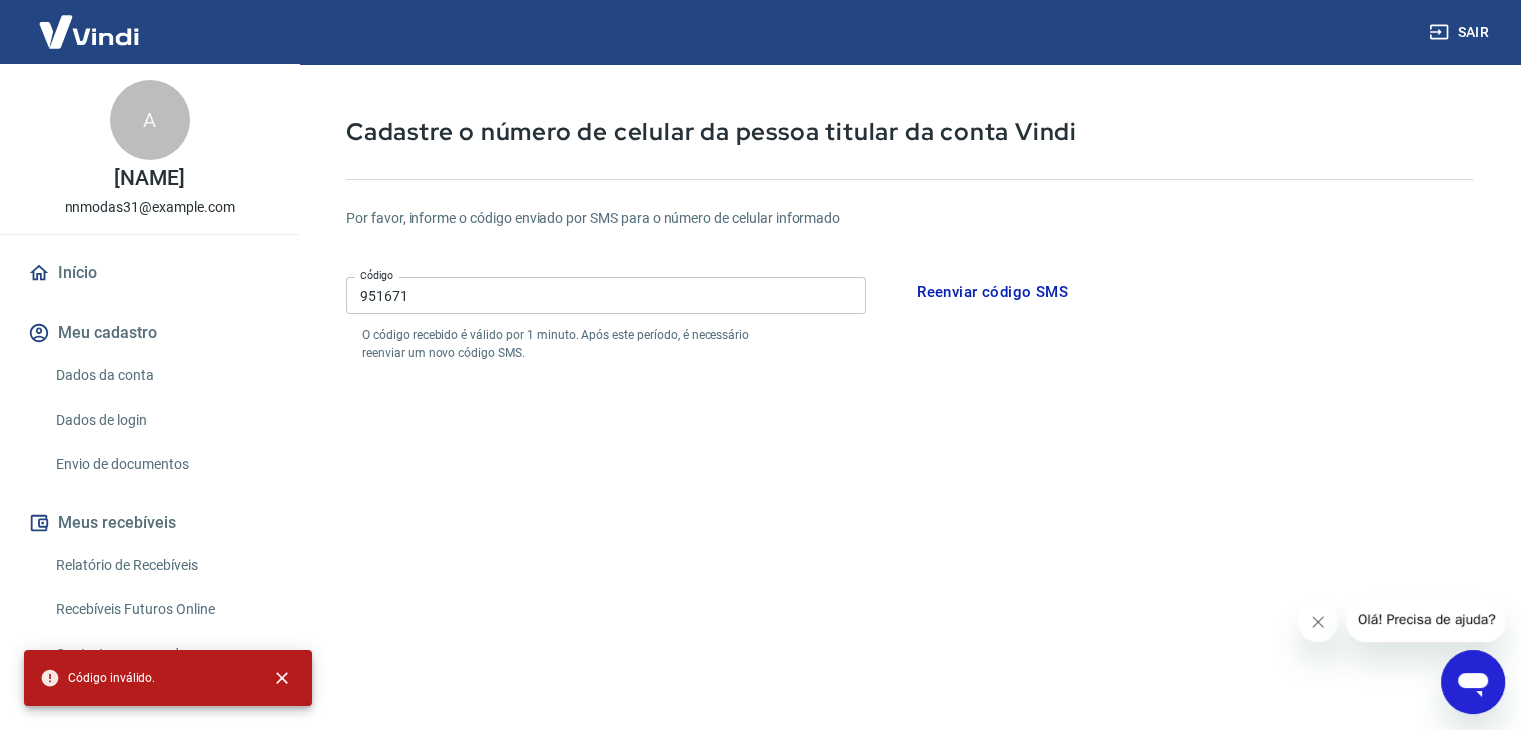scroll, scrollTop: 0, scrollLeft: 0, axis: both 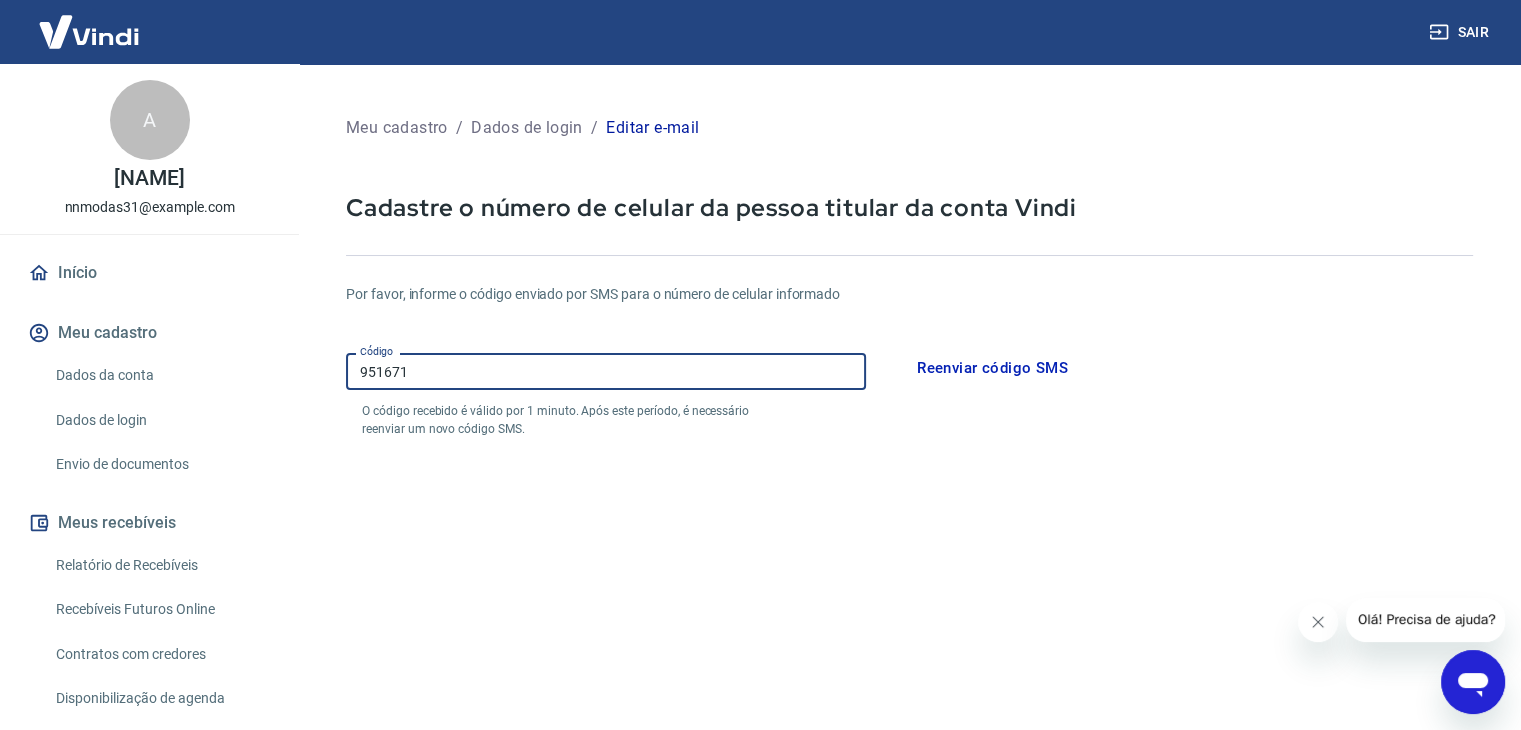 drag, startPoint x: 609, startPoint y: 363, endPoint x: 264, endPoint y: 393, distance: 346.30188 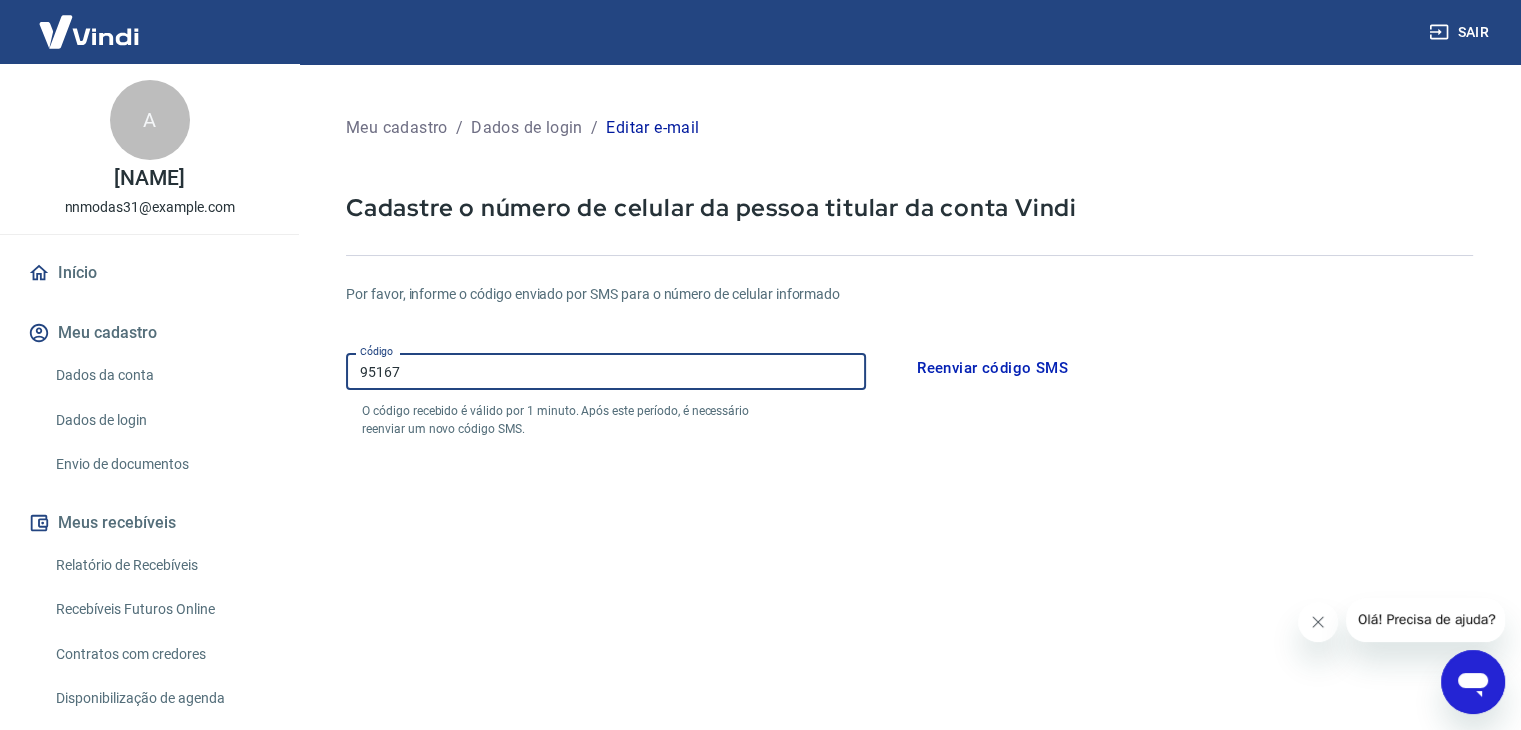 type on "951671" 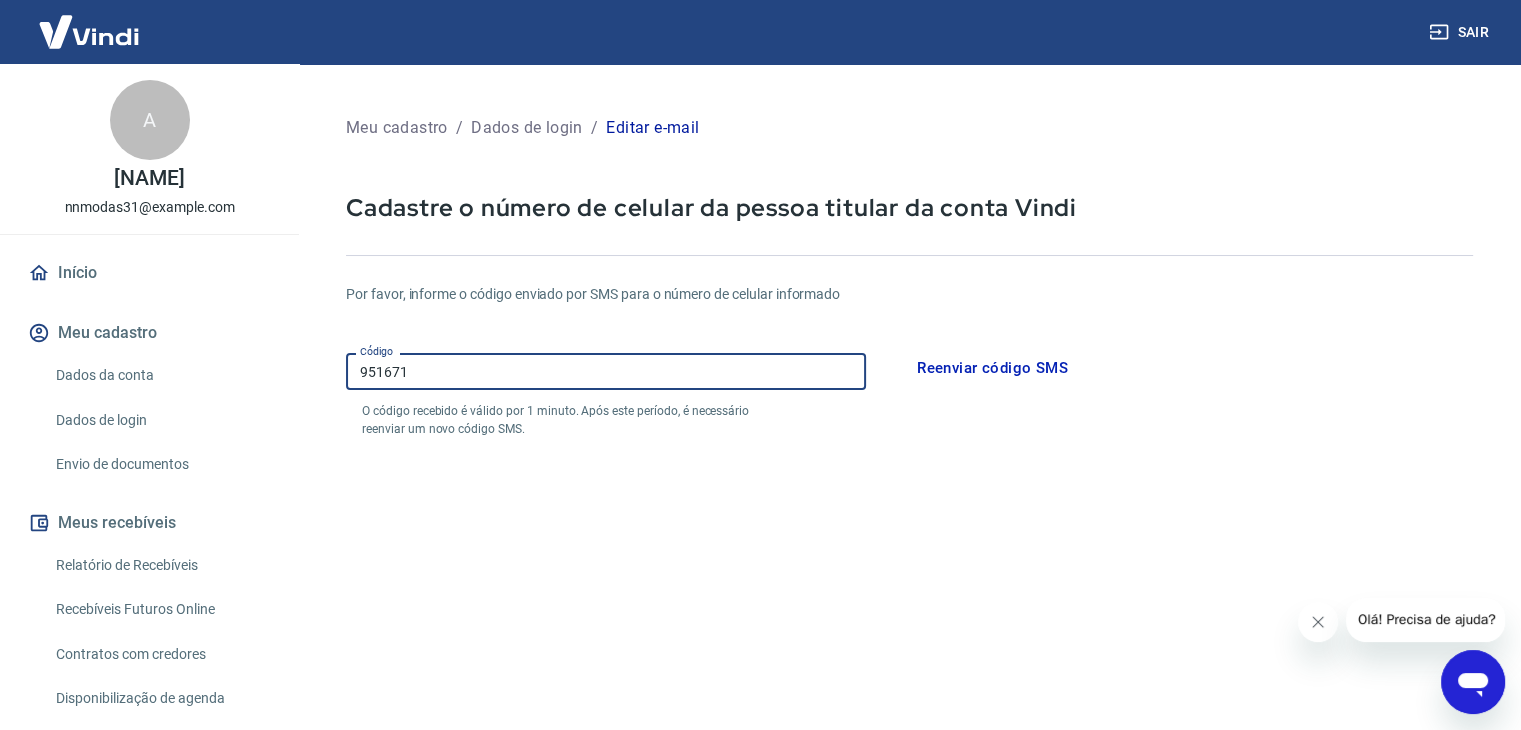 drag, startPoint x: 368, startPoint y: 370, endPoint x: 354, endPoint y: 373, distance: 14.3178215 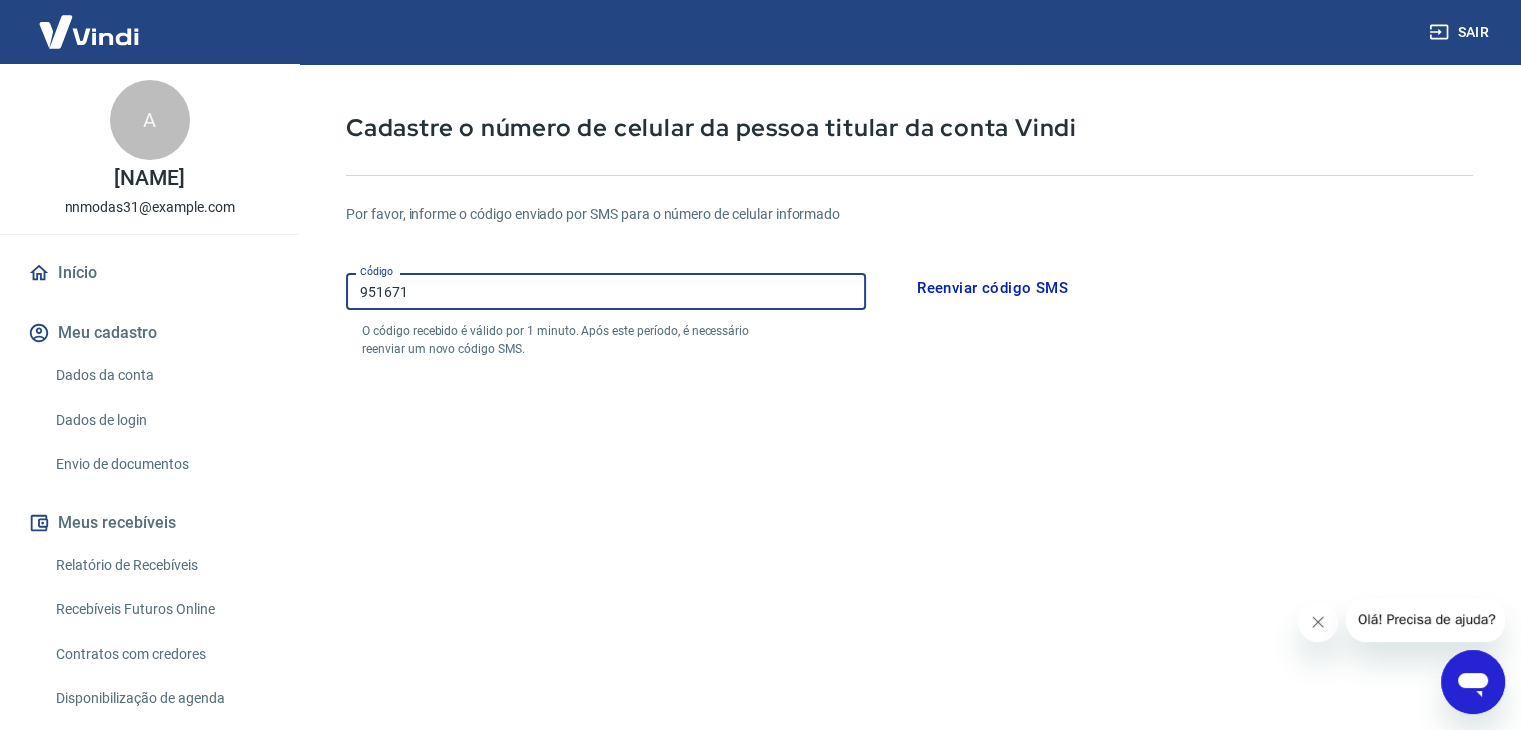 scroll, scrollTop: 200, scrollLeft: 0, axis: vertical 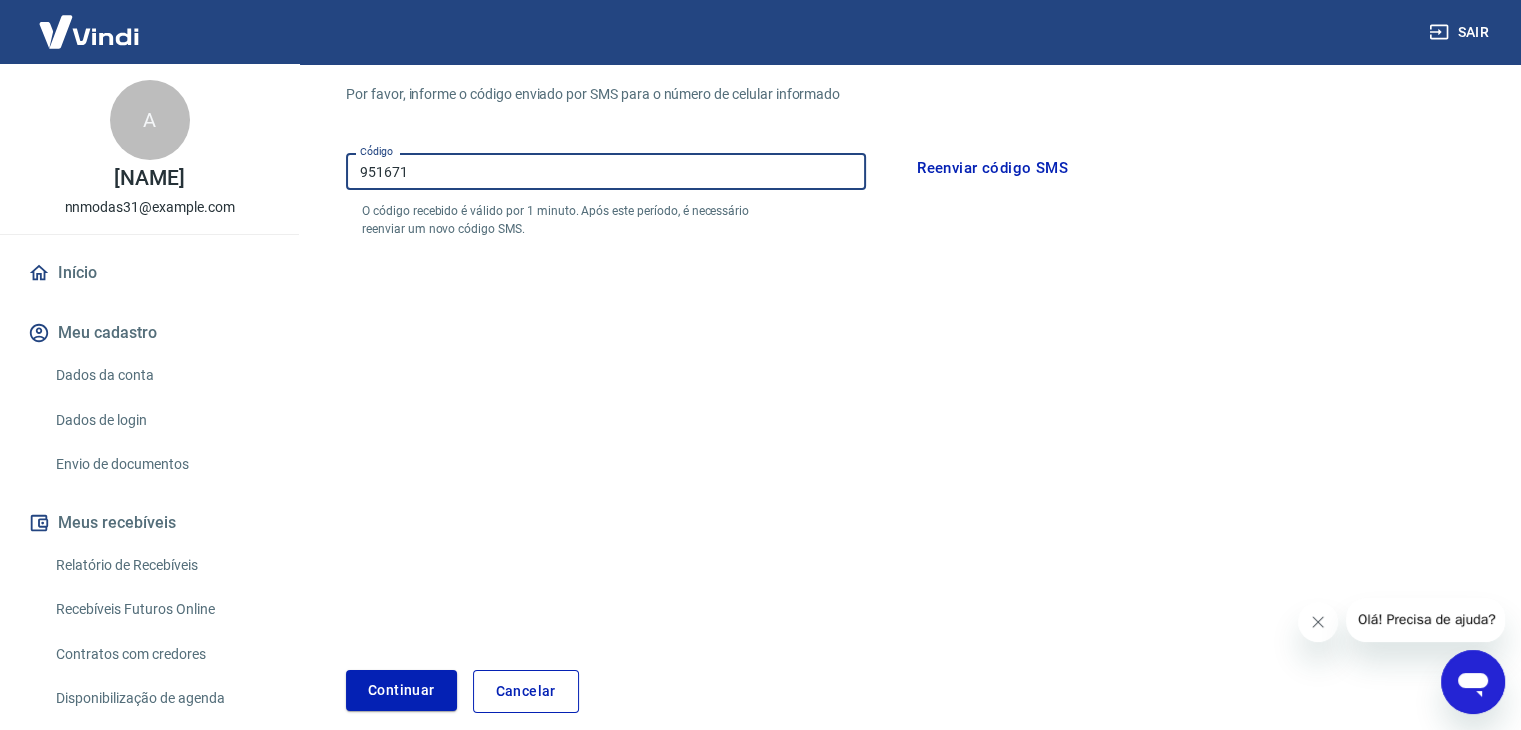 click on "Por favor, informe o código enviado por SMS para o número de celular informado Código 951671 Código O código recebido é válido por 1 minuto. Após este período, é necessário reenviar um novo código SMS. Reenviar código SMS Continuar Cancelar" at bounding box center [909, 386] 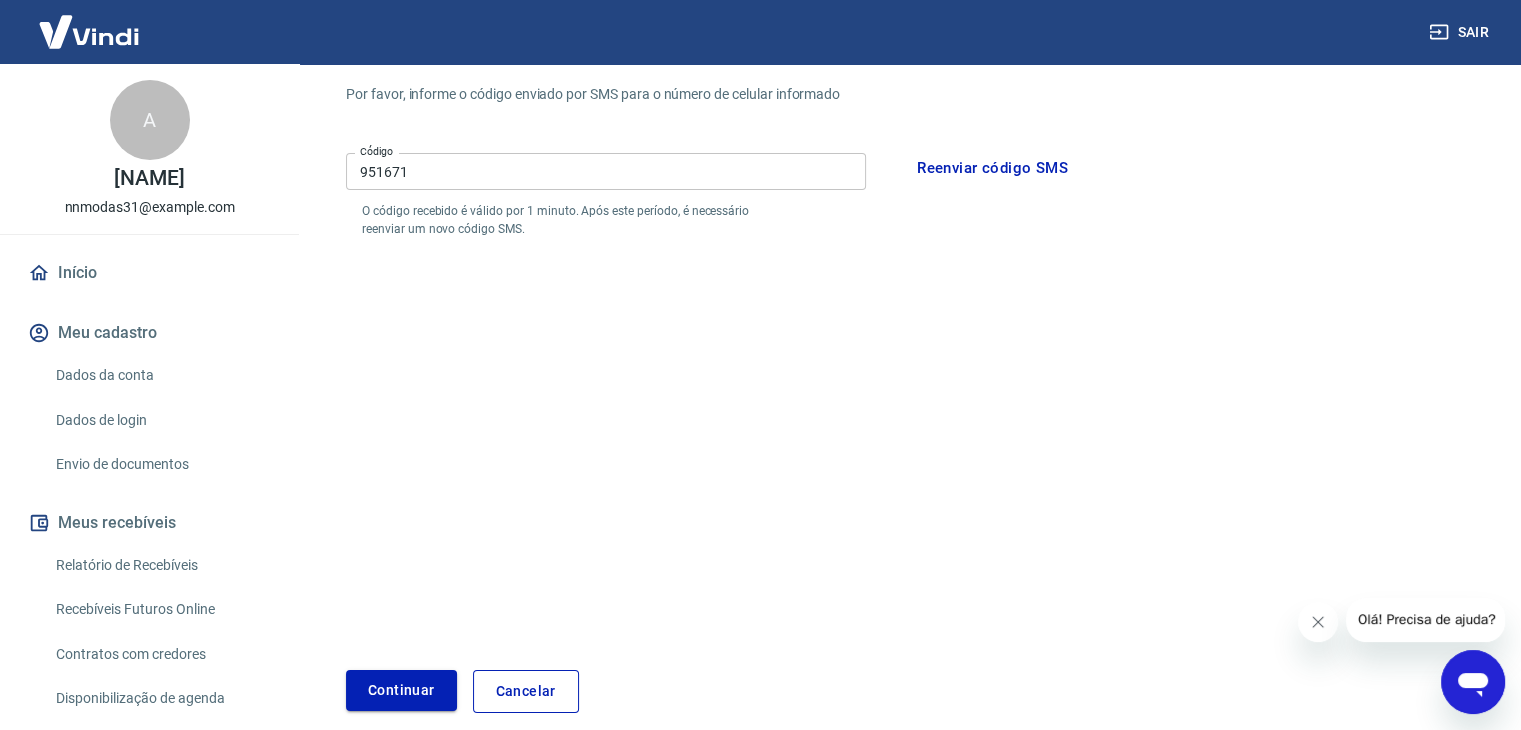 click on "Continuar" at bounding box center (401, 690) 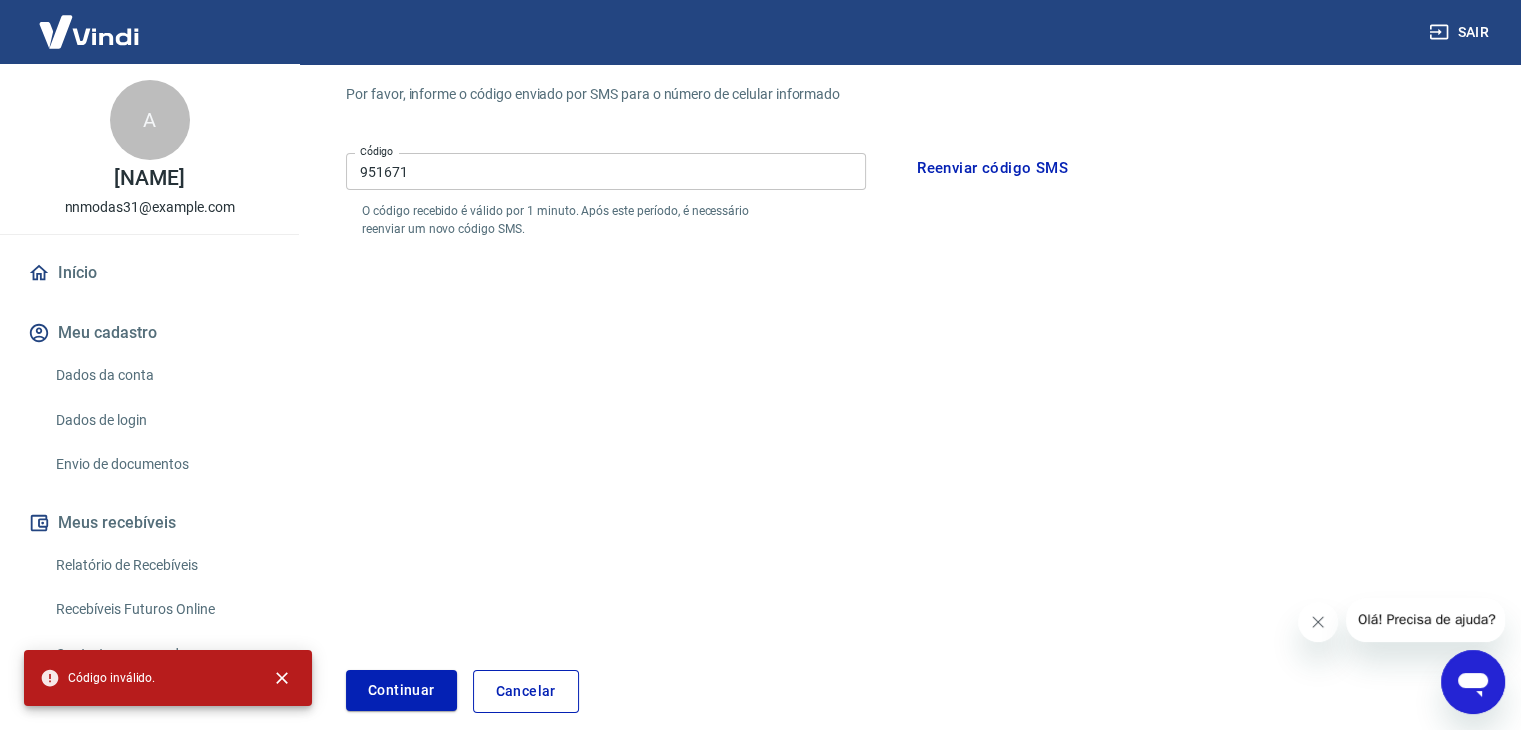 click on "Por favor, informe o código enviado por SMS para o número de celular informado Código 951671 Código O código recebido é válido por 1 minuto. Após este período, é necessário reenviar um novo código SMS. Reenviar código SMS" at bounding box center [909, 161] 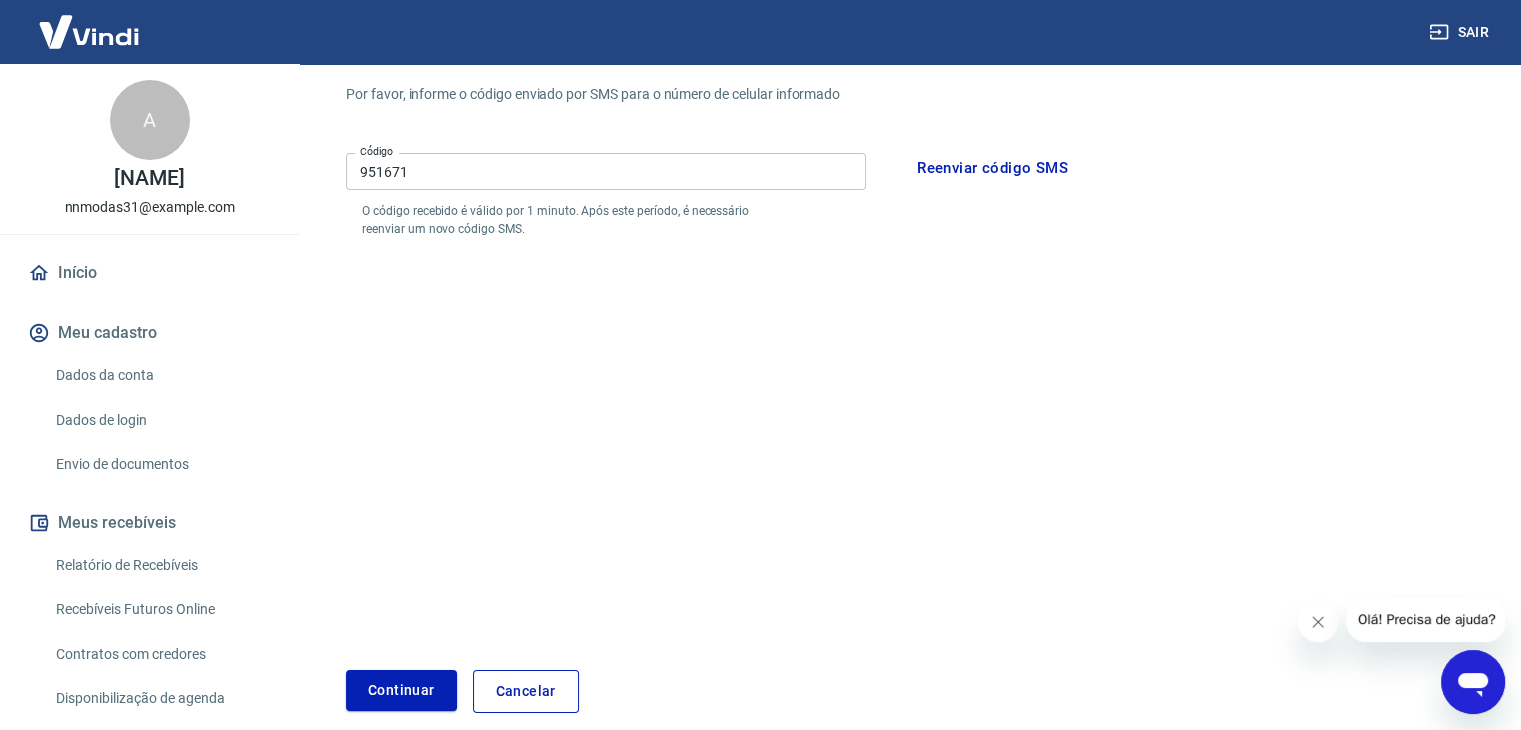 click on "951671" at bounding box center [606, 171] 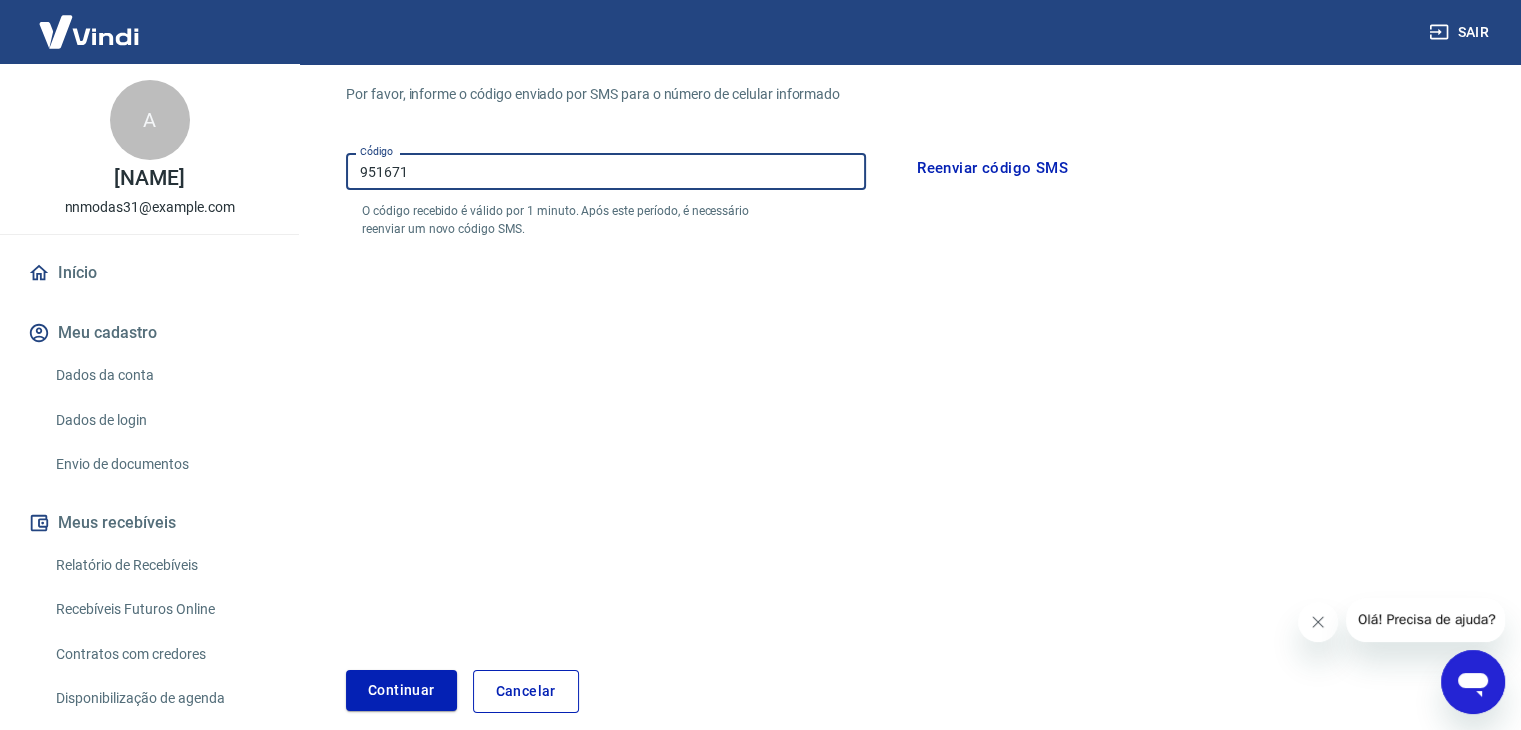 click on "Meu cadastro / Dados de login / Editar e-mail Cadastre o número de celular da pessoa titular da conta Vindi Por favor, informe o código enviado por SMS para o número de celular informado Código 951671 Código O código recebido é válido por 1 minuto. Após este período, é necessário reenviar um novo código SMS. Reenviar código SMS Continuar Cancelar" at bounding box center [909, 312] 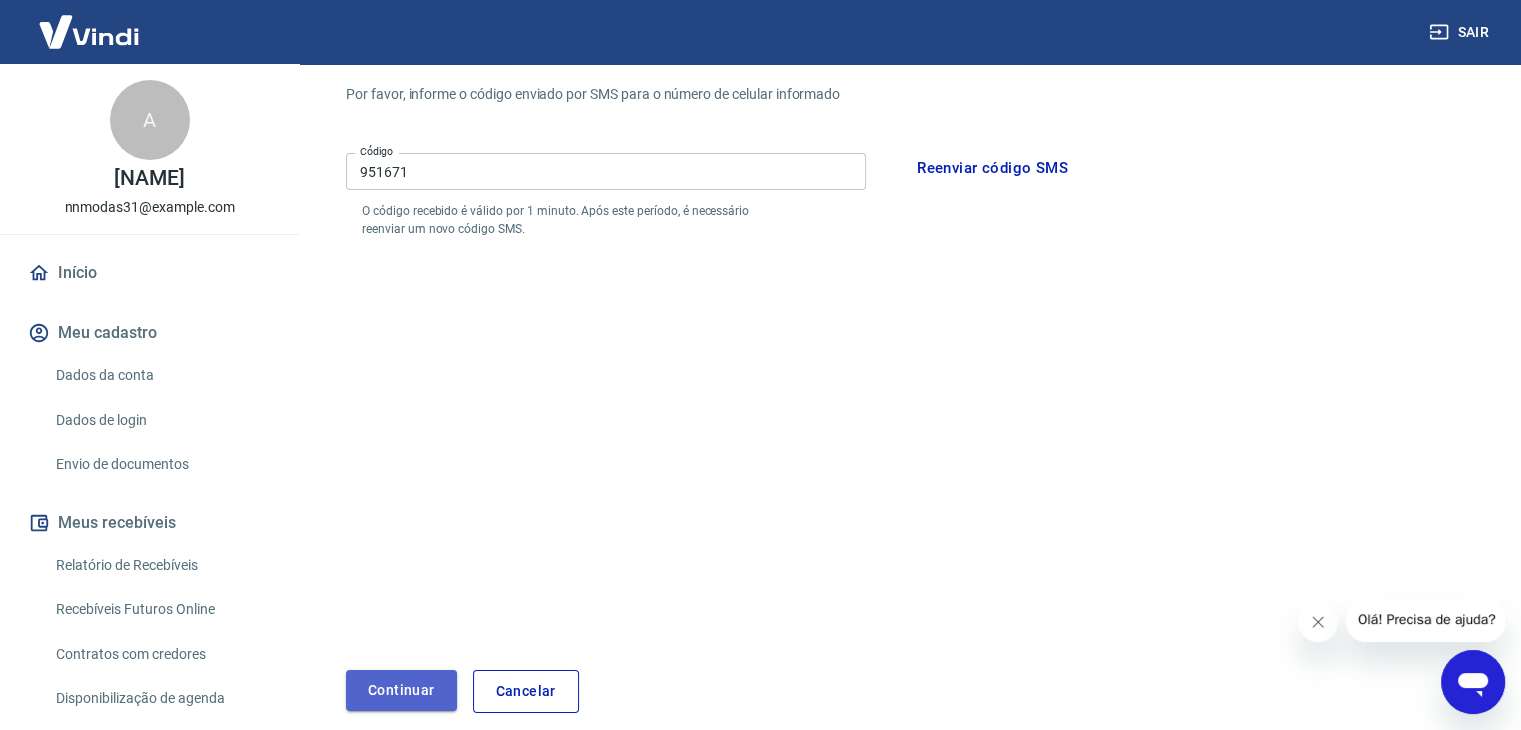 click on "Continuar" at bounding box center (401, 690) 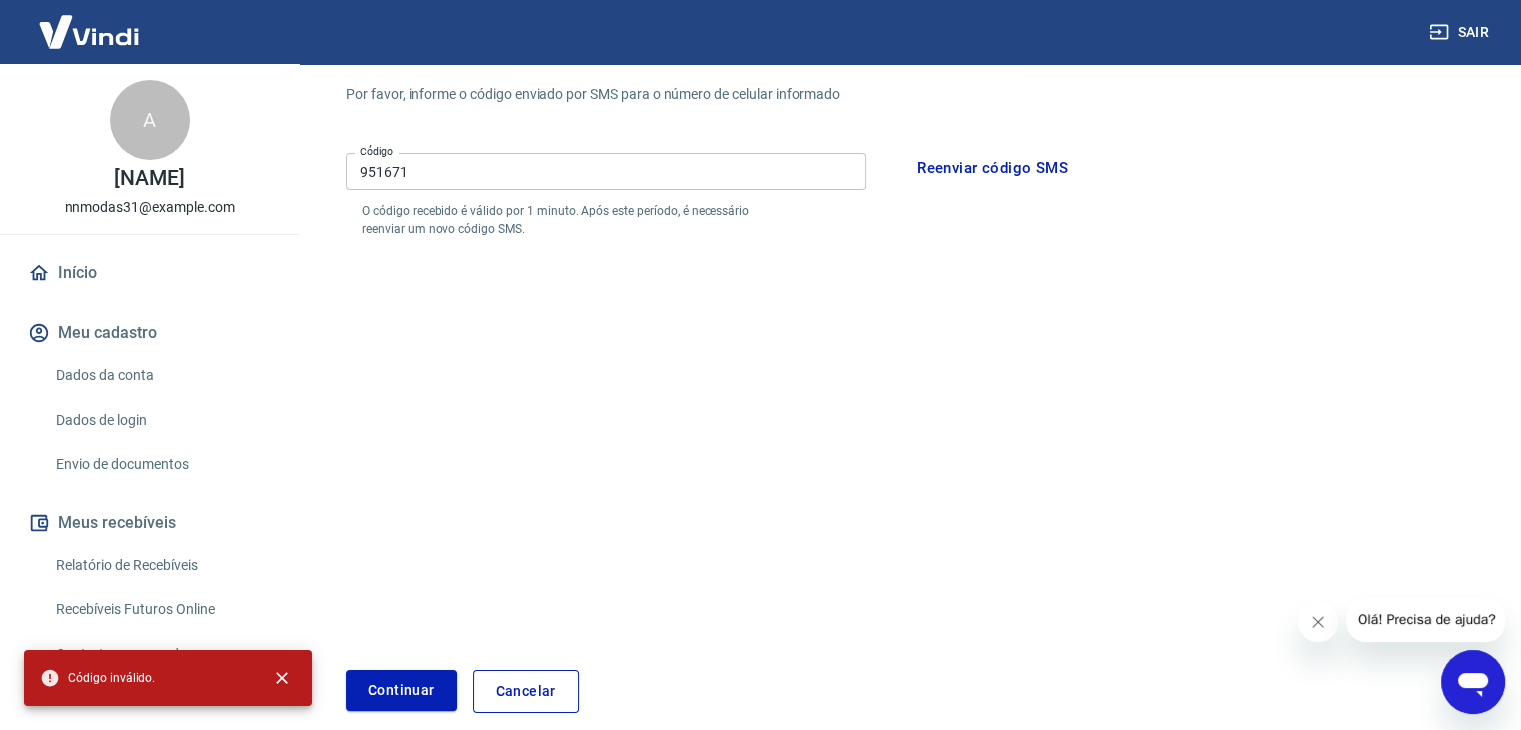 click on "Reenviar código SMS" at bounding box center (992, 168) 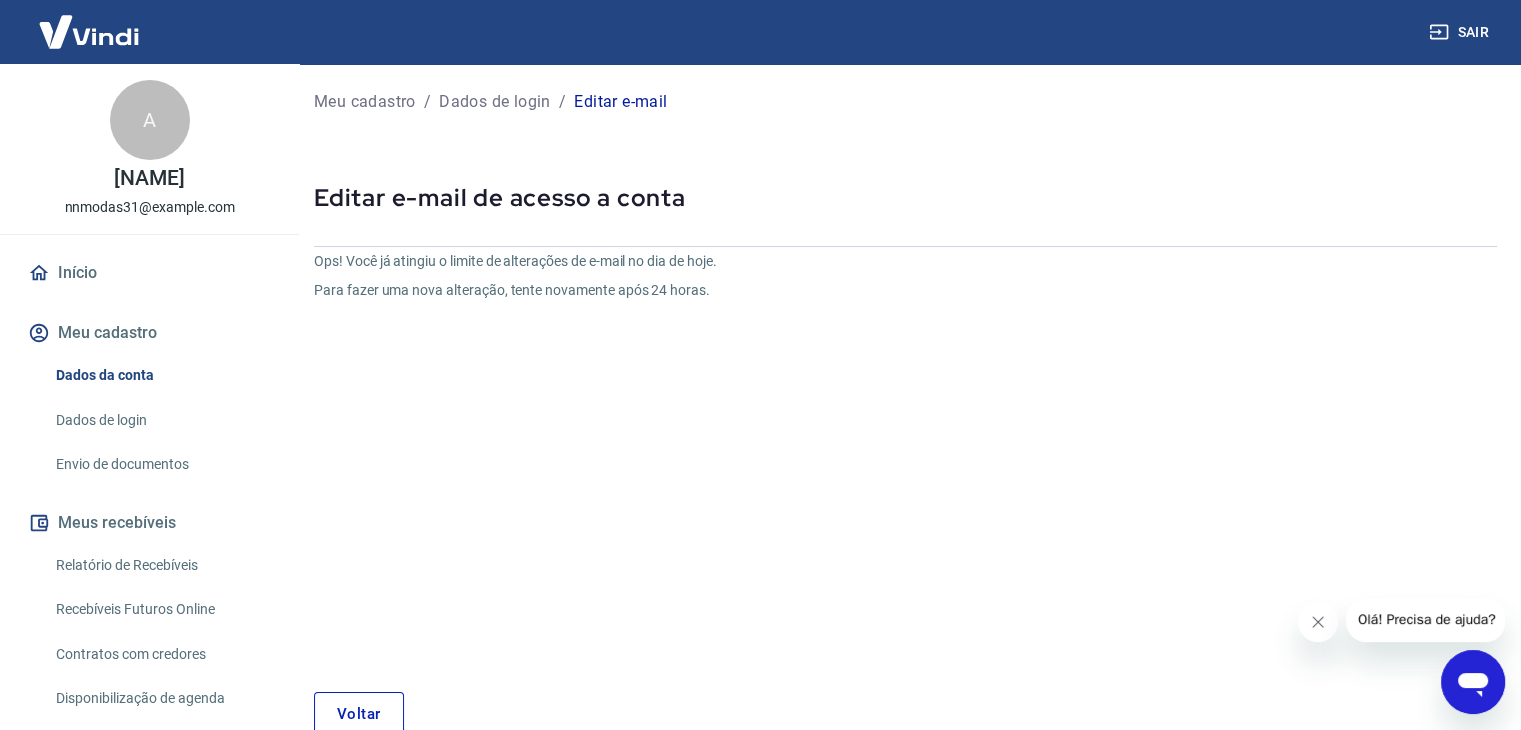 scroll, scrollTop: 0, scrollLeft: 0, axis: both 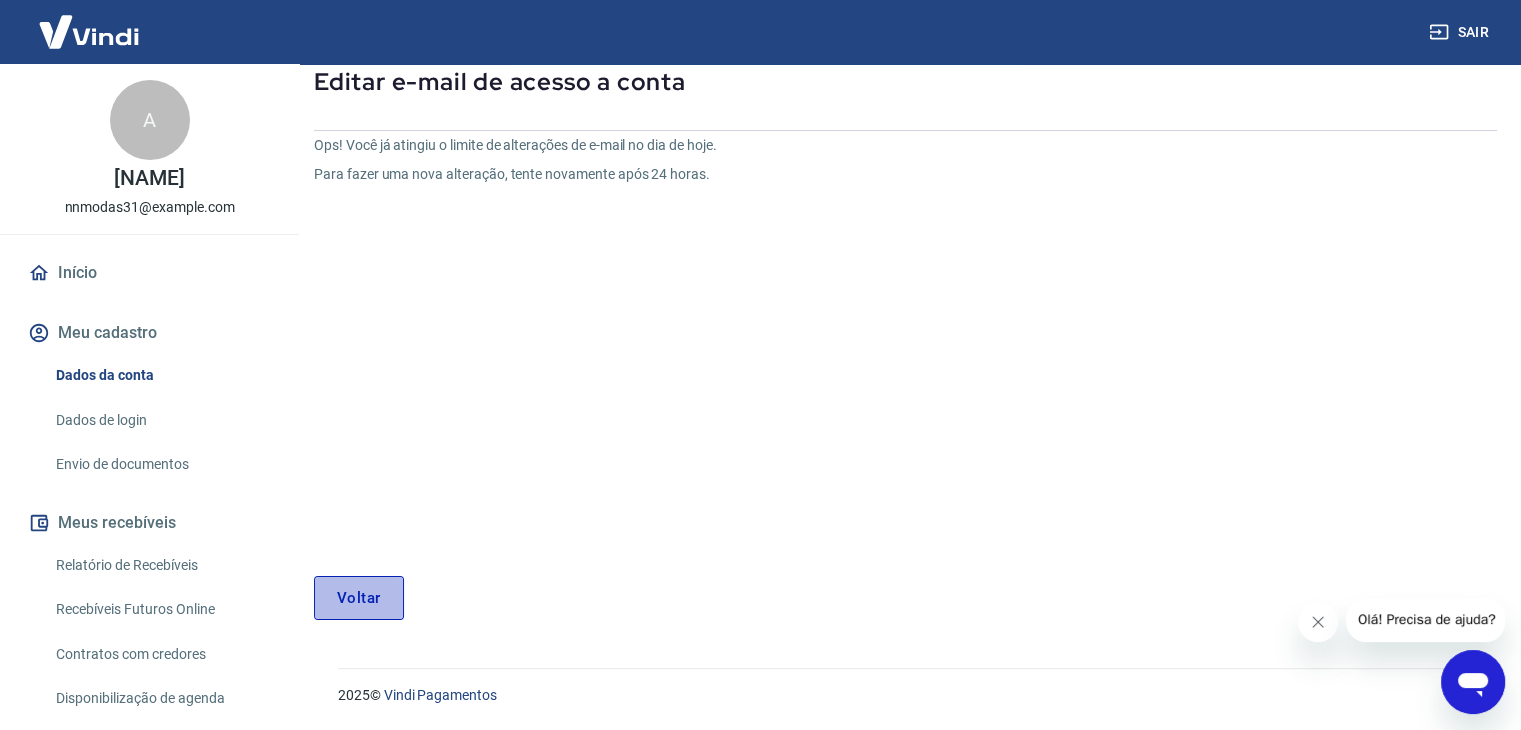 click on "Voltar" at bounding box center [359, 598] 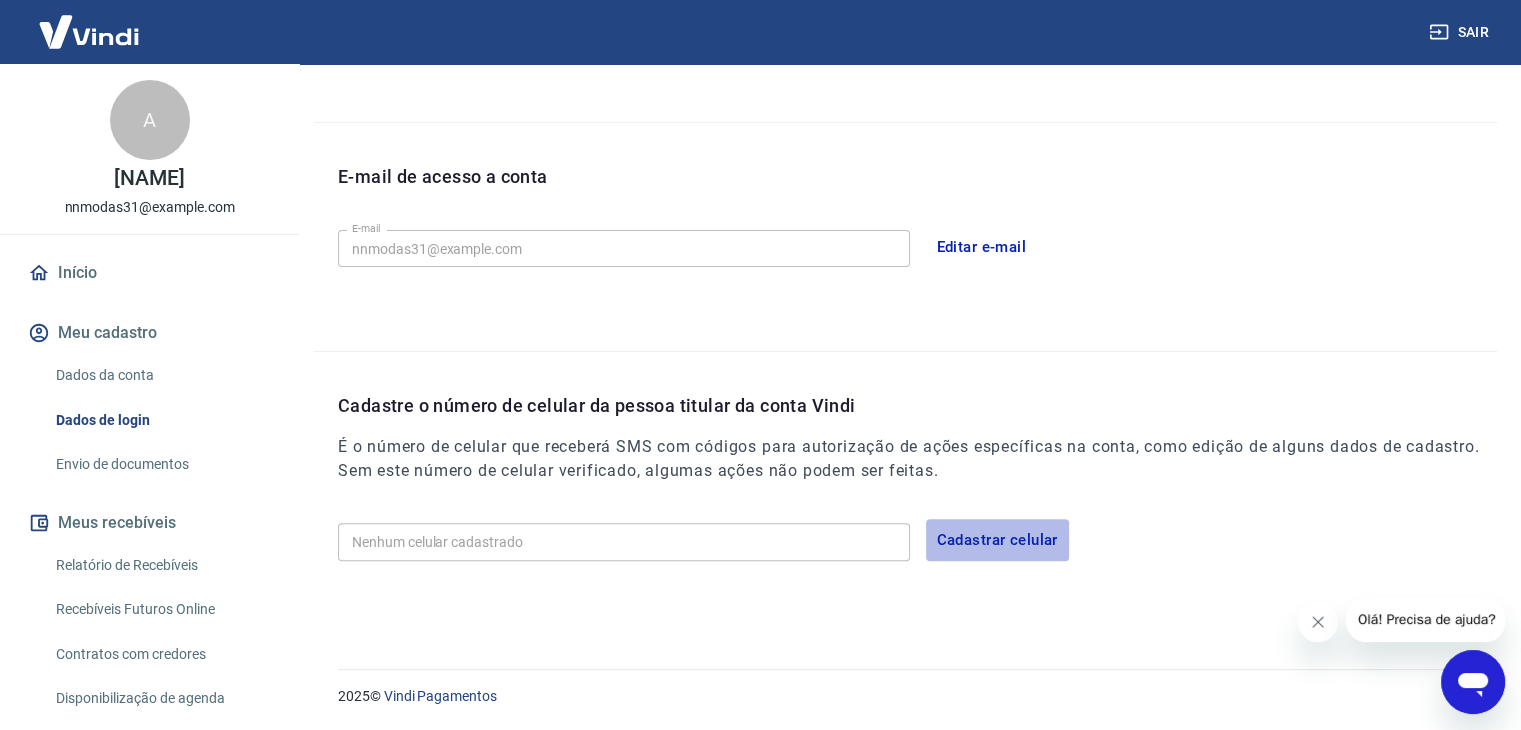 click on "Cadastrar celular" at bounding box center (997, 540) 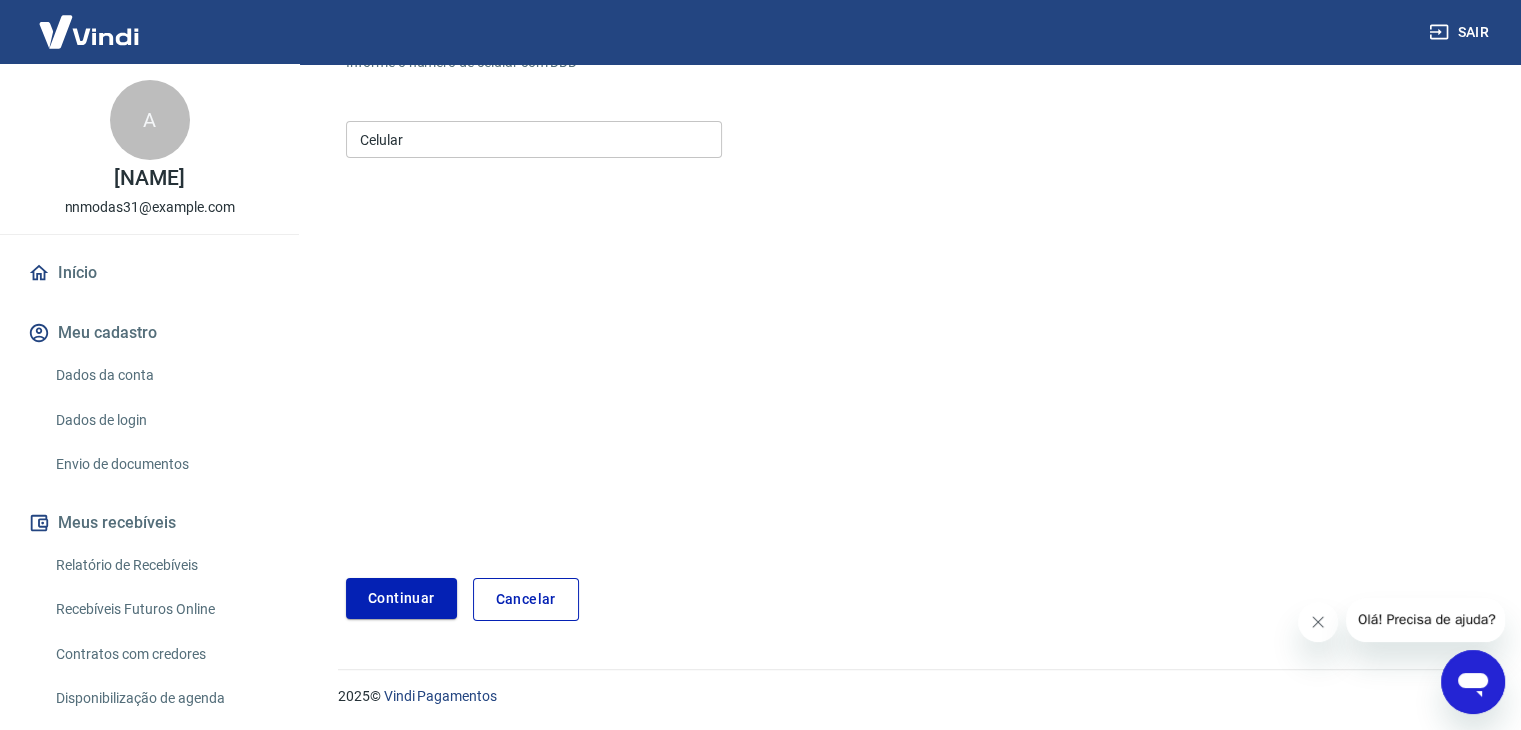 click on "Celular" at bounding box center (534, 139) 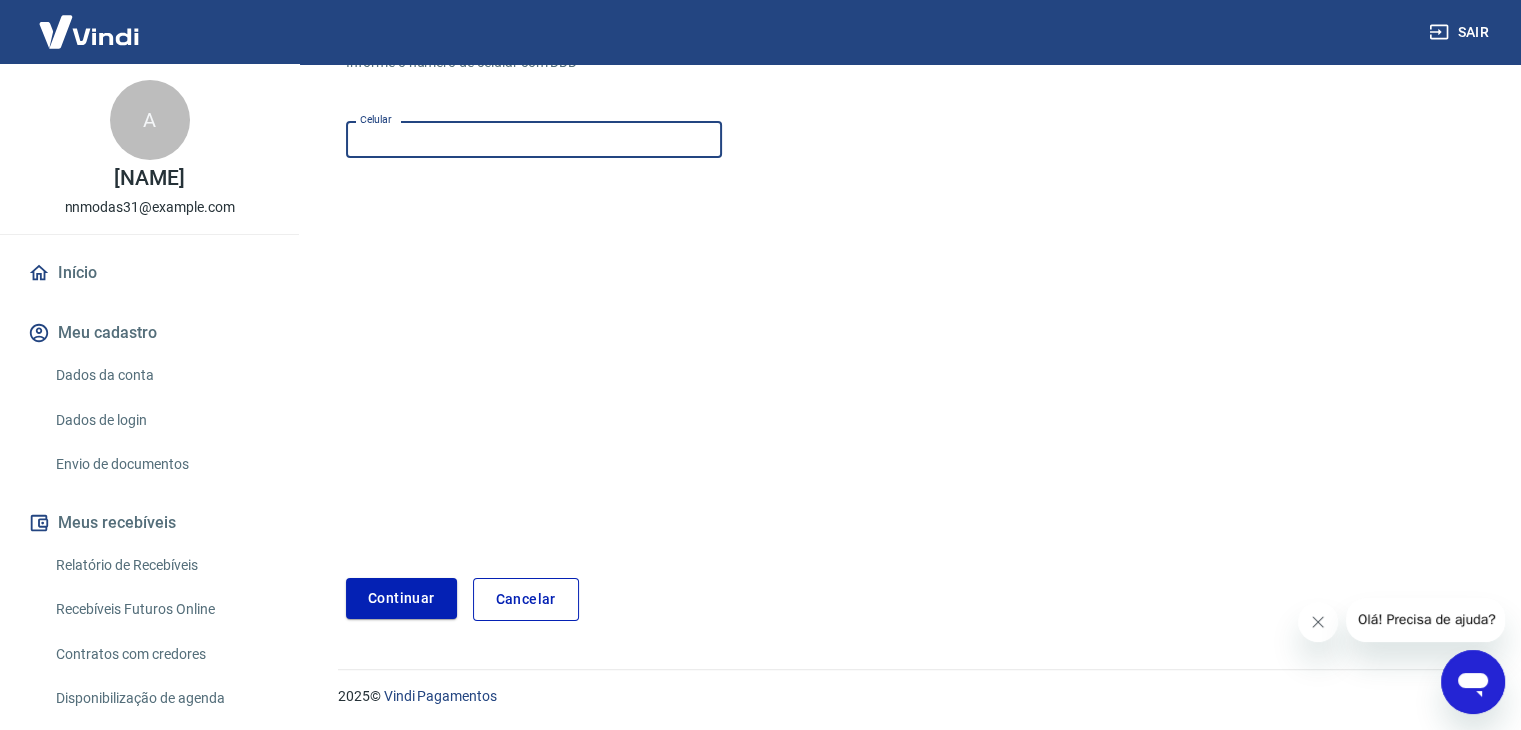 type on "([AREACODE]) [PHONE]" 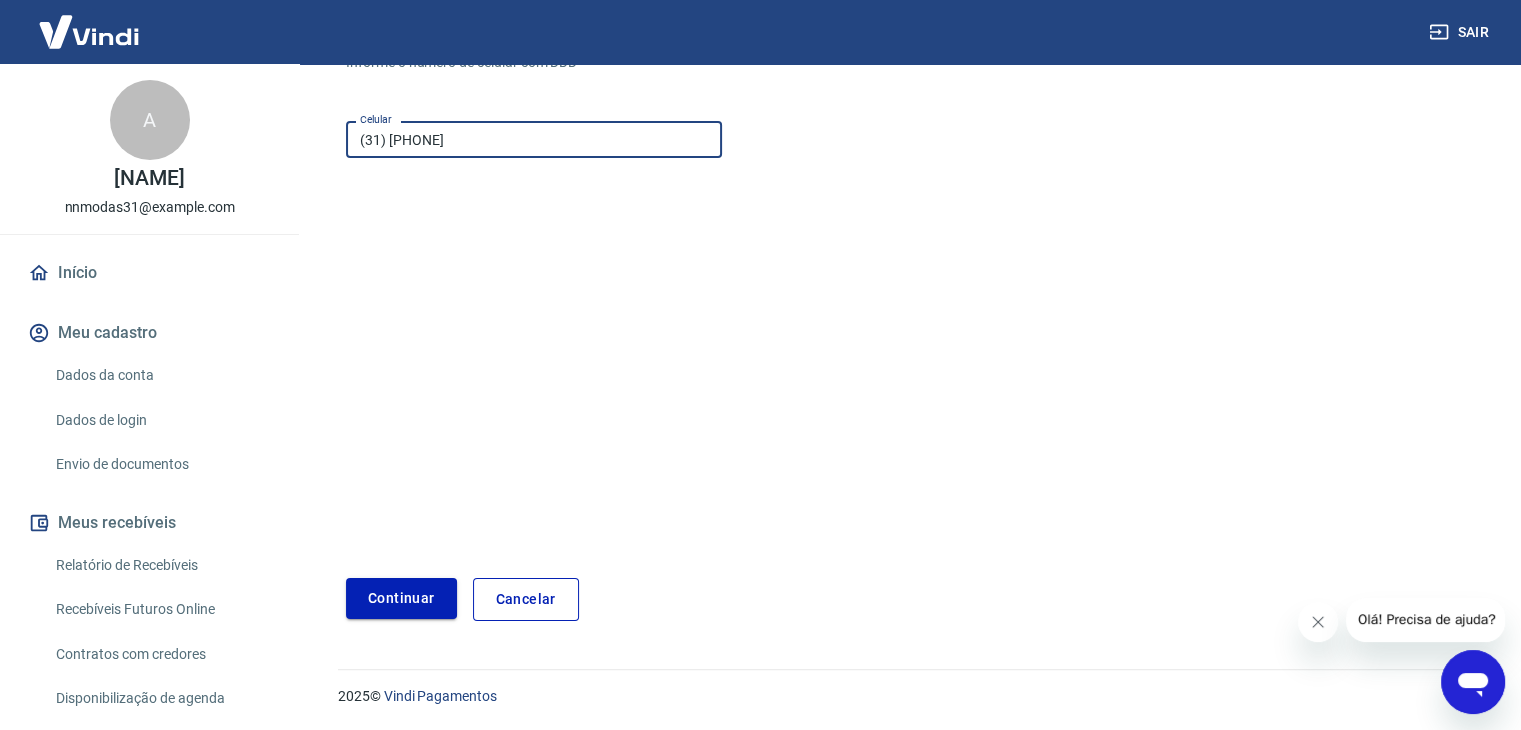 click on "Continuar" at bounding box center [401, 598] 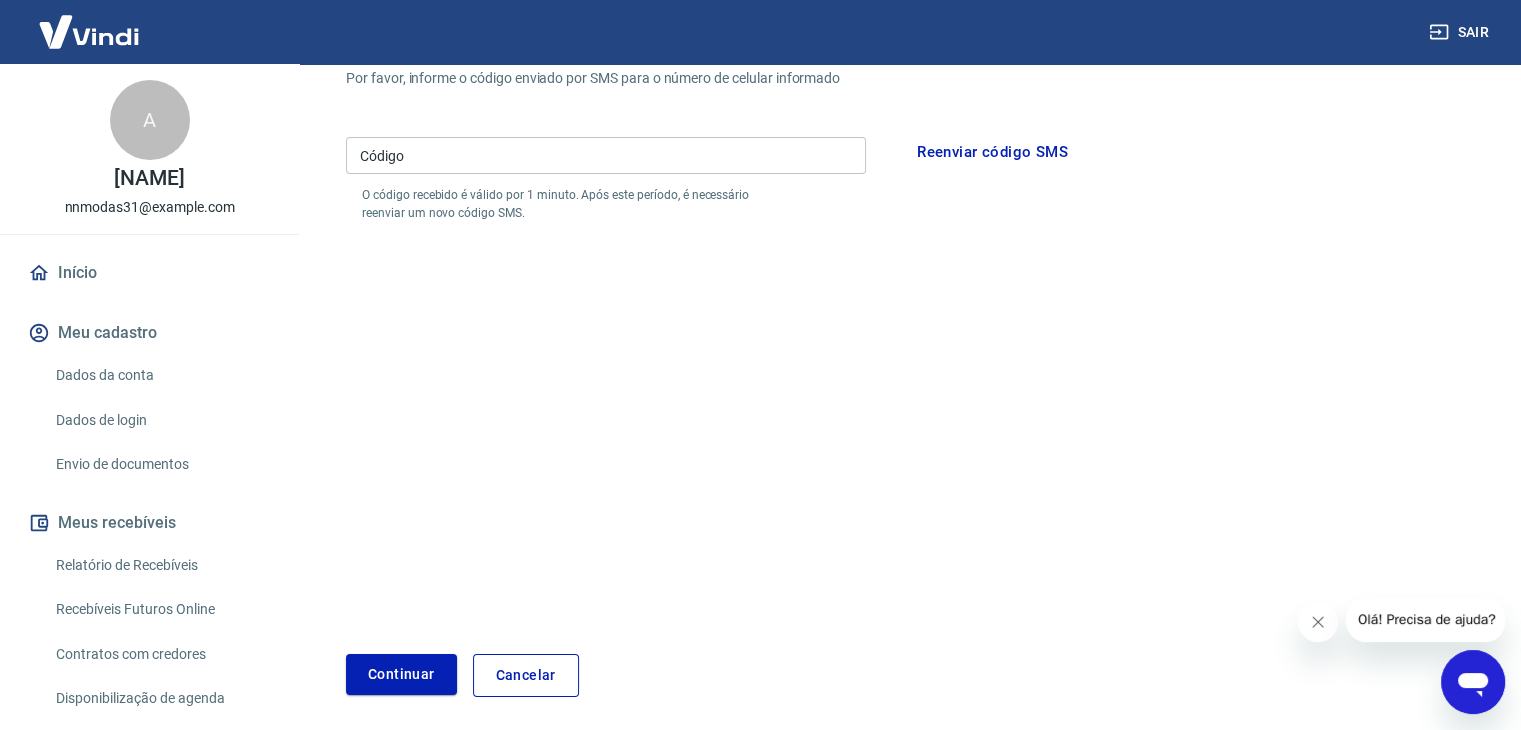 click on "Código" at bounding box center (606, 155) 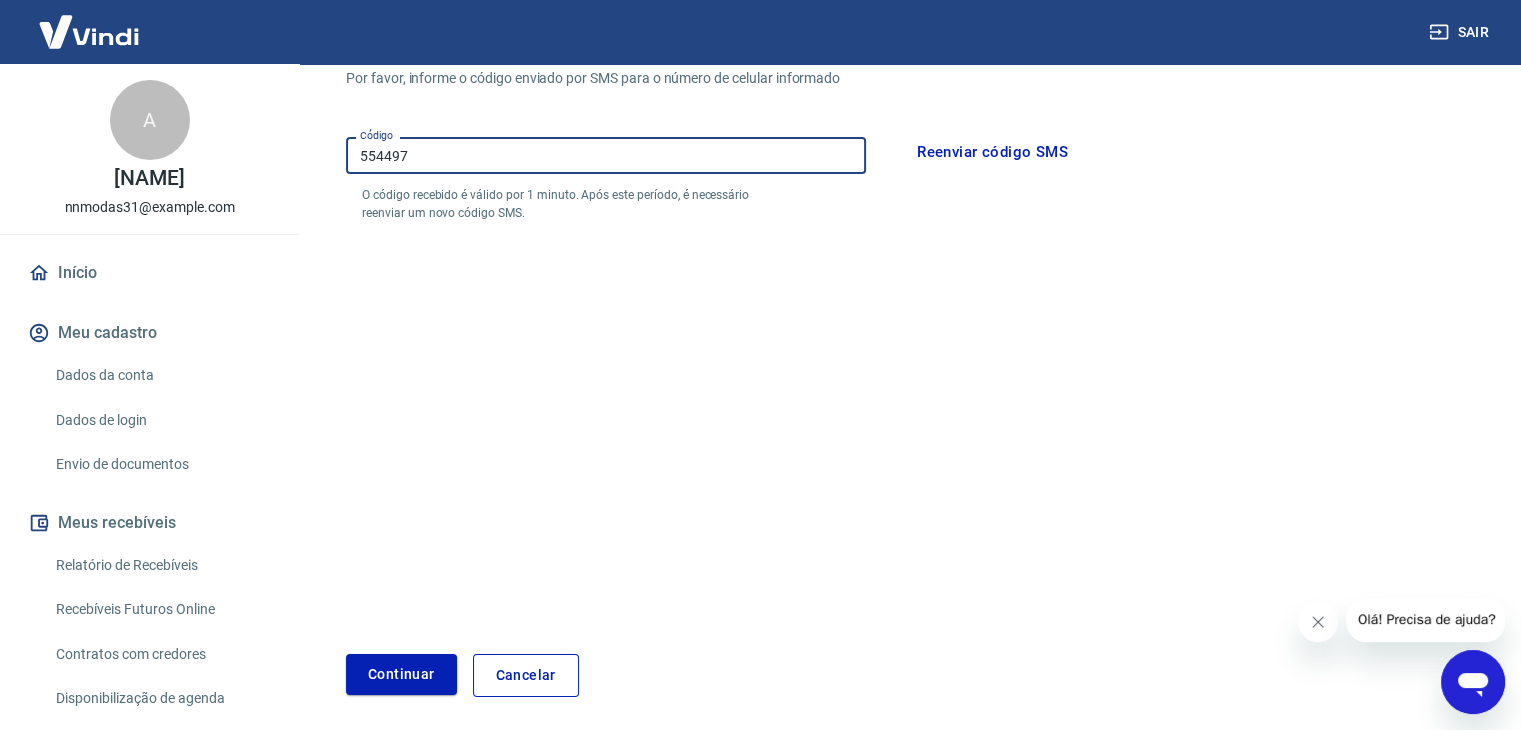 type on "554497" 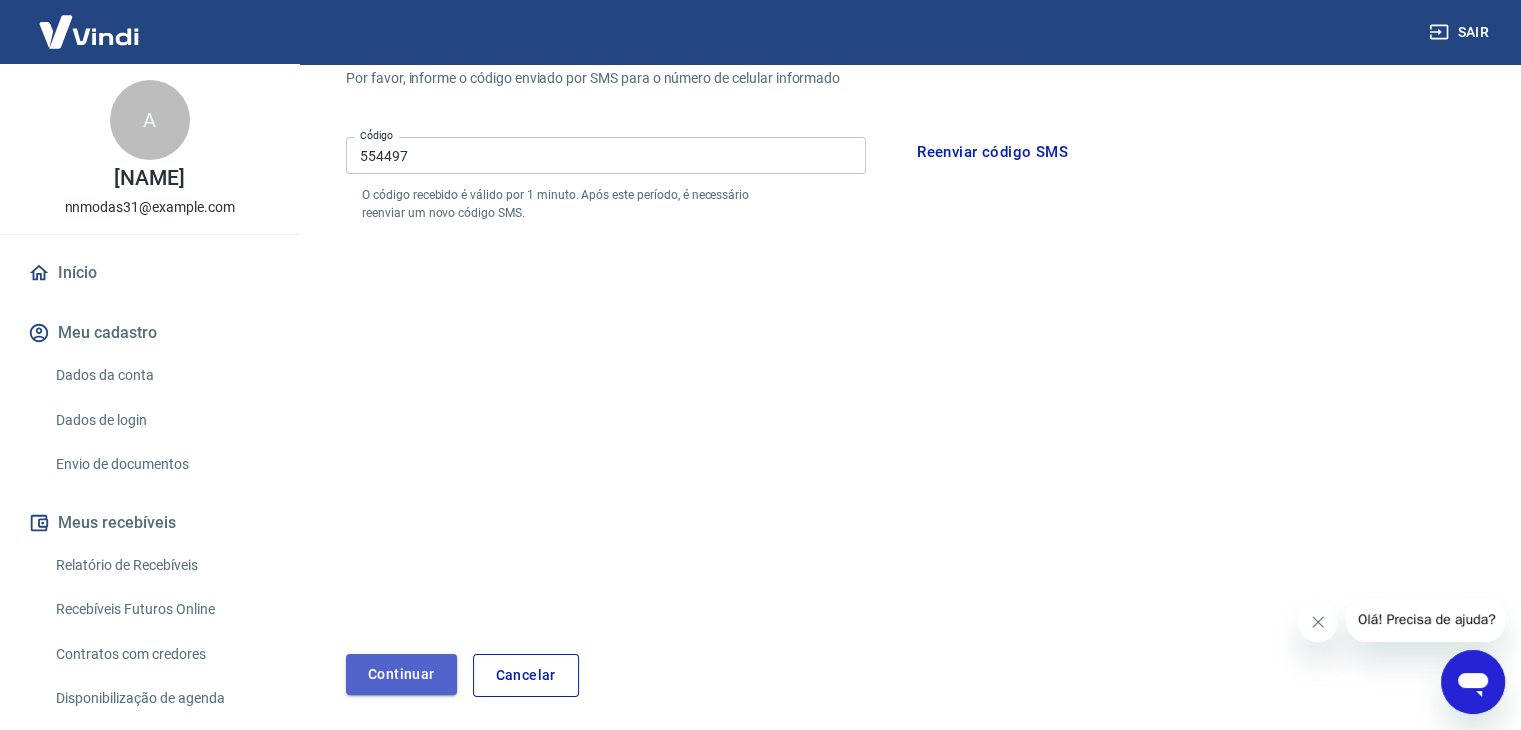 click on "Continuar" at bounding box center [401, 674] 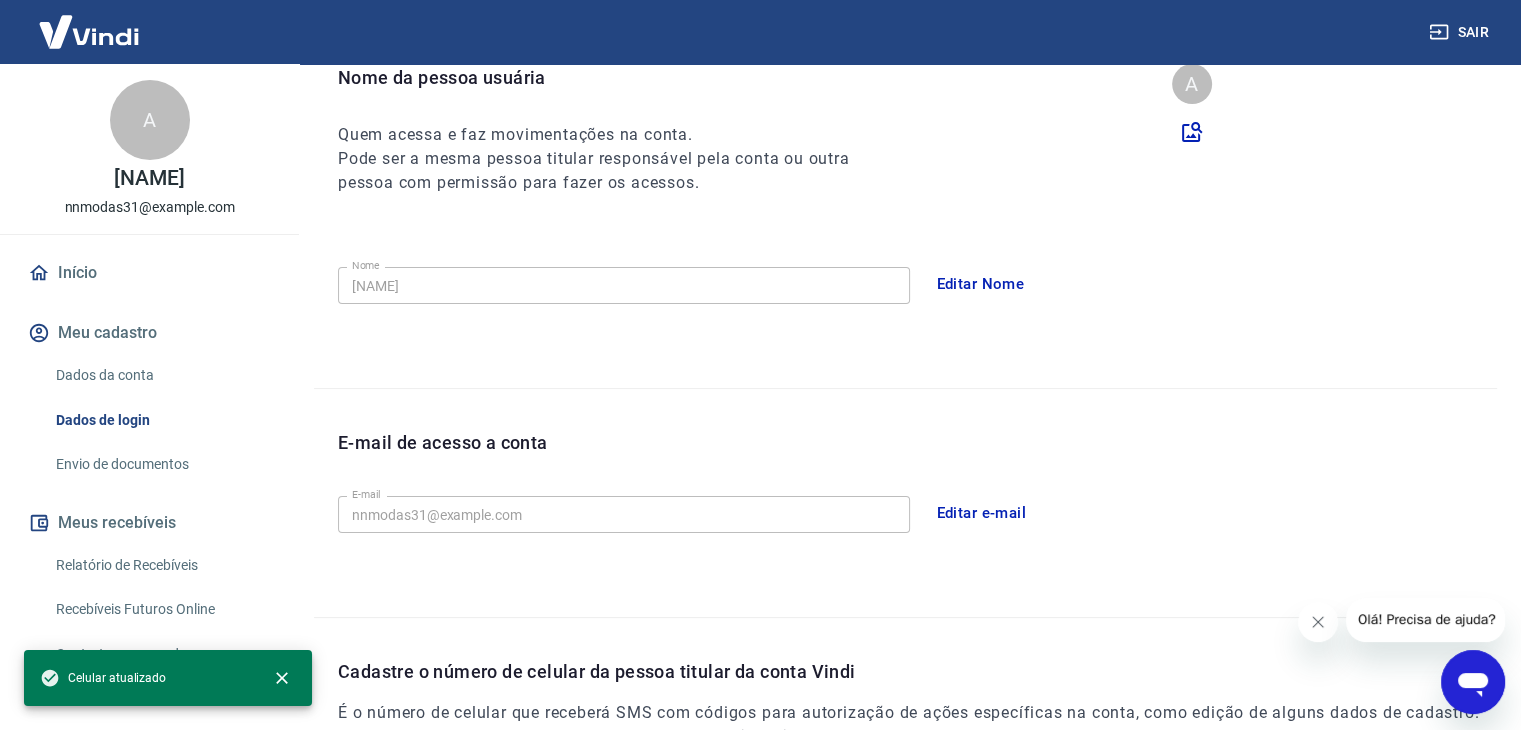 scroll, scrollTop: 473, scrollLeft: 0, axis: vertical 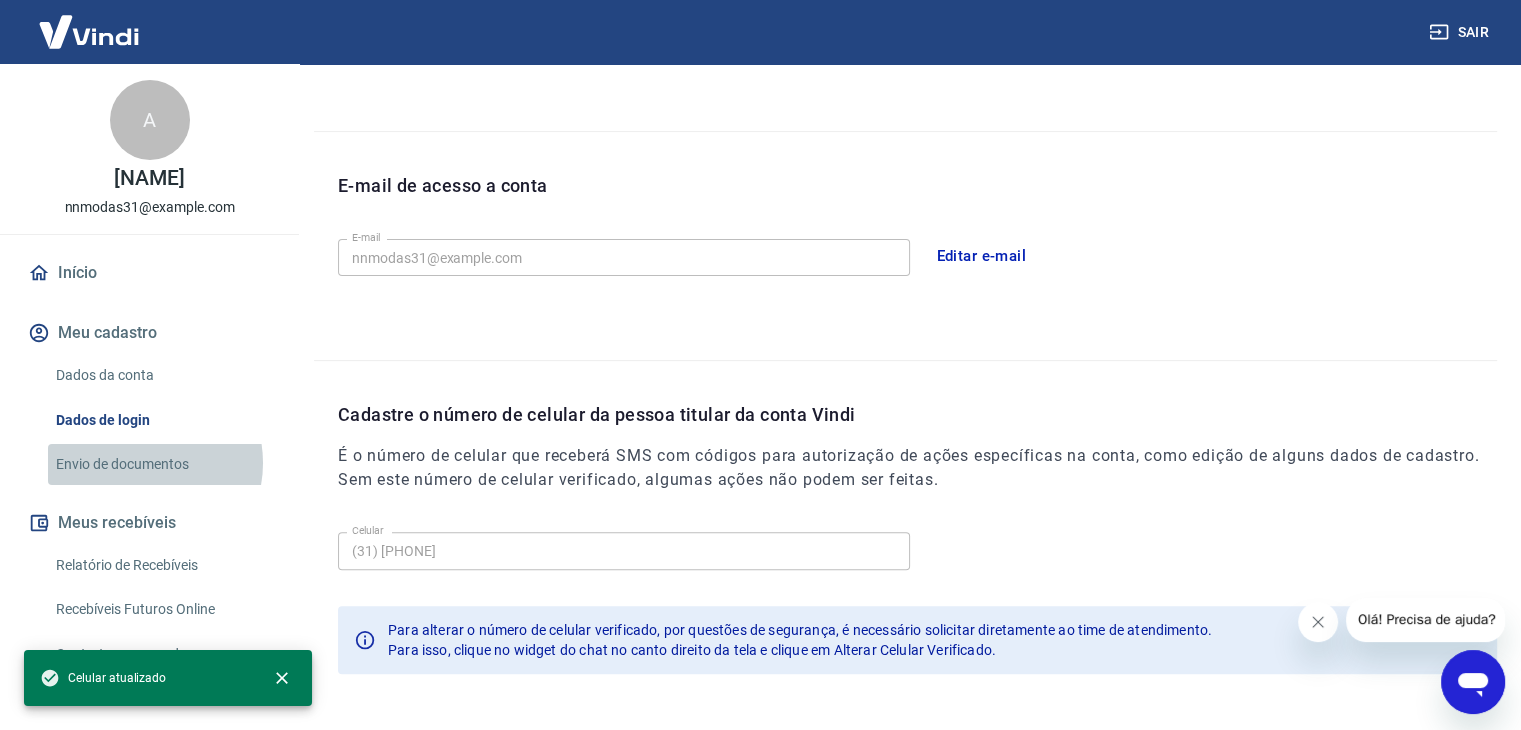 click on "Envio de documentos" at bounding box center [161, 464] 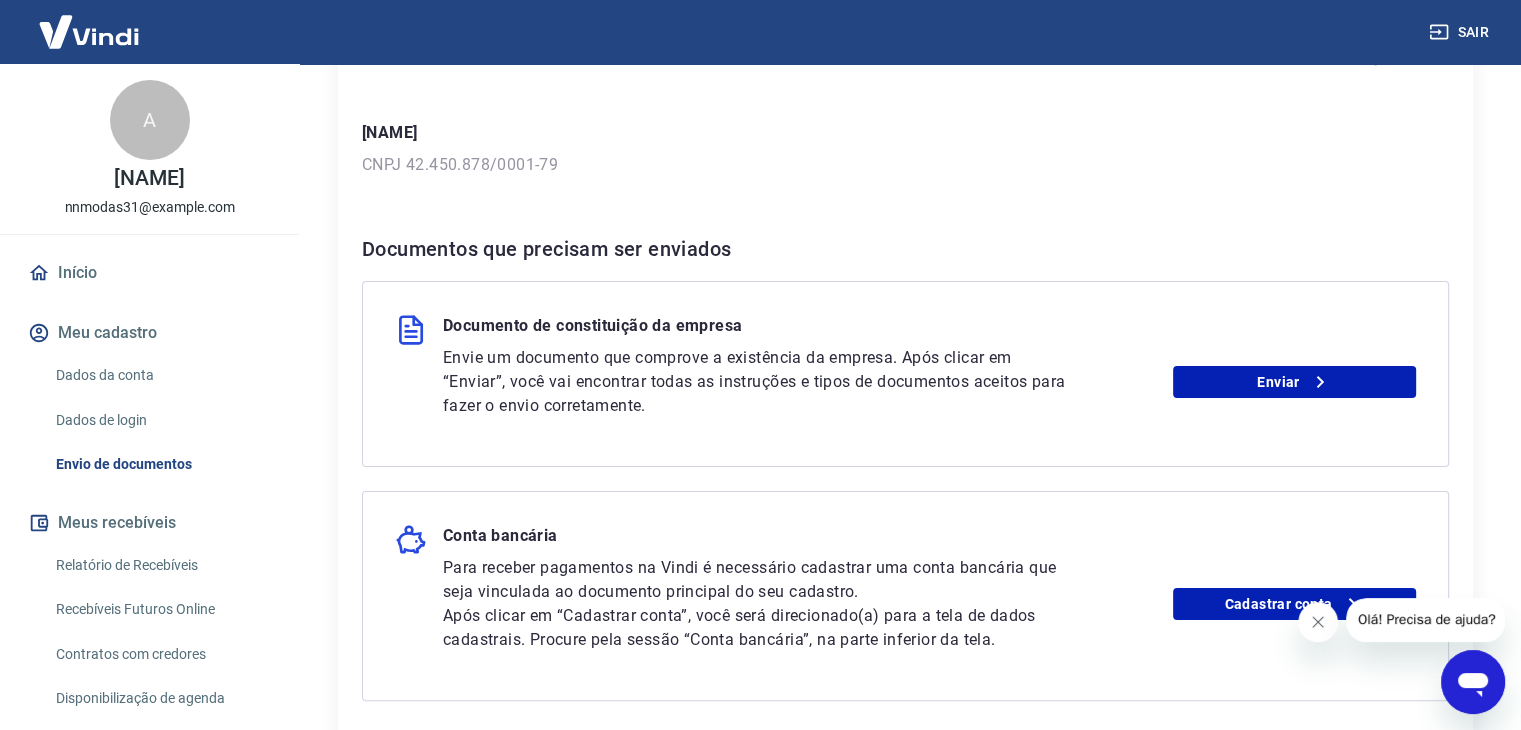 scroll, scrollTop: 300, scrollLeft: 0, axis: vertical 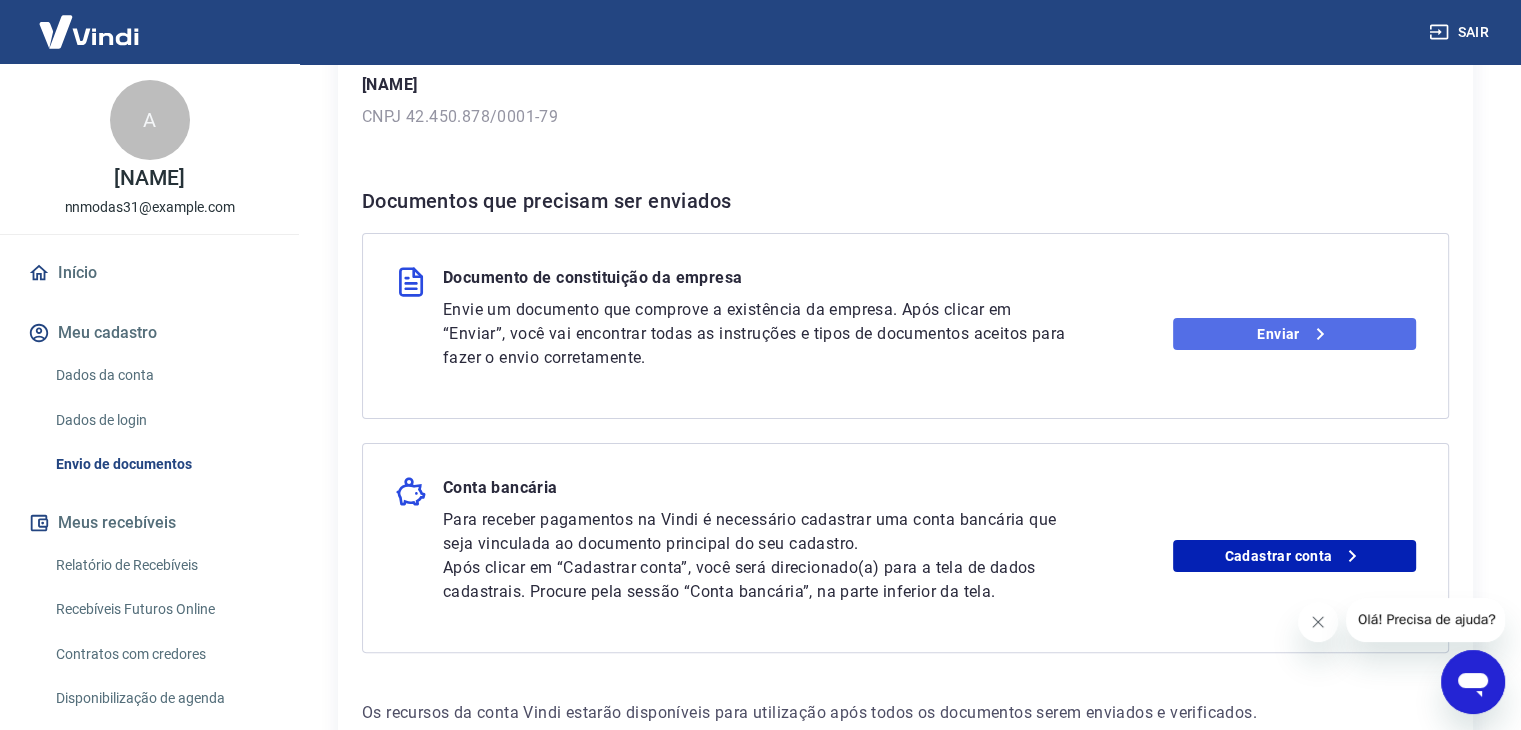 click on "Enviar" at bounding box center (1294, 334) 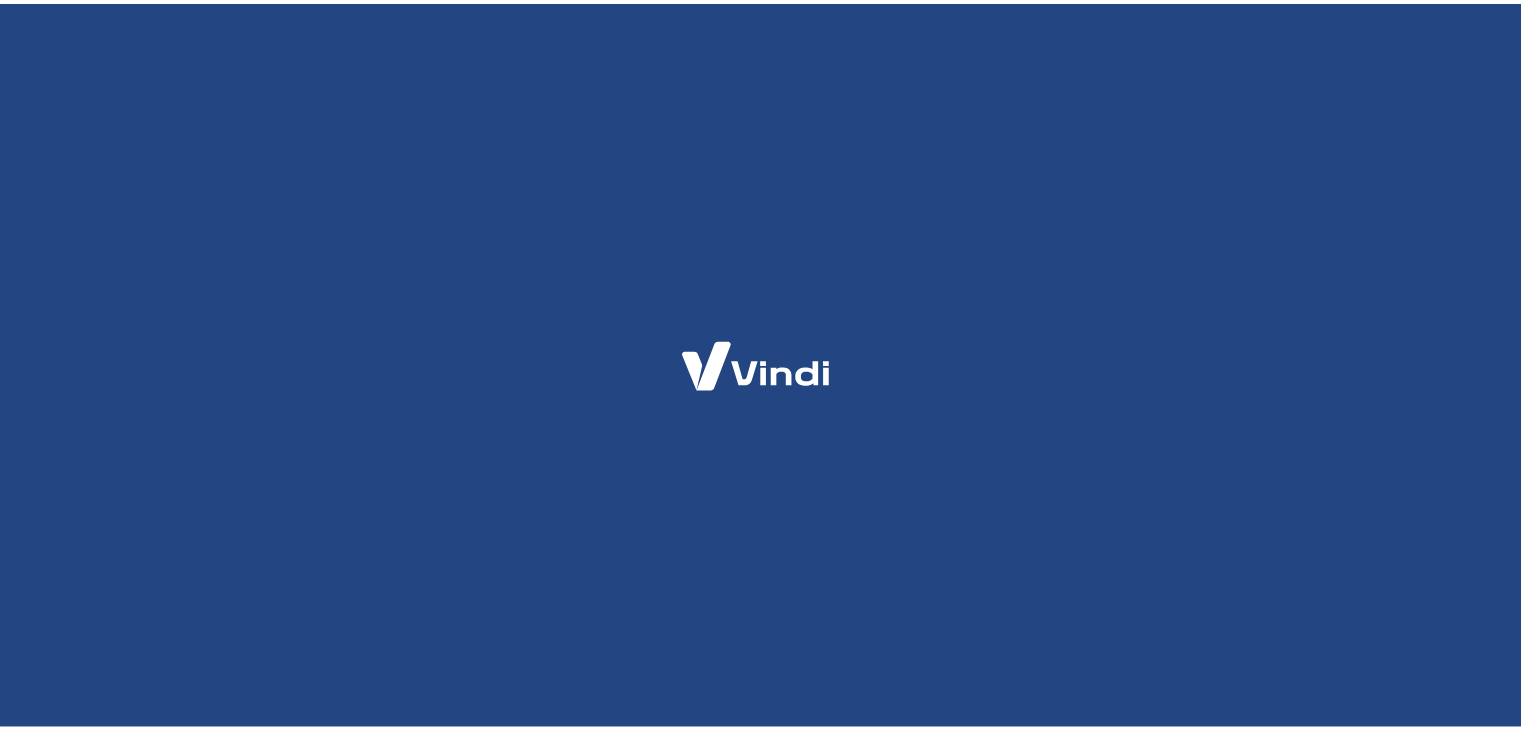 scroll, scrollTop: 0, scrollLeft: 0, axis: both 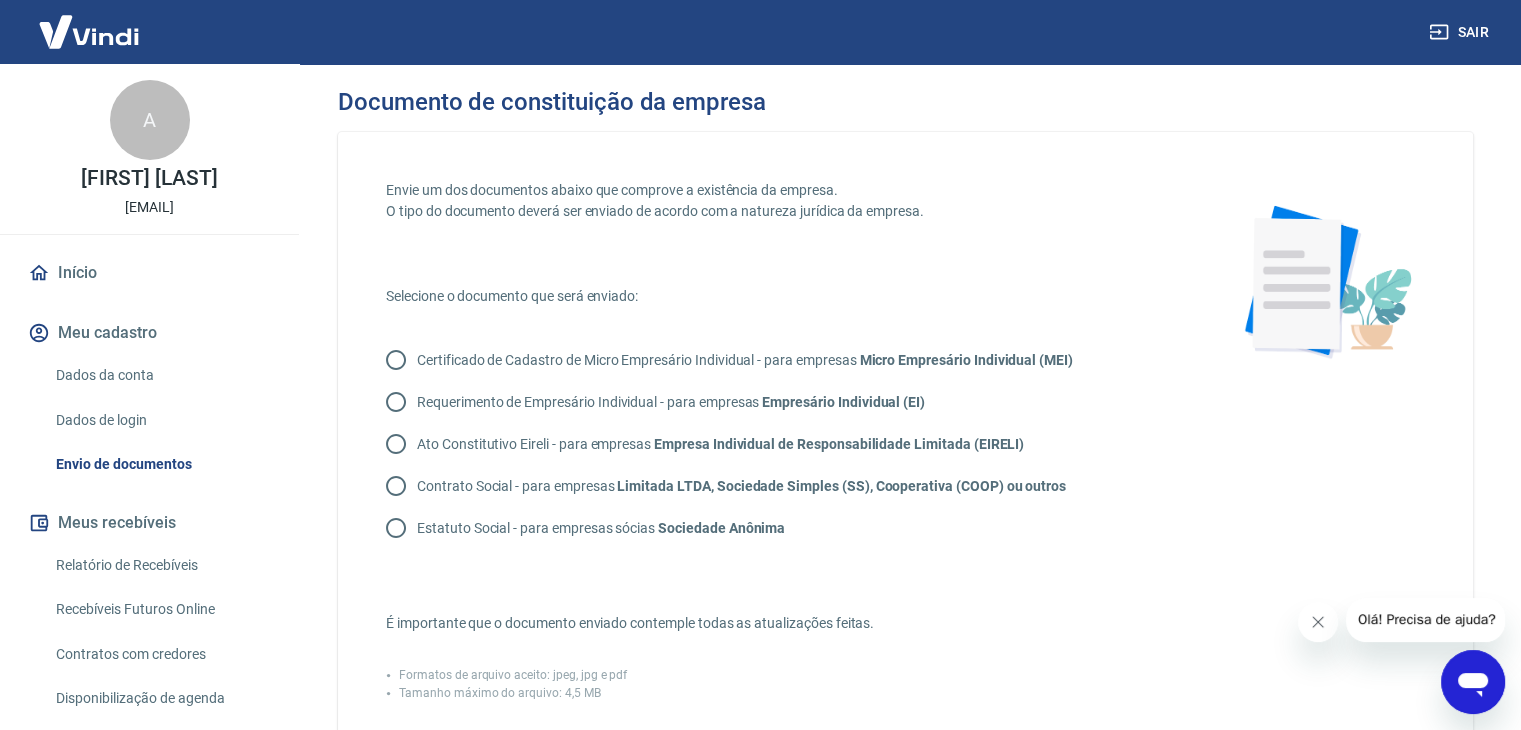 click on "Certificado de Cadastro de Micro Empresário Individual - para empresas   Micro Empresário Individual (MEI)" at bounding box center (396, 360) 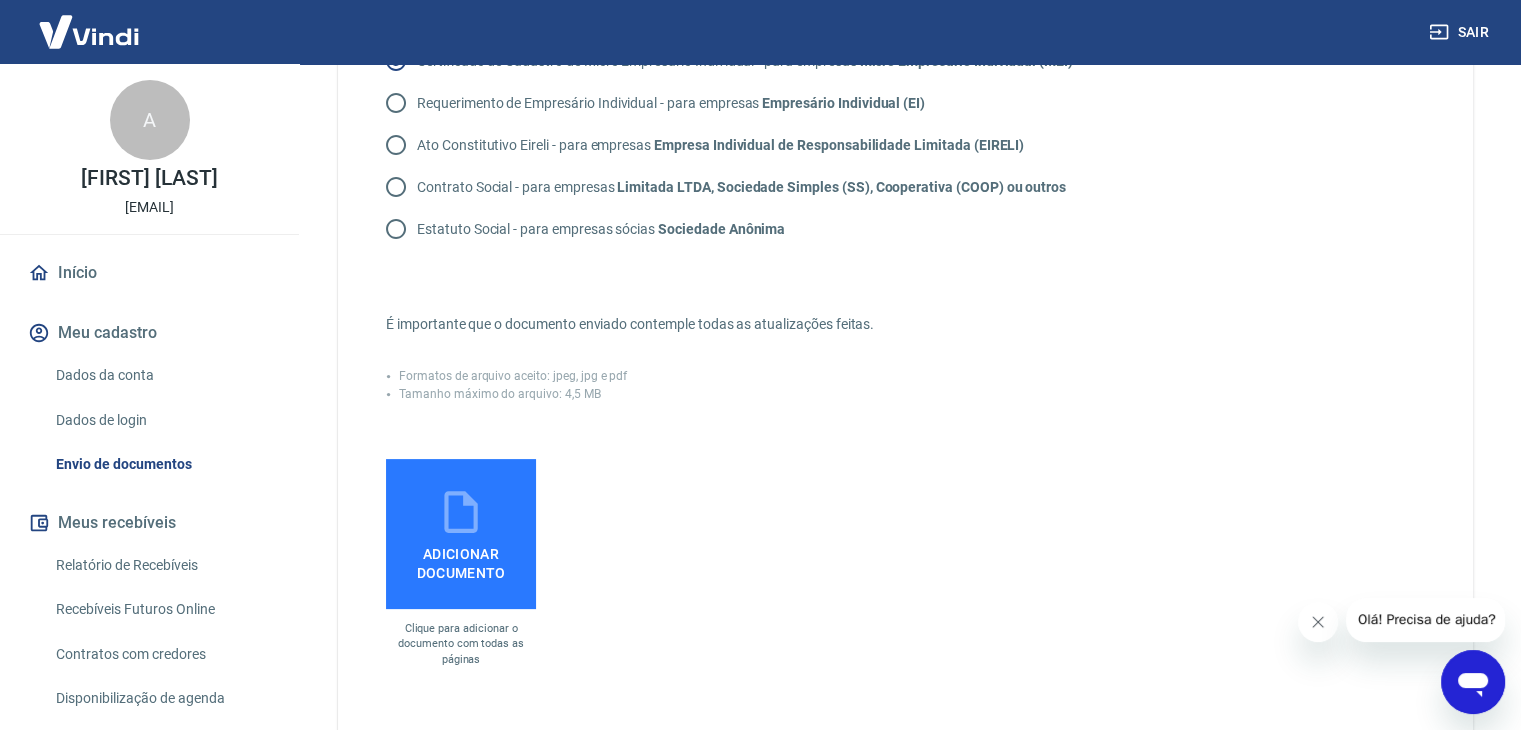scroll, scrollTop: 300, scrollLeft: 0, axis: vertical 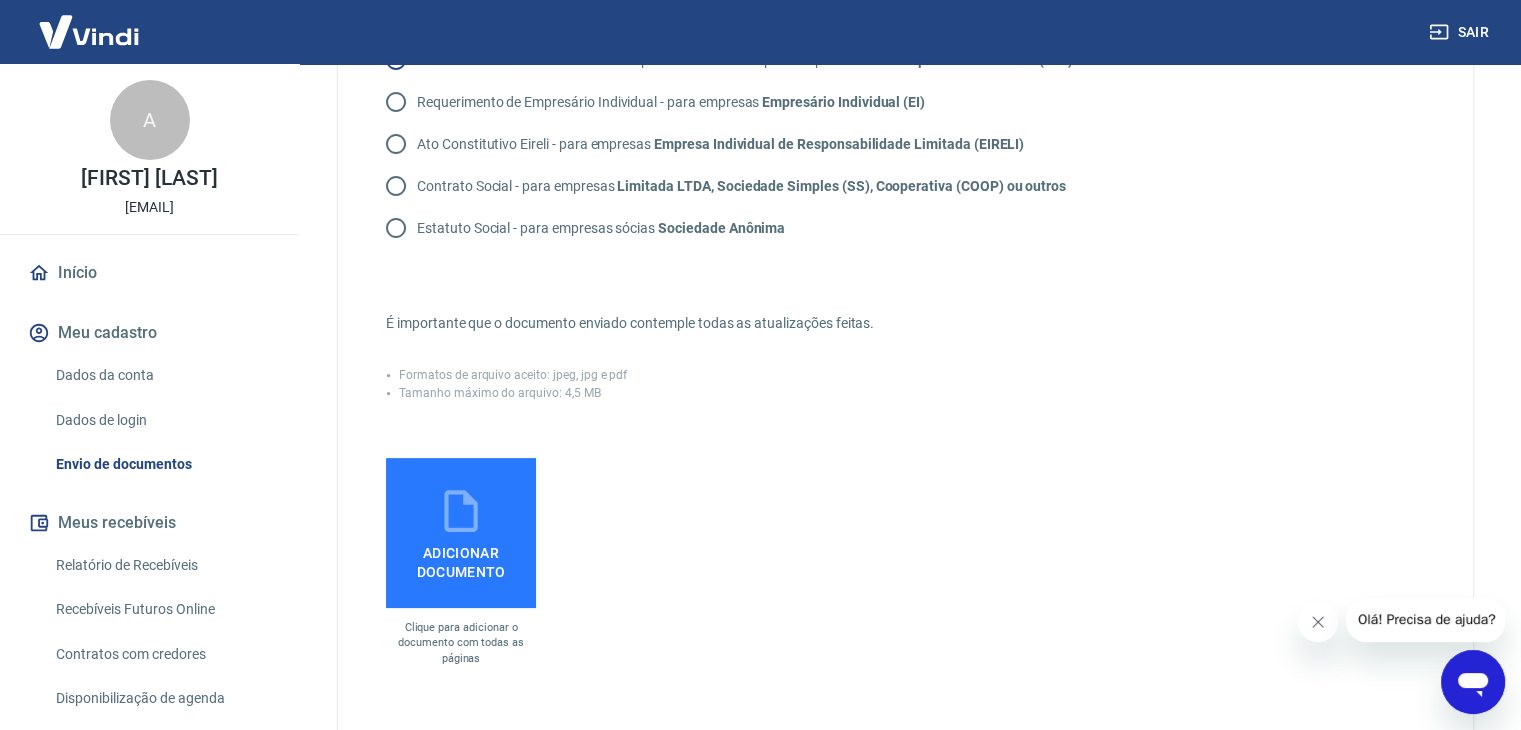 click on "Adicionar documento" at bounding box center (461, 558) 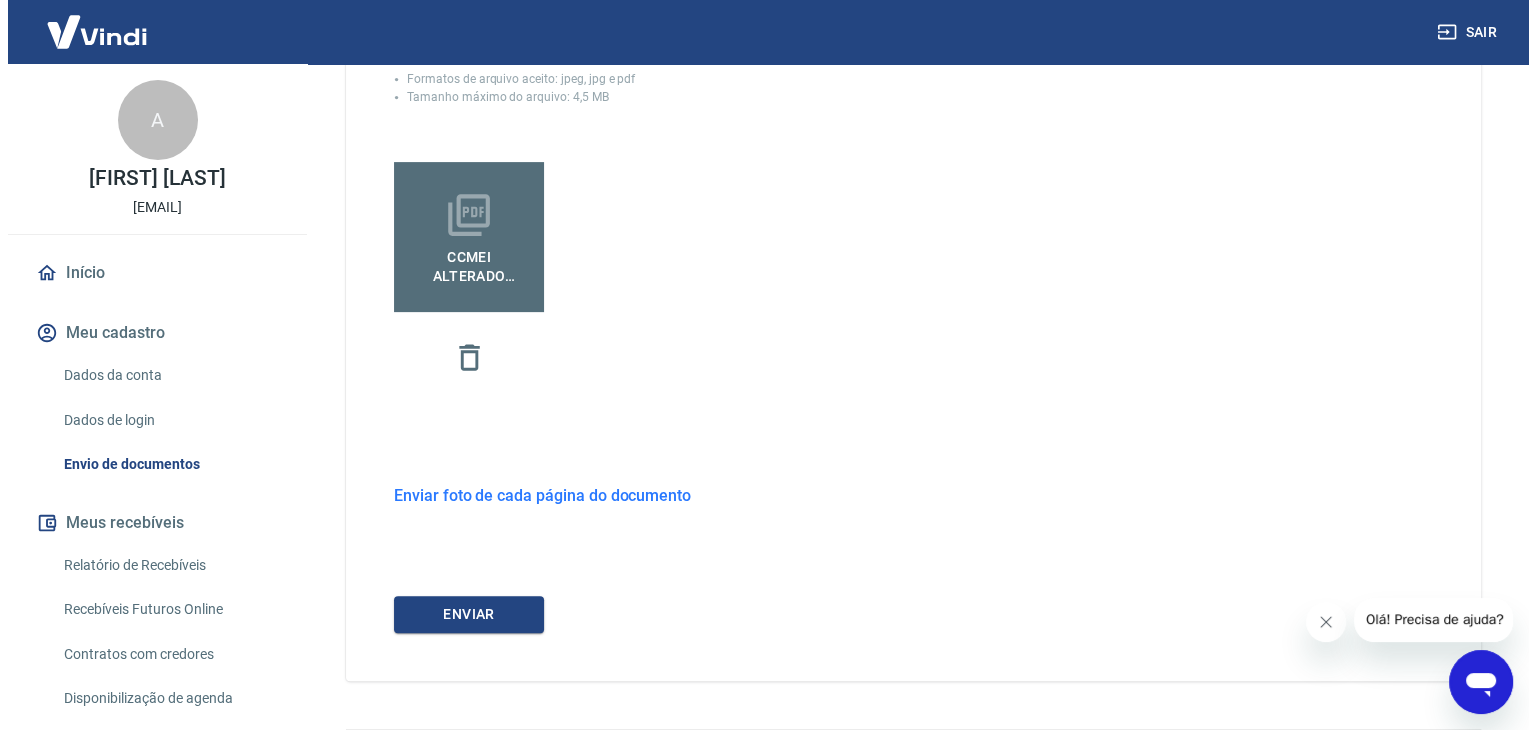 scroll, scrollTop: 656, scrollLeft: 0, axis: vertical 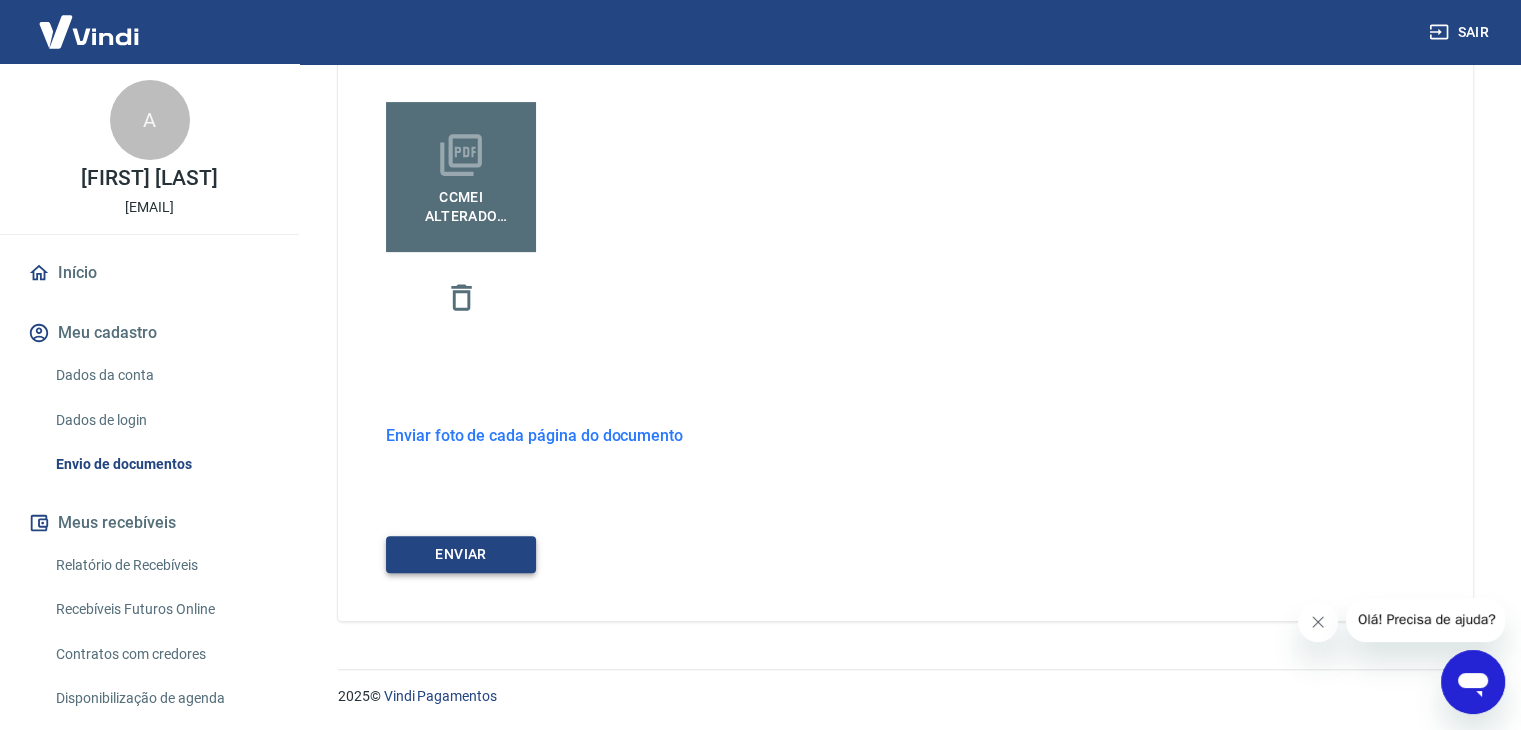 click on "ENVIAR" at bounding box center (461, 554) 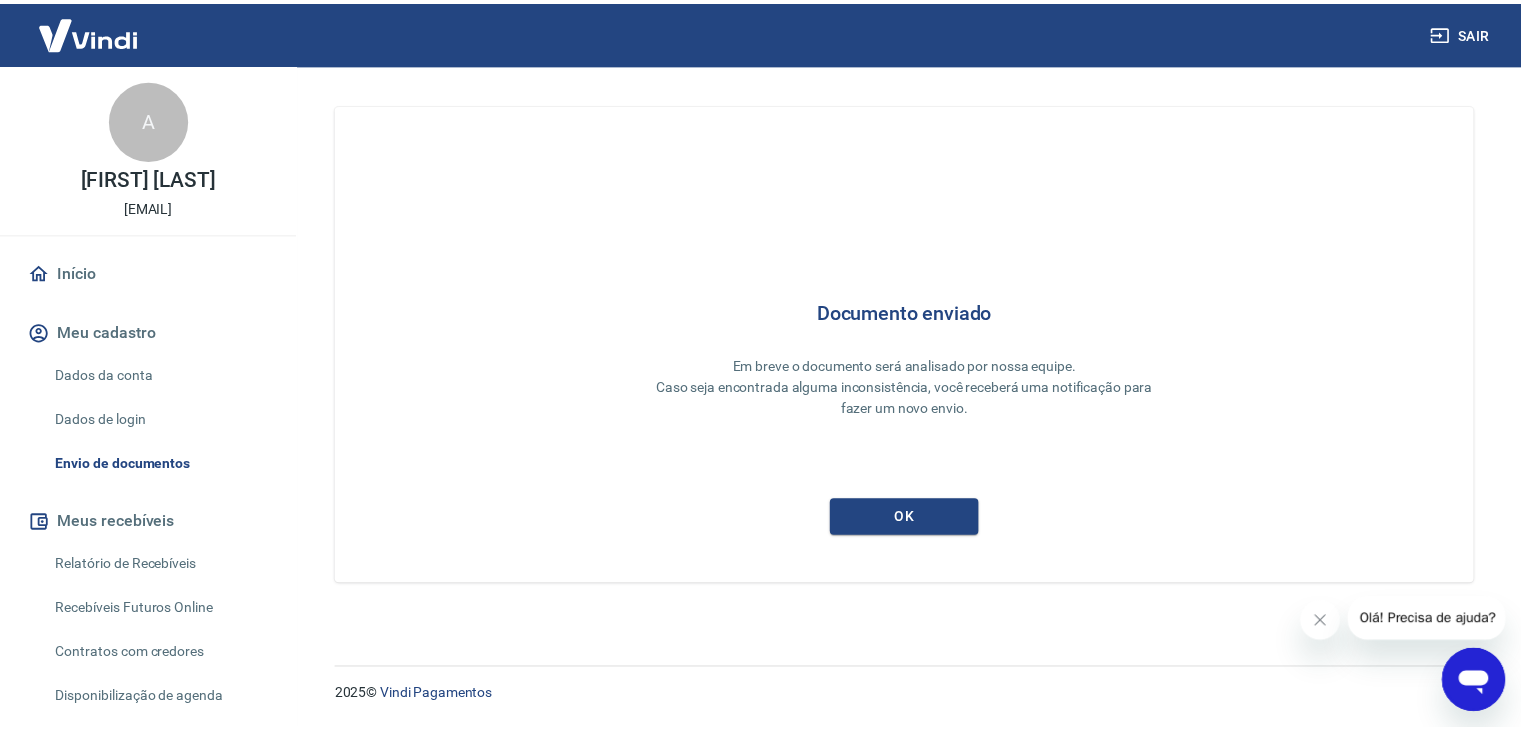 scroll, scrollTop: 0, scrollLeft: 0, axis: both 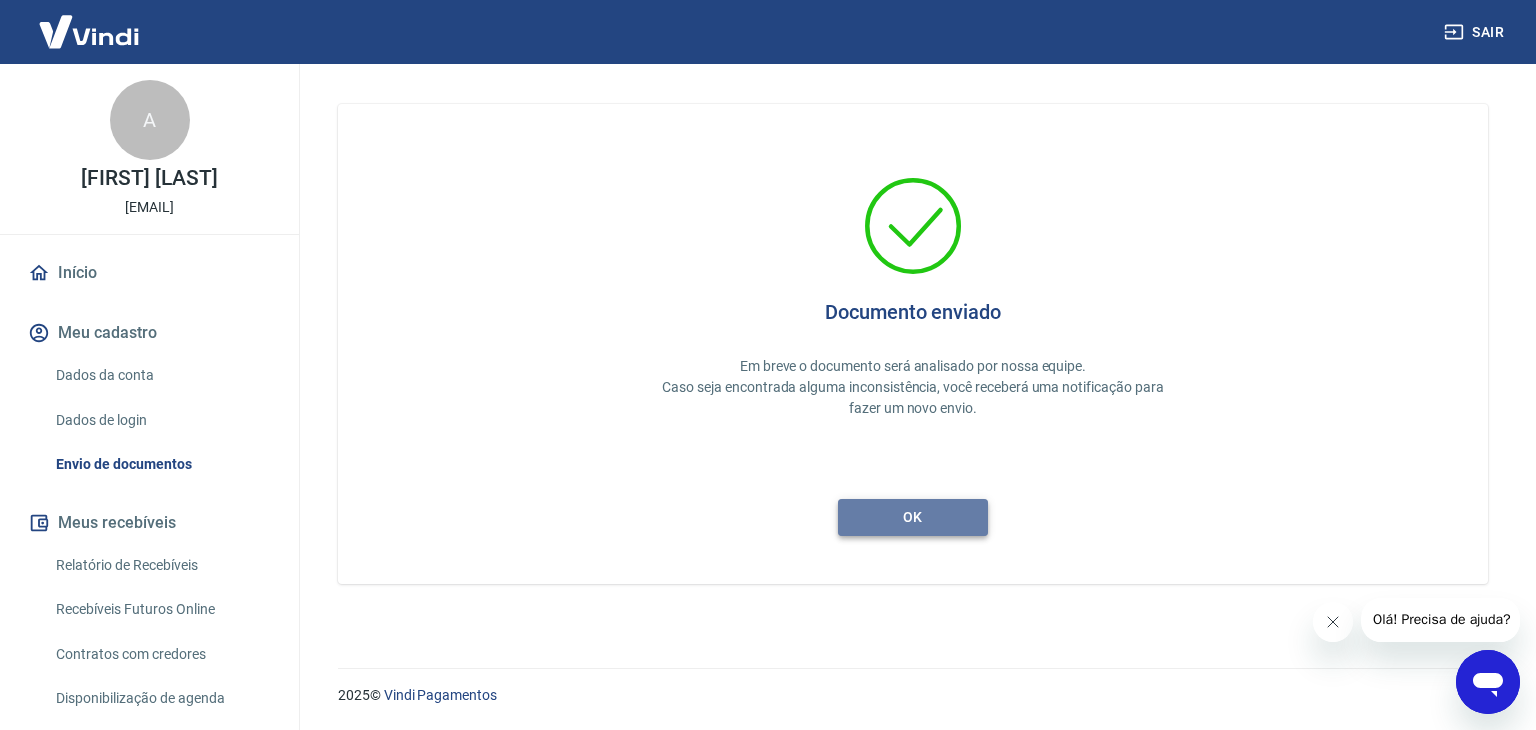 click on "ok" at bounding box center (913, 517) 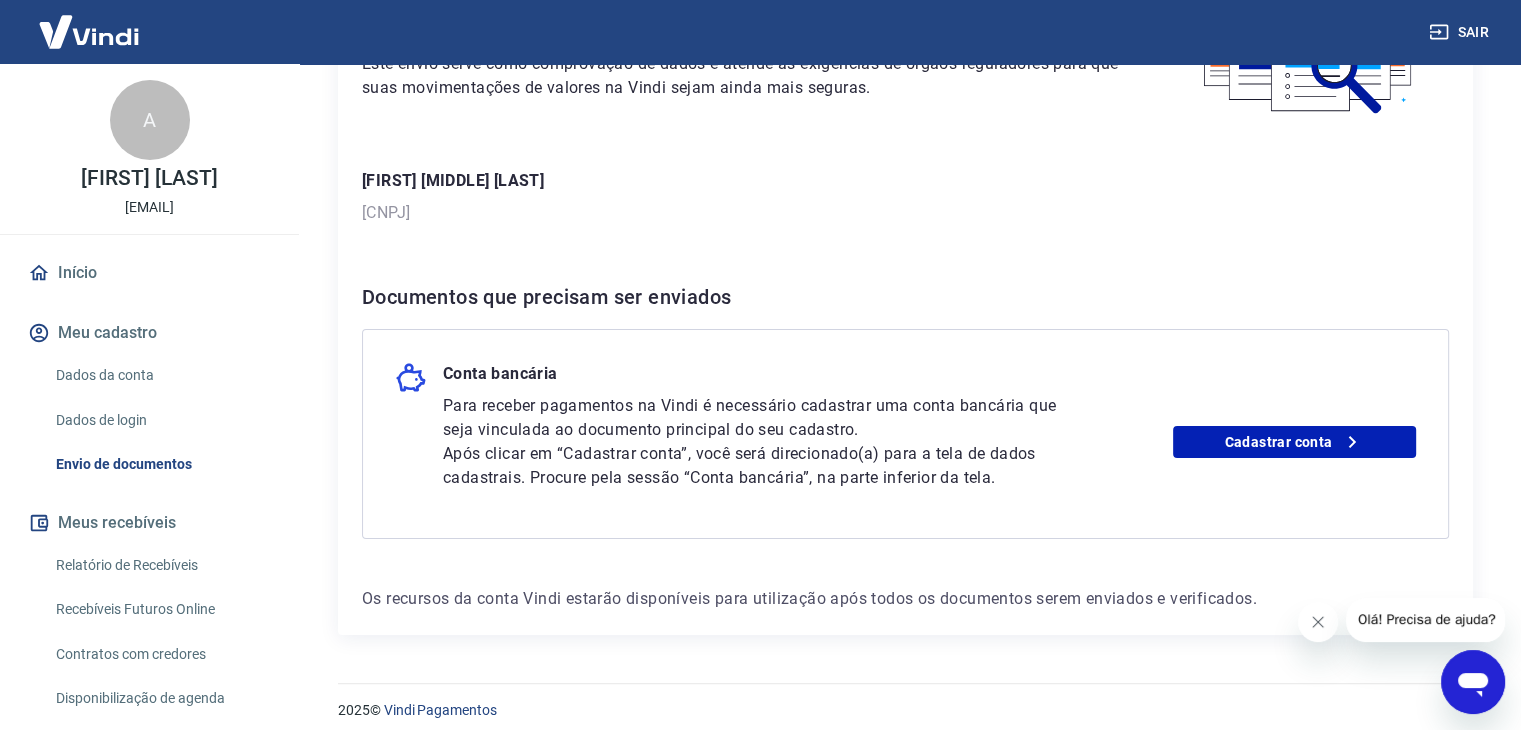 scroll, scrollTop: 219, scrollLeft: 0, axis: vertical 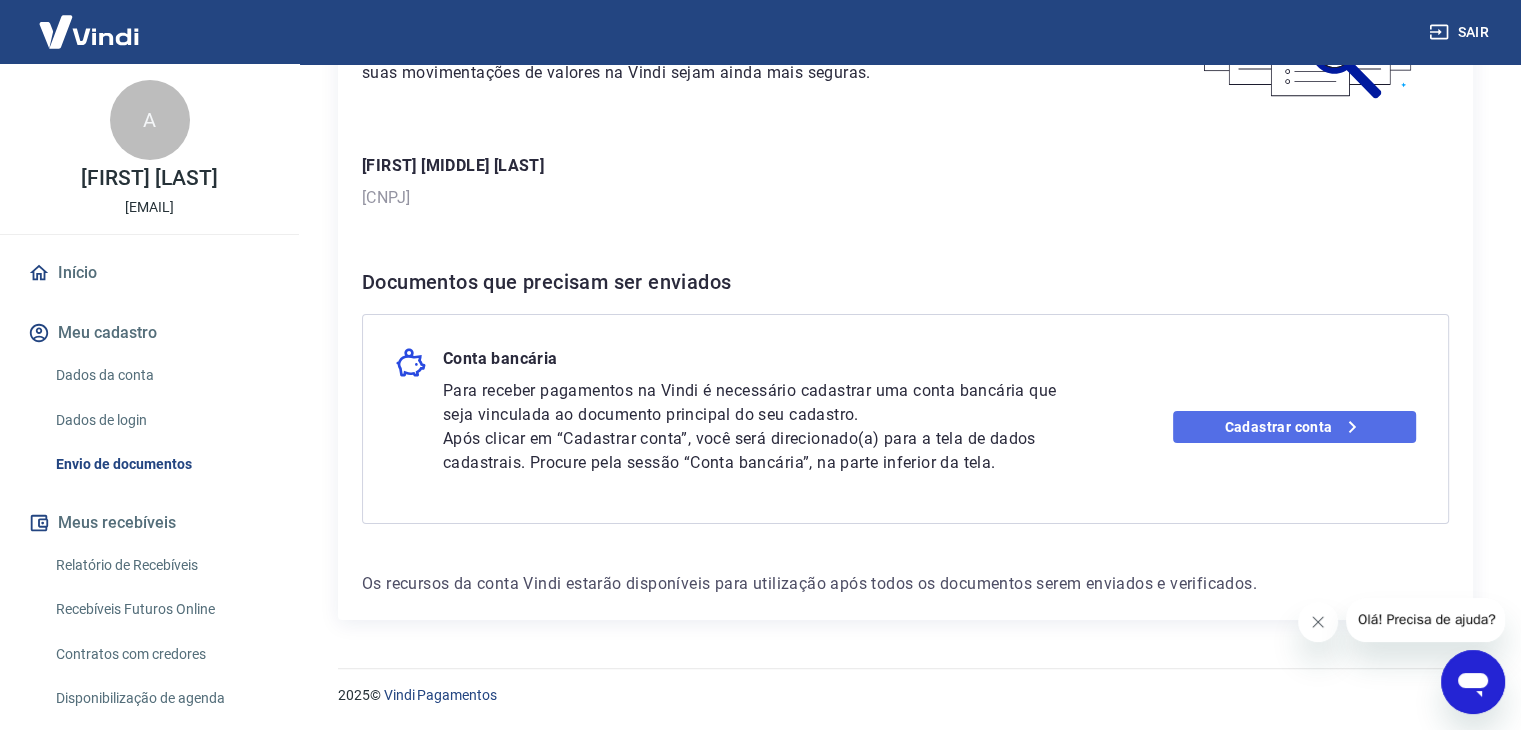 click on "Cadastrar conta" at bounding box center [1294, 427] 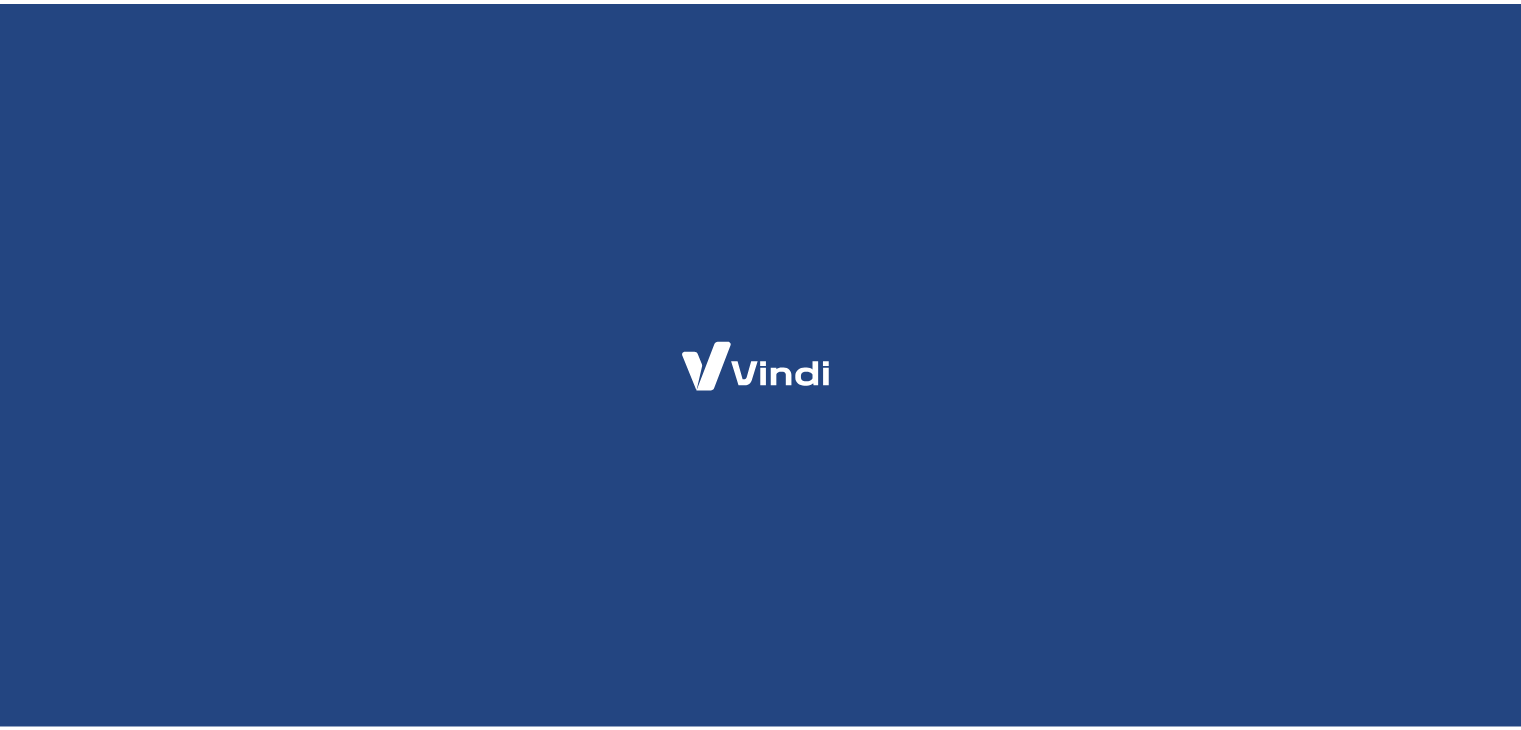 scroll, scrollTop: 0, scrollLeft: 0, axis: both 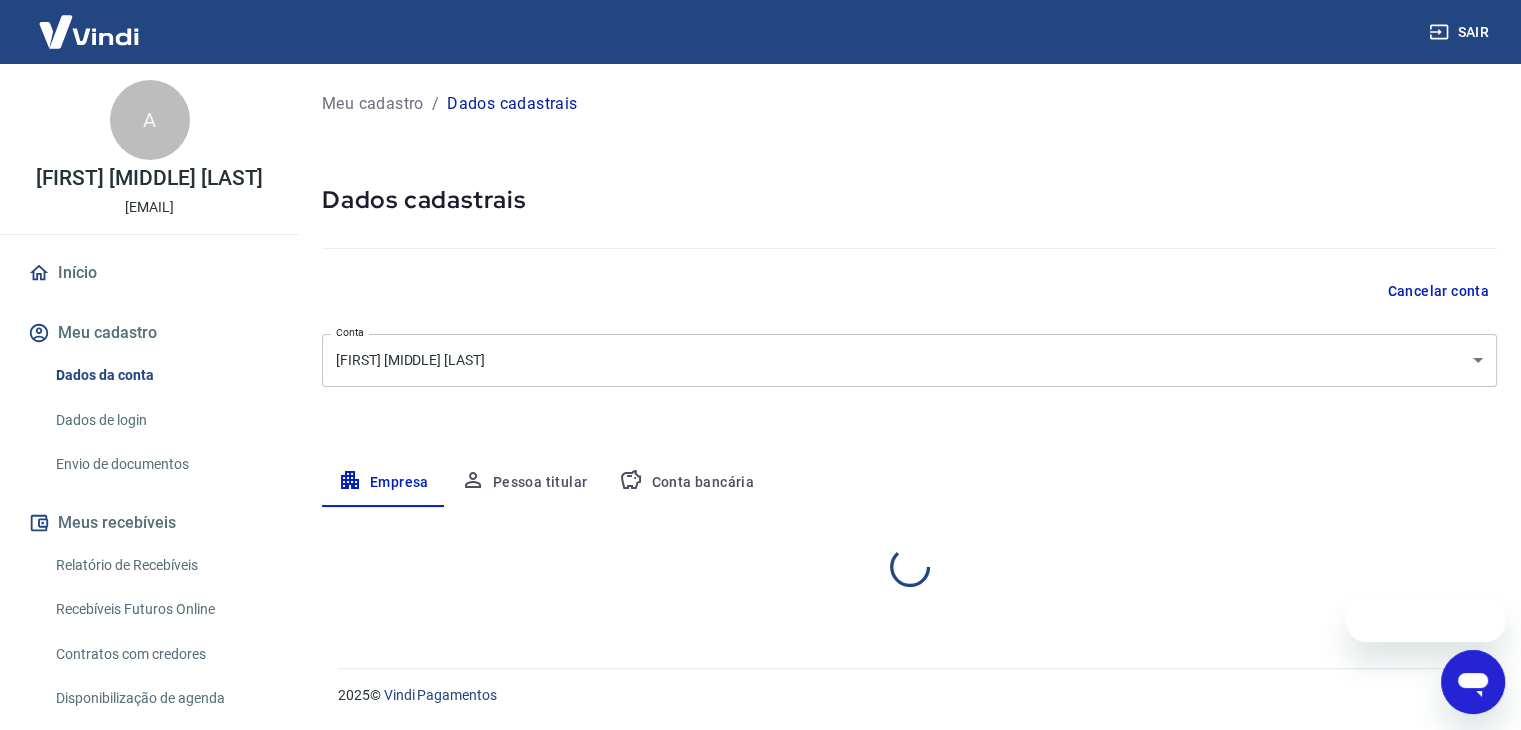 select on "MG" 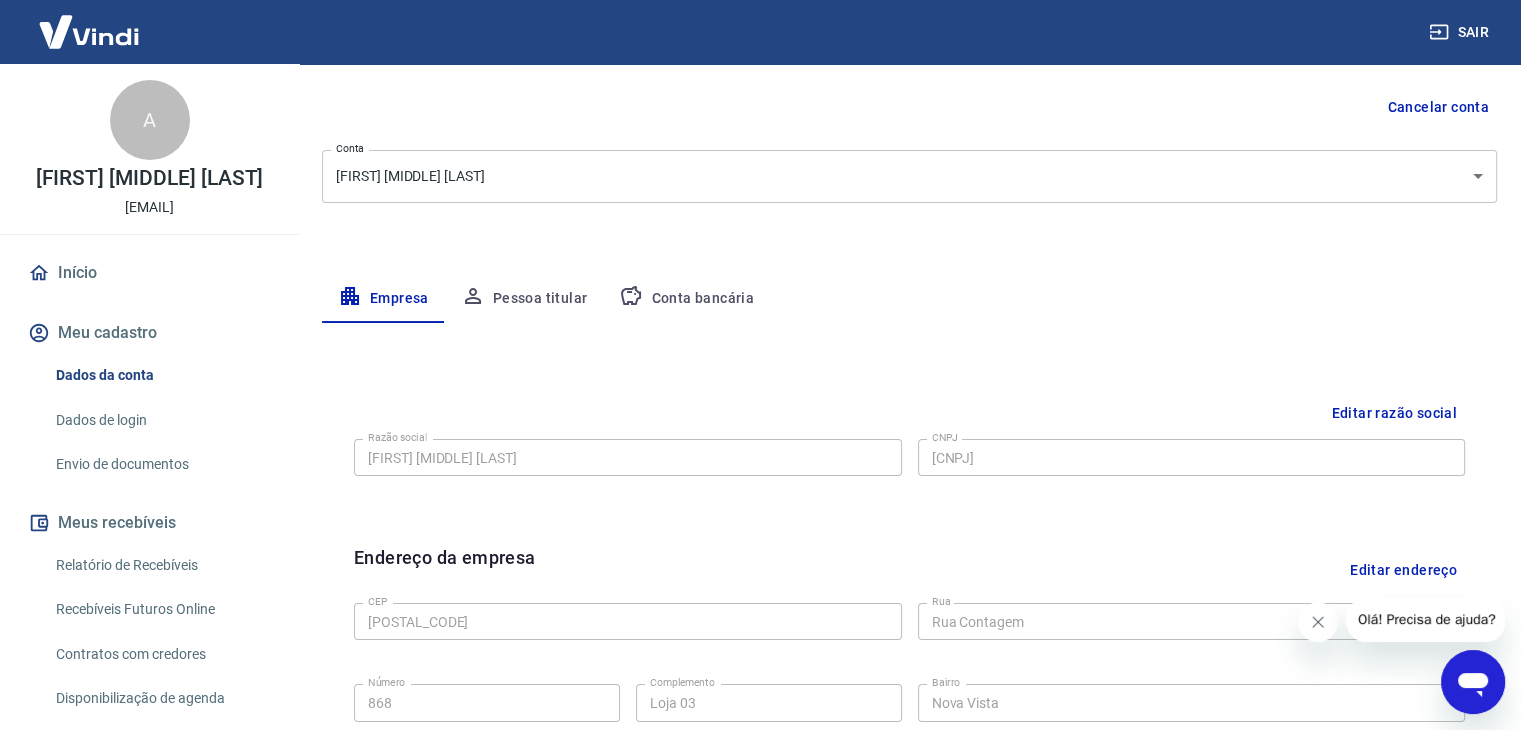 scroll, scrollTop: 200, scrollLeft: 0, axis: vertical 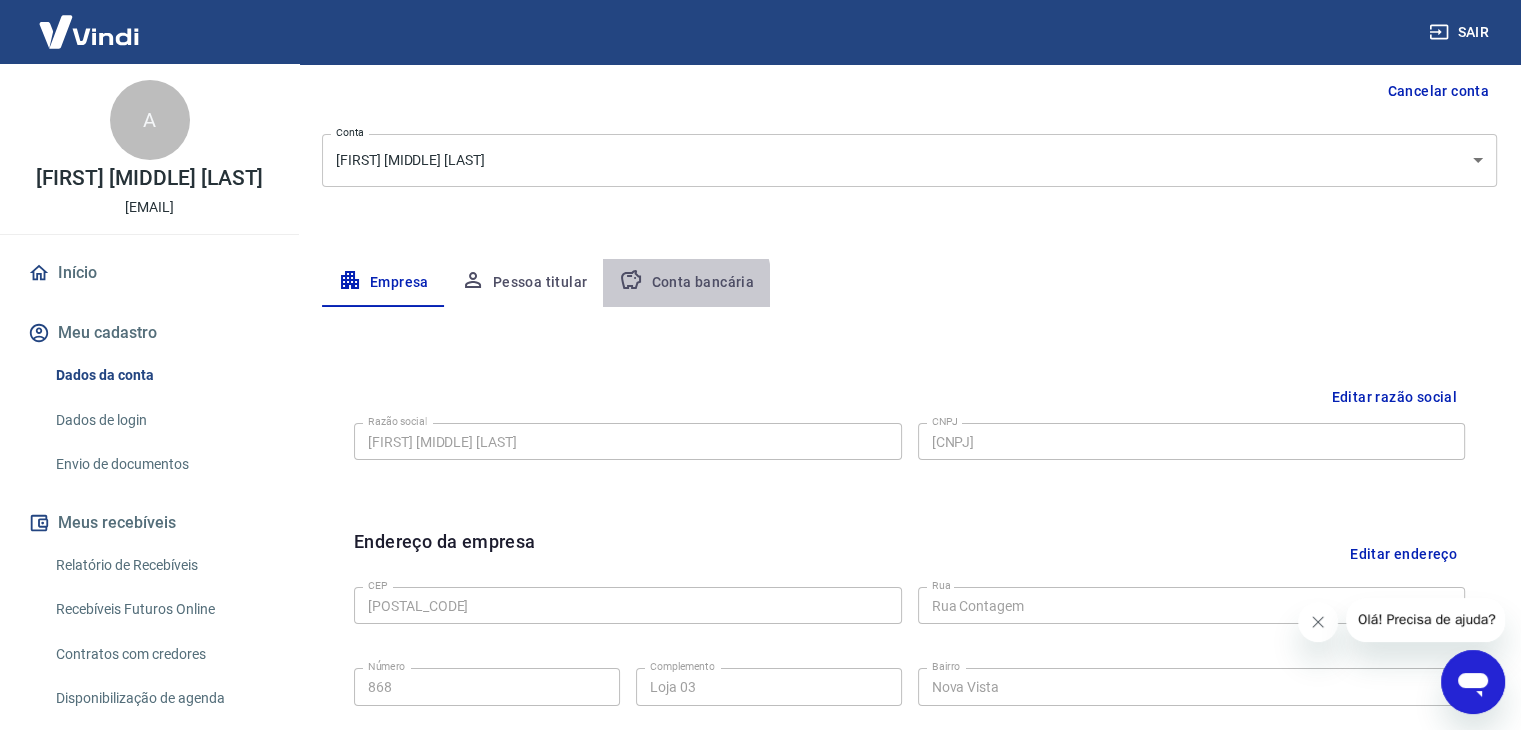 click on "Conta bancária" at bounding box center (686, 283) 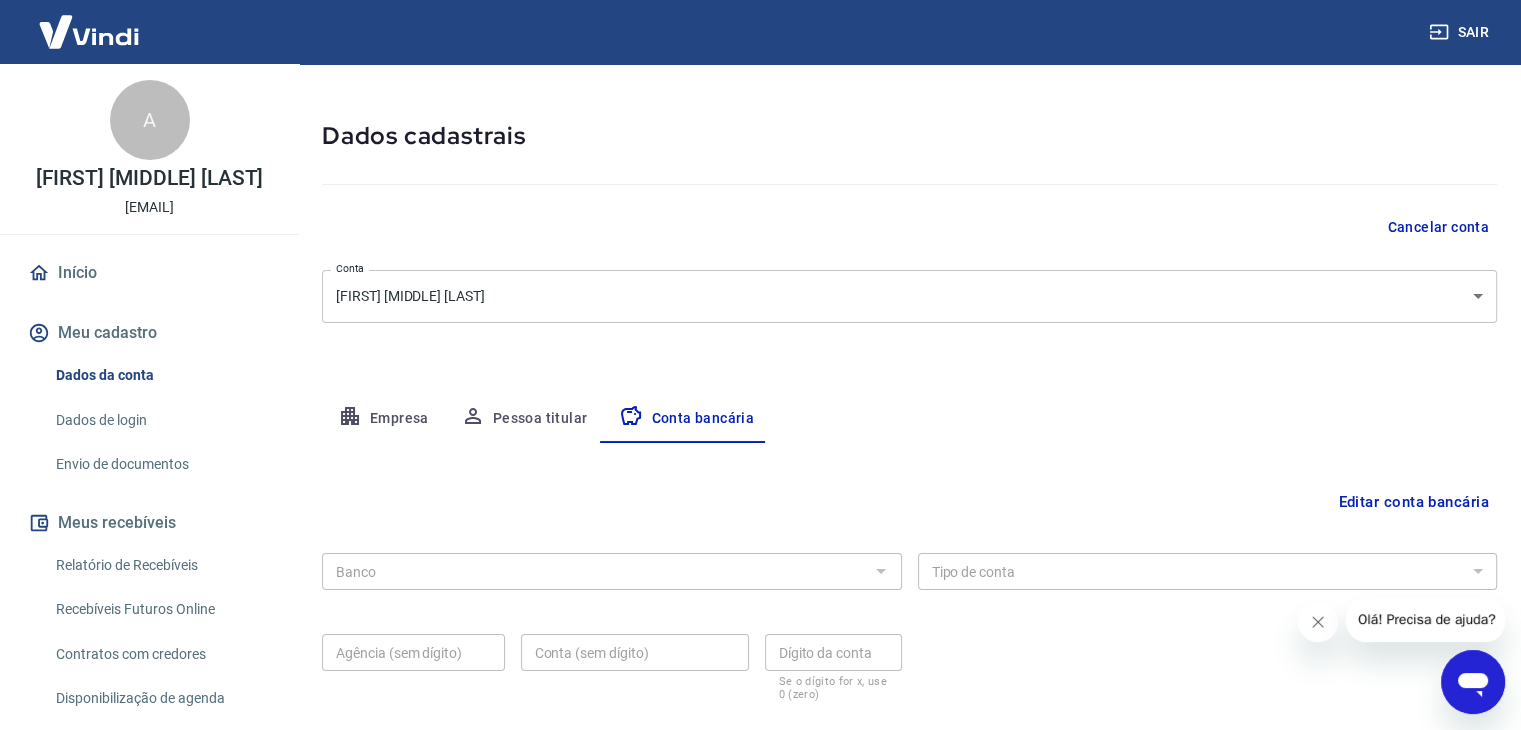 scroll, scrollTop: 180, scrollLeft: 0, axis: vertical 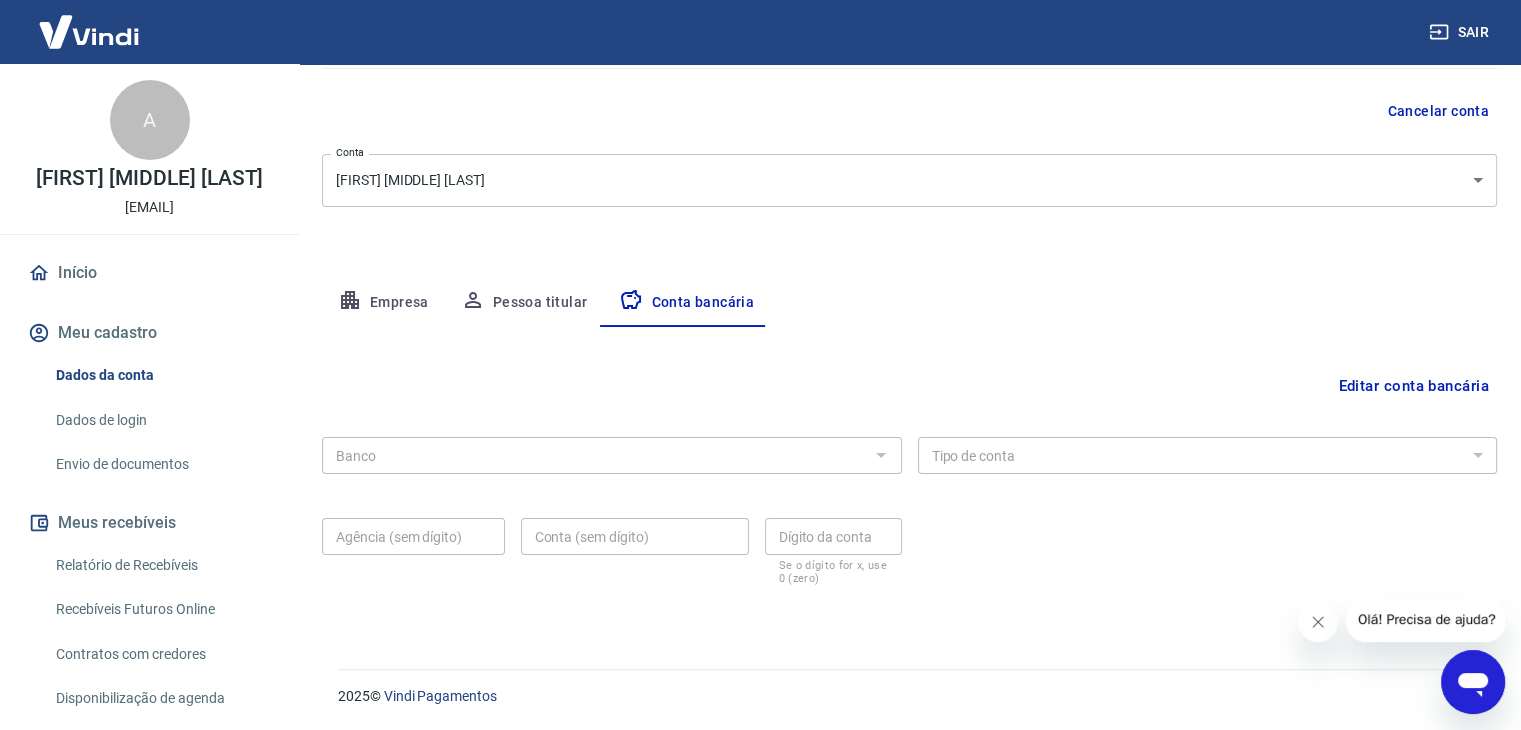 drag, startPoint x: 395, startPoint y: 477, endPoint x: 398, endPoint y: 454, distance: 23.194826 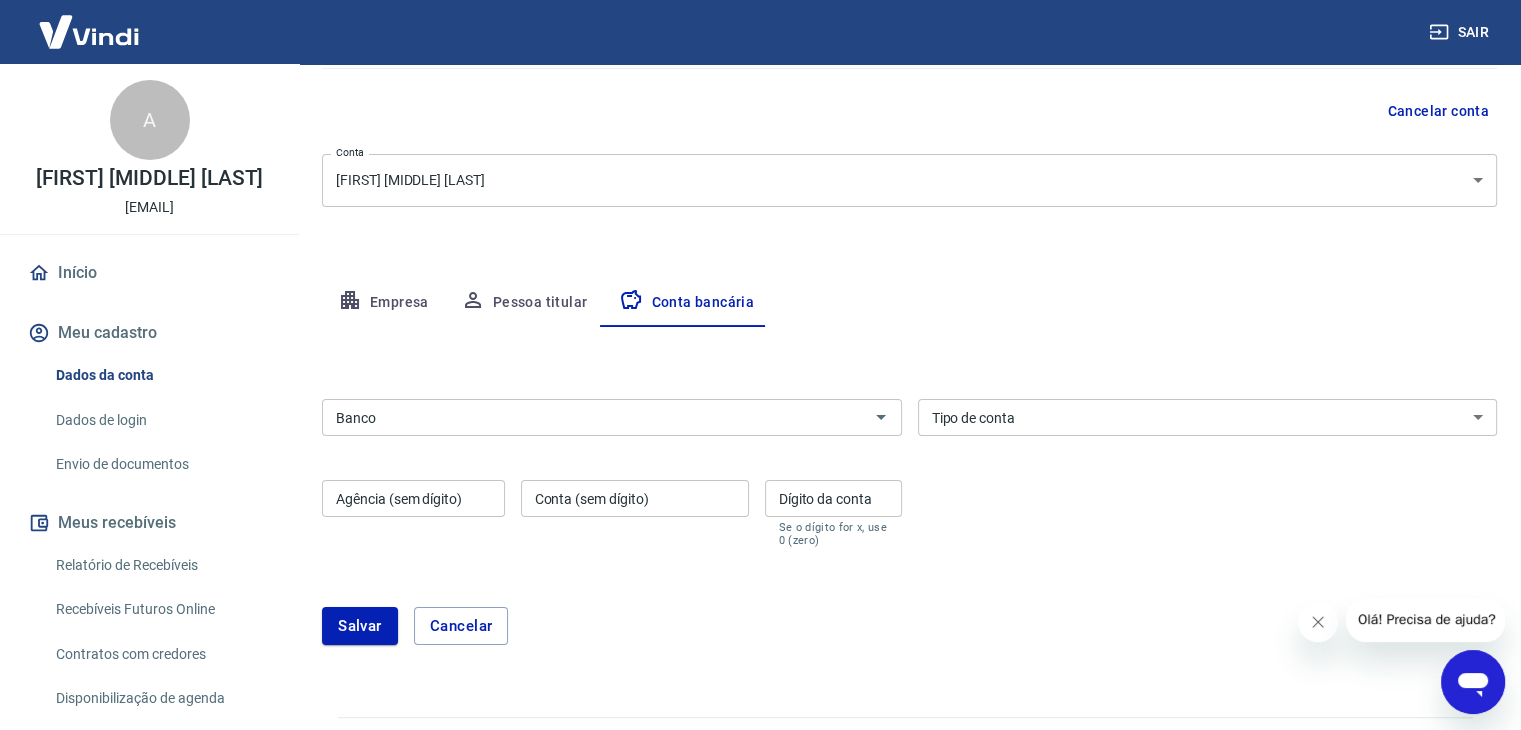 click on "Banco" at bounding box center [595, 417] 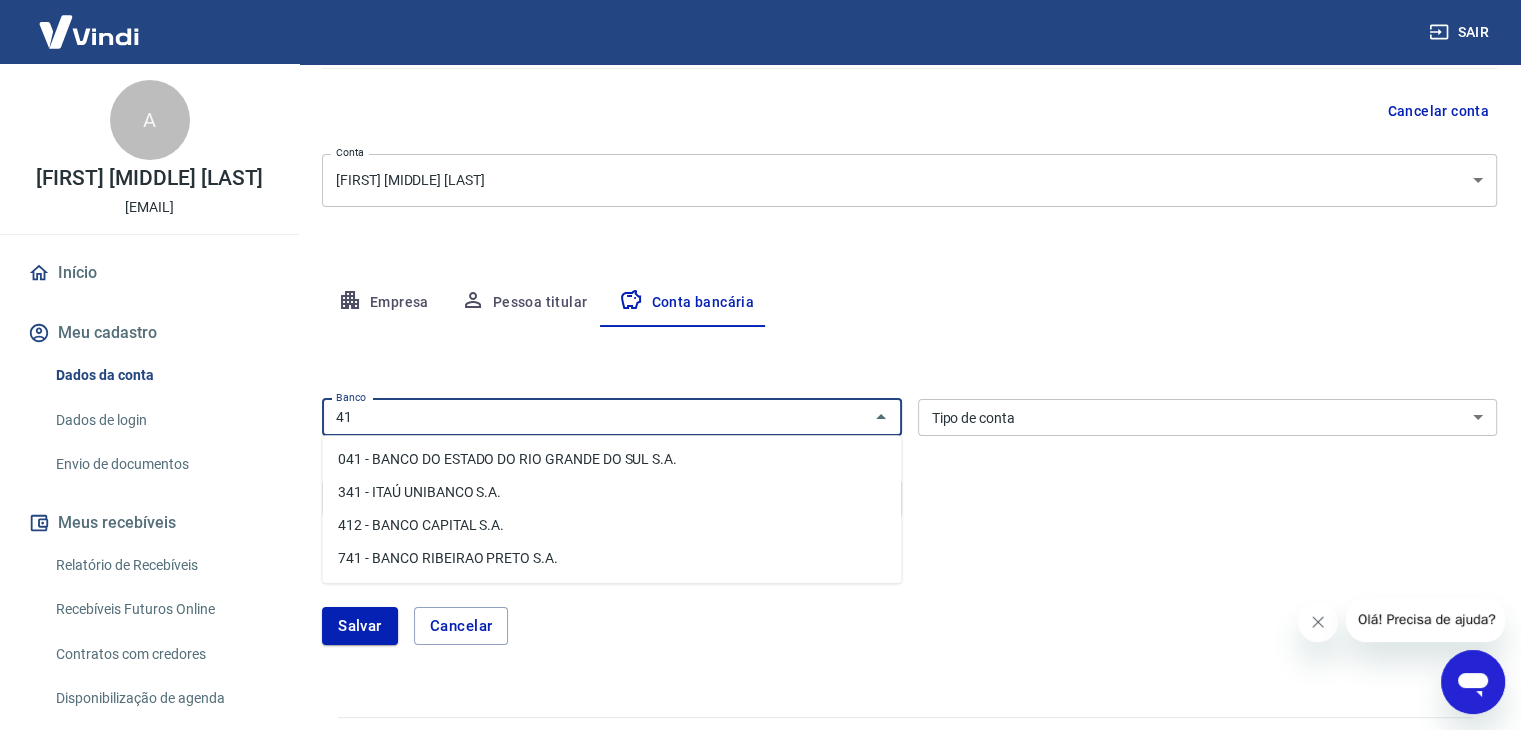 type on "4" 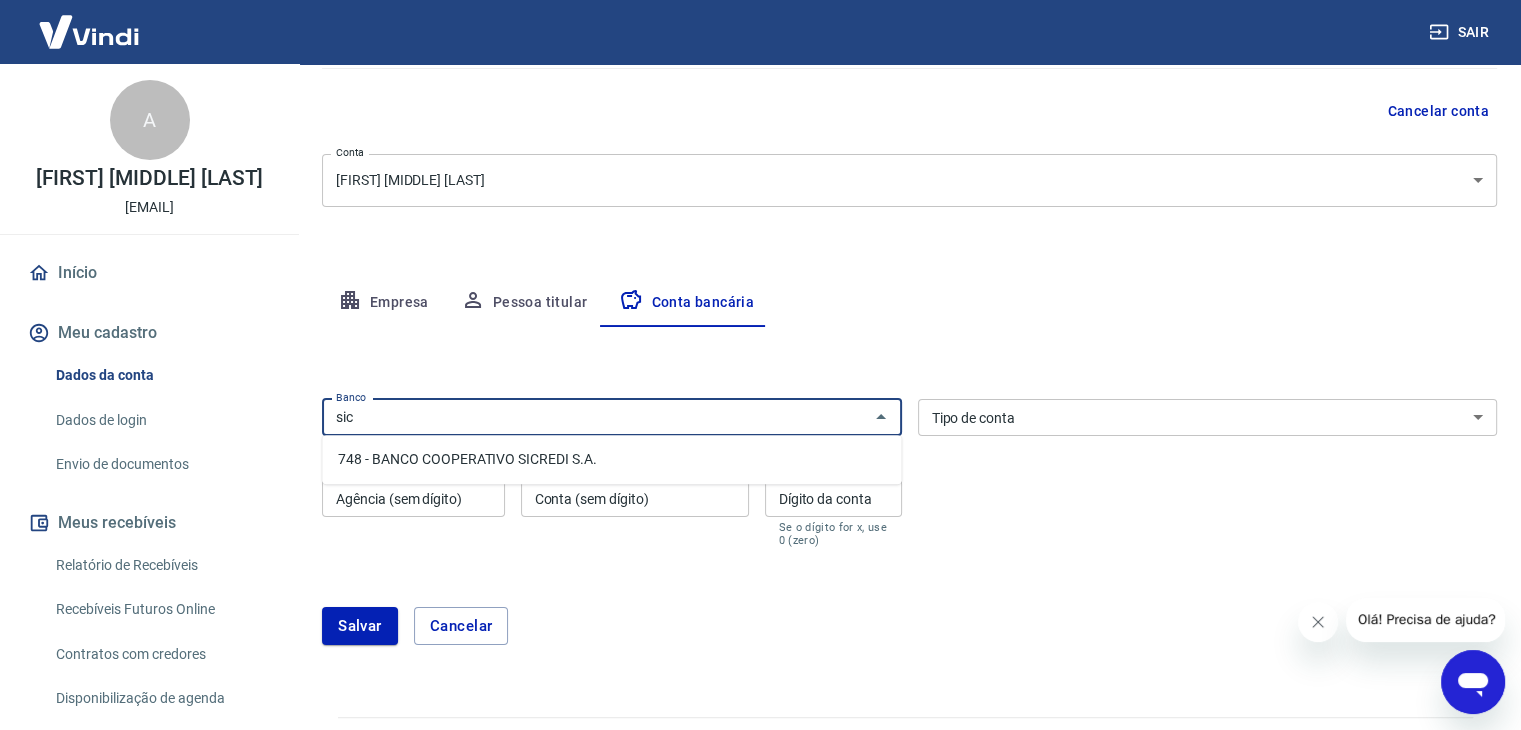drag, startPoint x: 399, startPoint y: 423, endPoint x: 311, endPoint y: 436, distance: 88.95505 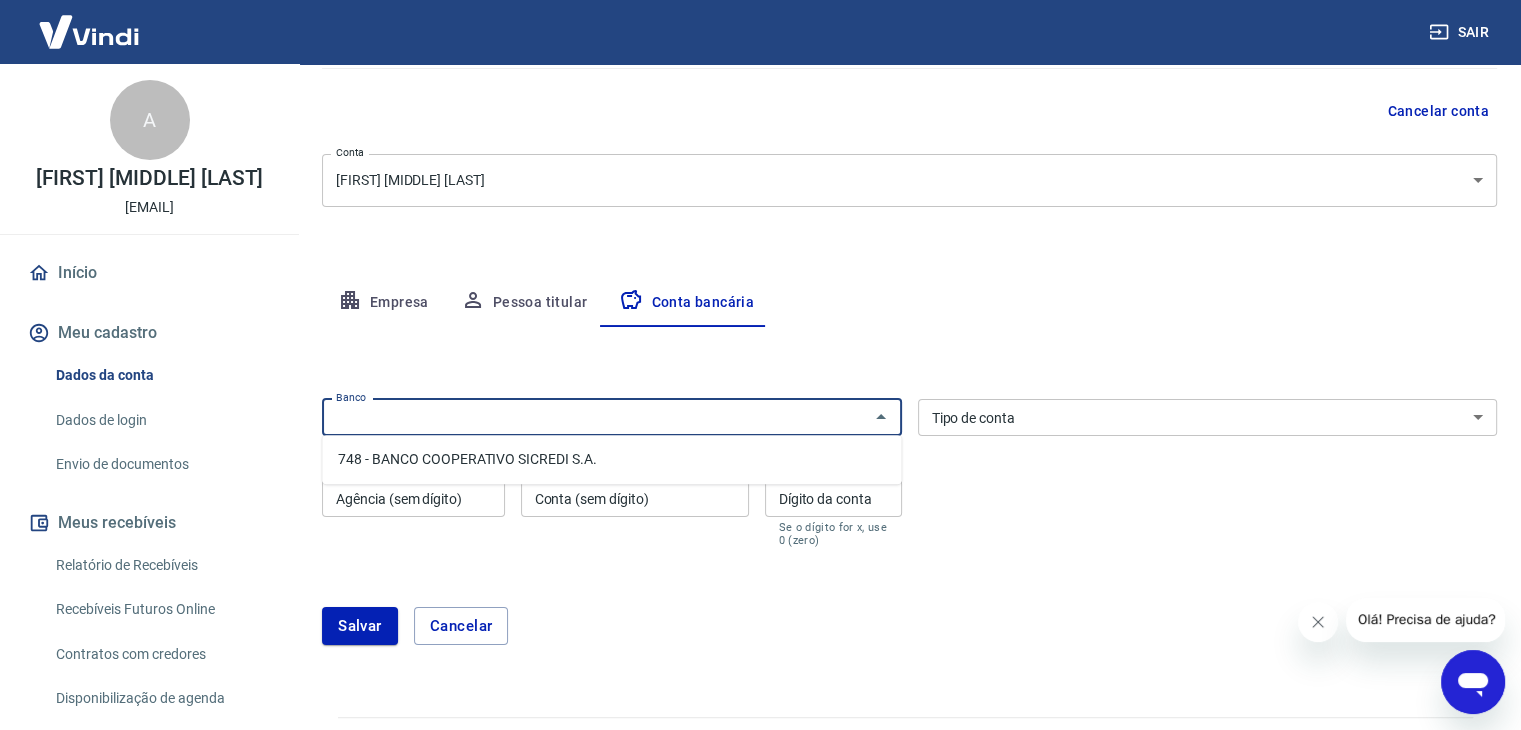click on "Banco Banco Tipo de conta Conta Corrente Conta Poupança Tipo de conta Agência (sem dígito) Agência (sem dígito) Conta (sem dígito) Conta (sem dígito) Dígito da conta Dígito da conta Se o dígito for x, use 0 (zero) Atenção Ao cadastrar uma nova conta bancária, faremos um crédito de valor simbólico na conta bancária informada. Este crédito é apenas para verificação de segurança e será feito automaticamente após a alteração da conta. Salvar Cancelar" at bounding box center [909, 530] 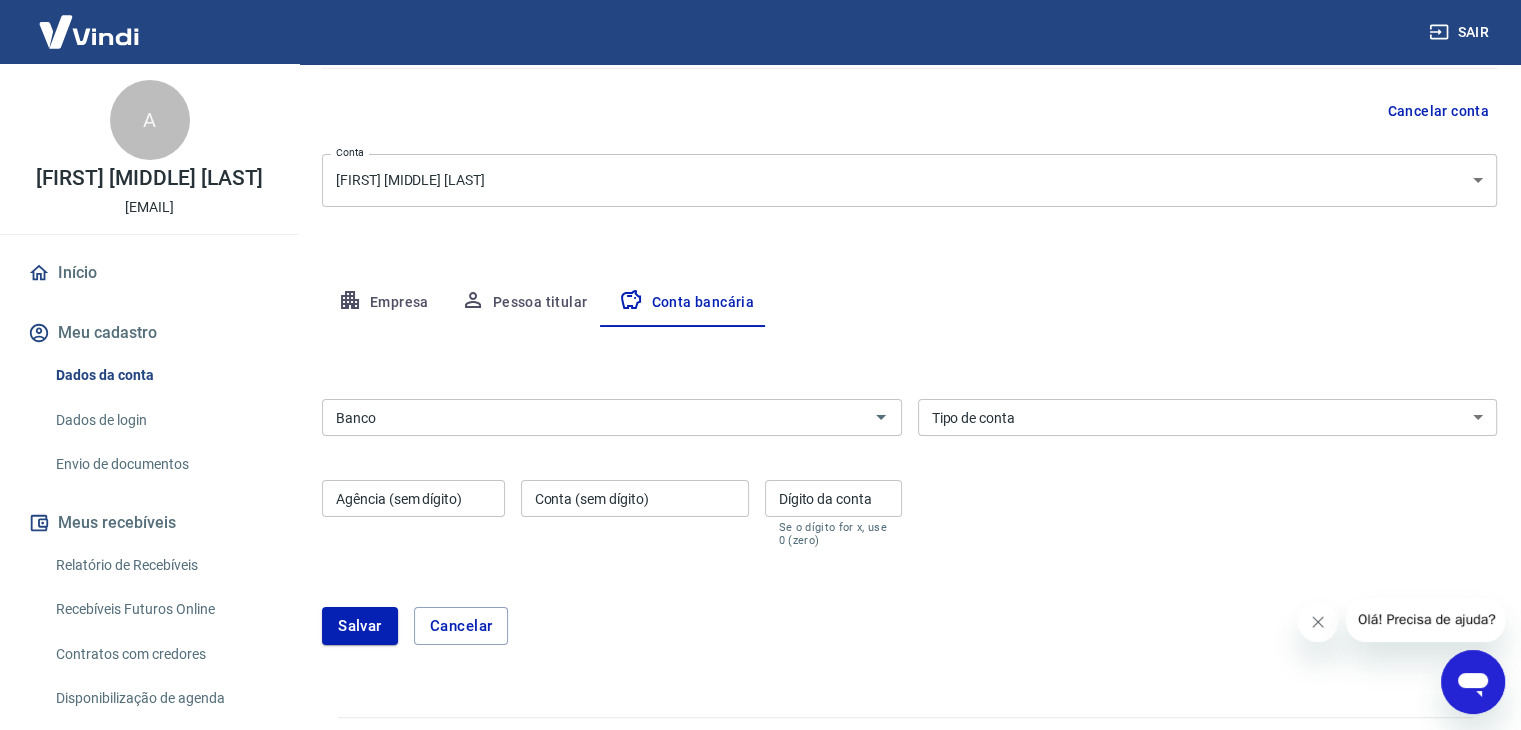 click on "Banco" at bounding box center (595, 417) 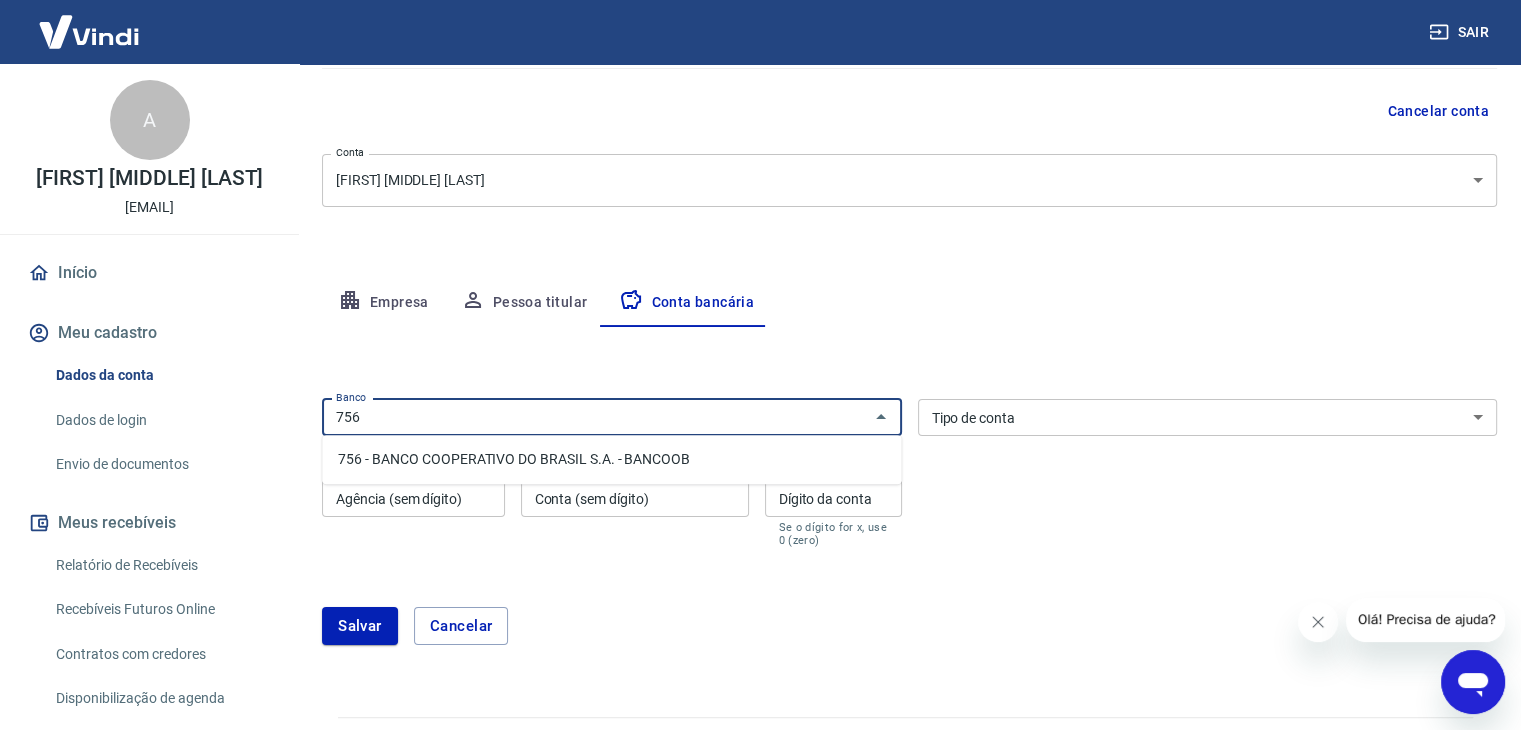 click on "756 - BANCO COOPERATIVO DO BRASIL S.A. - BANCOOB" at bounding box center [611, 459] 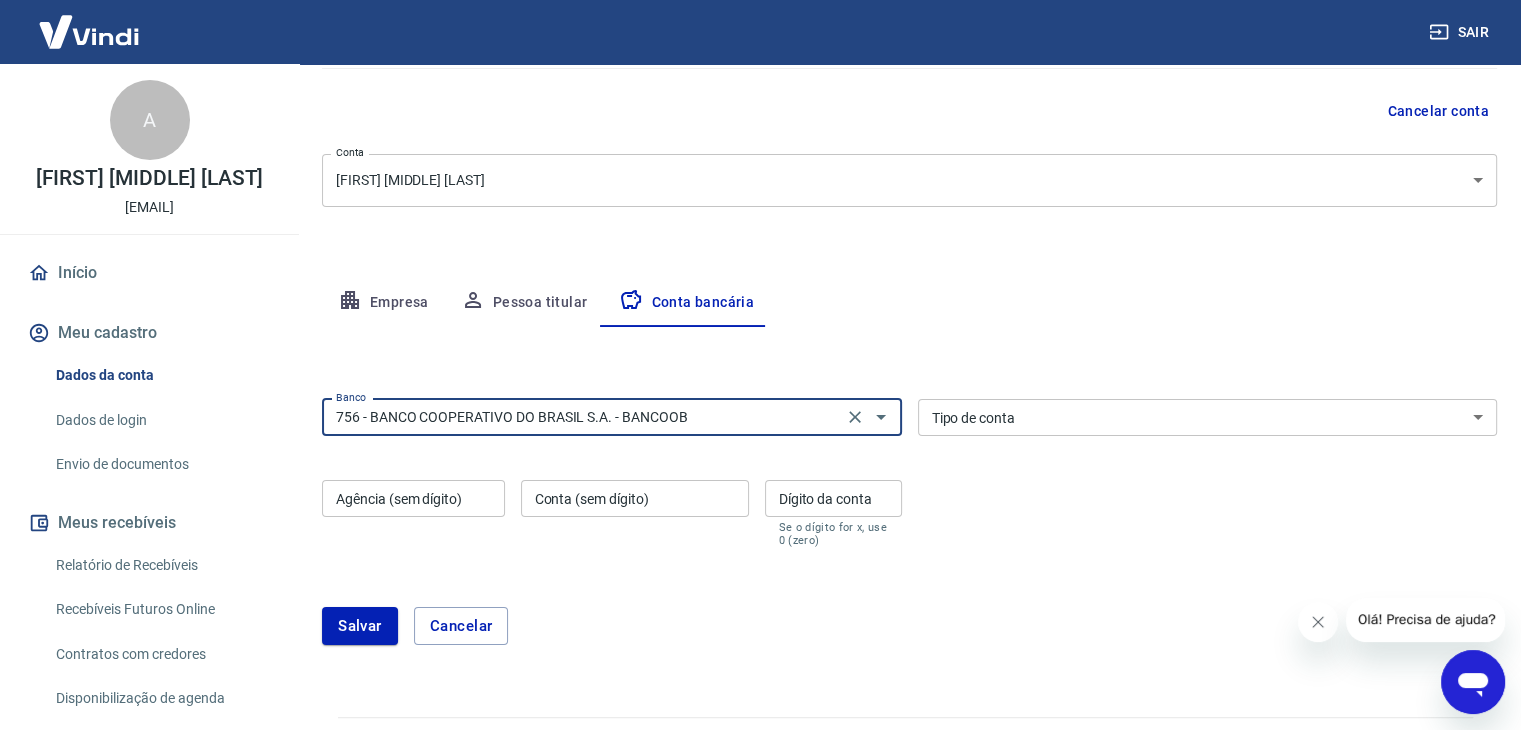 type on "756 - BANCO COOPERATIVO DO BRASIL S.A. - BANCOOB" 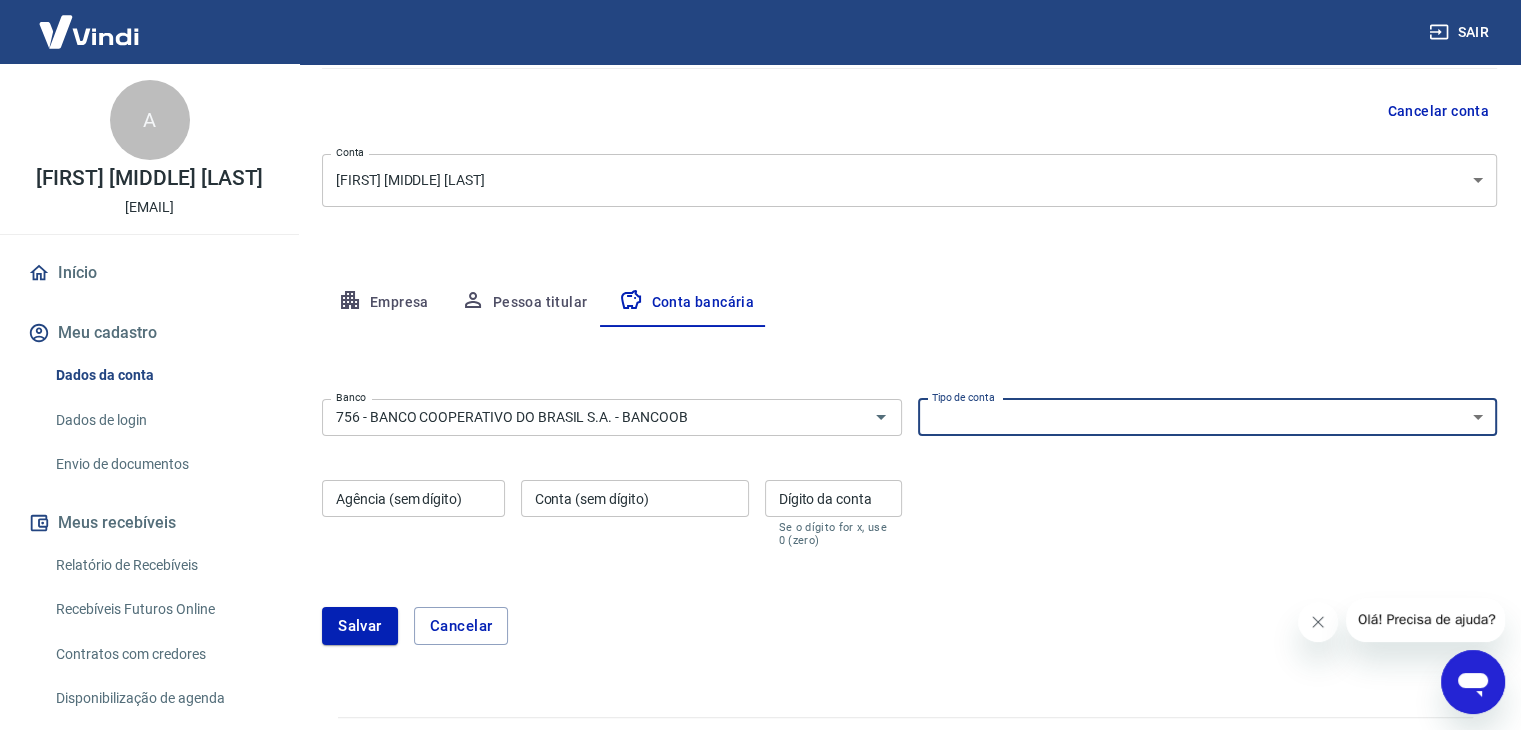 select on "1" 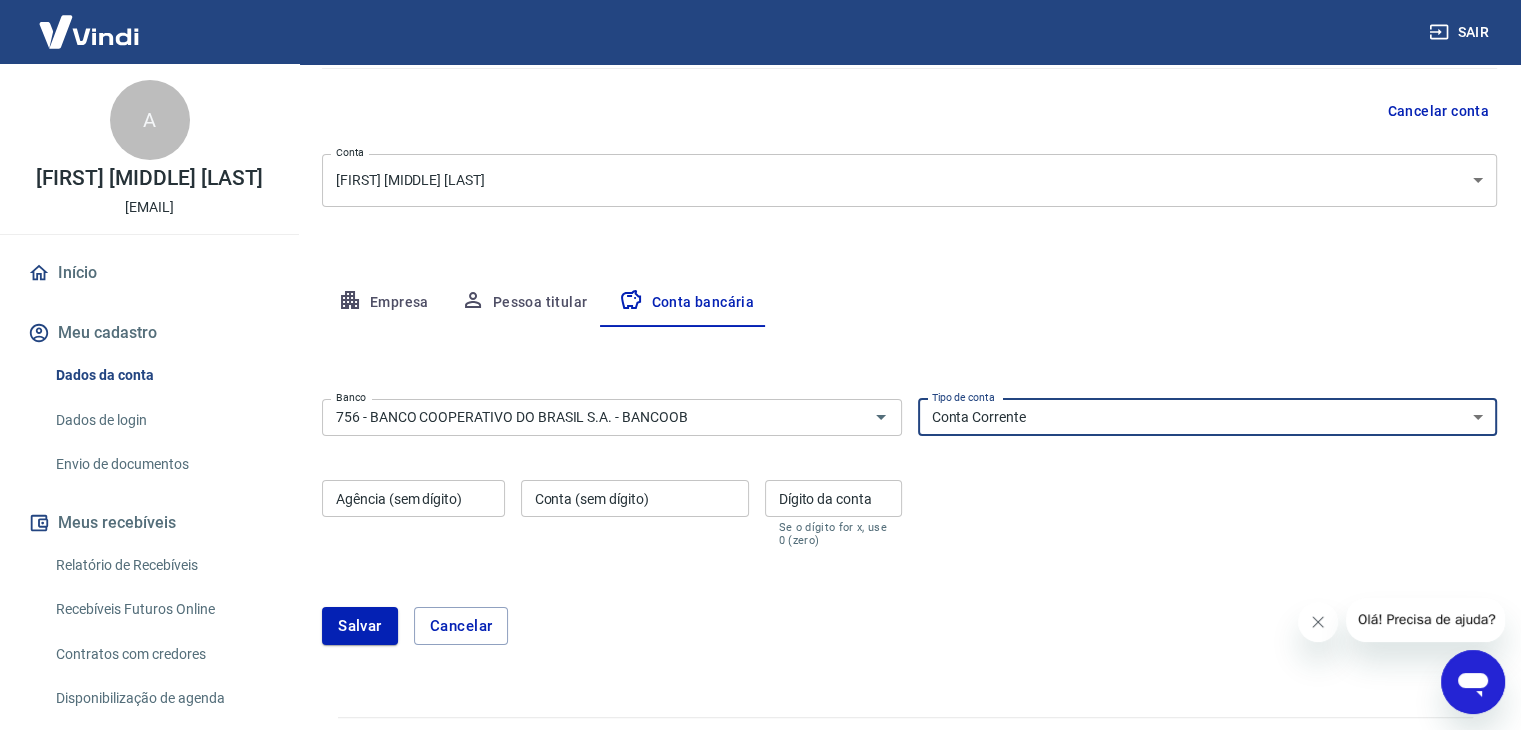 click on "Conta Corrente Conta Poupança" at bounding box center (1208, 417) 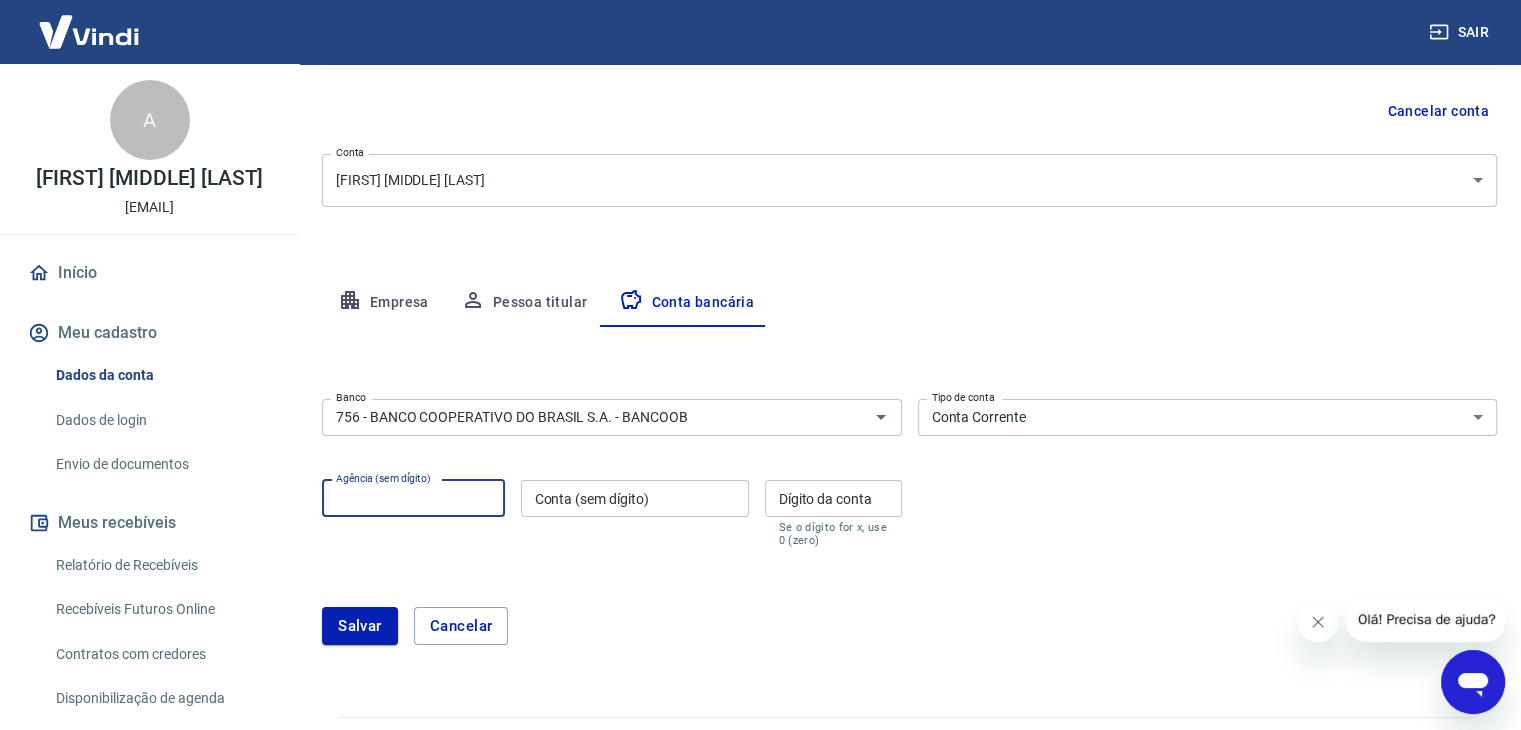 click on "Agência (sem dígito)" at bounding box center [413, 498] 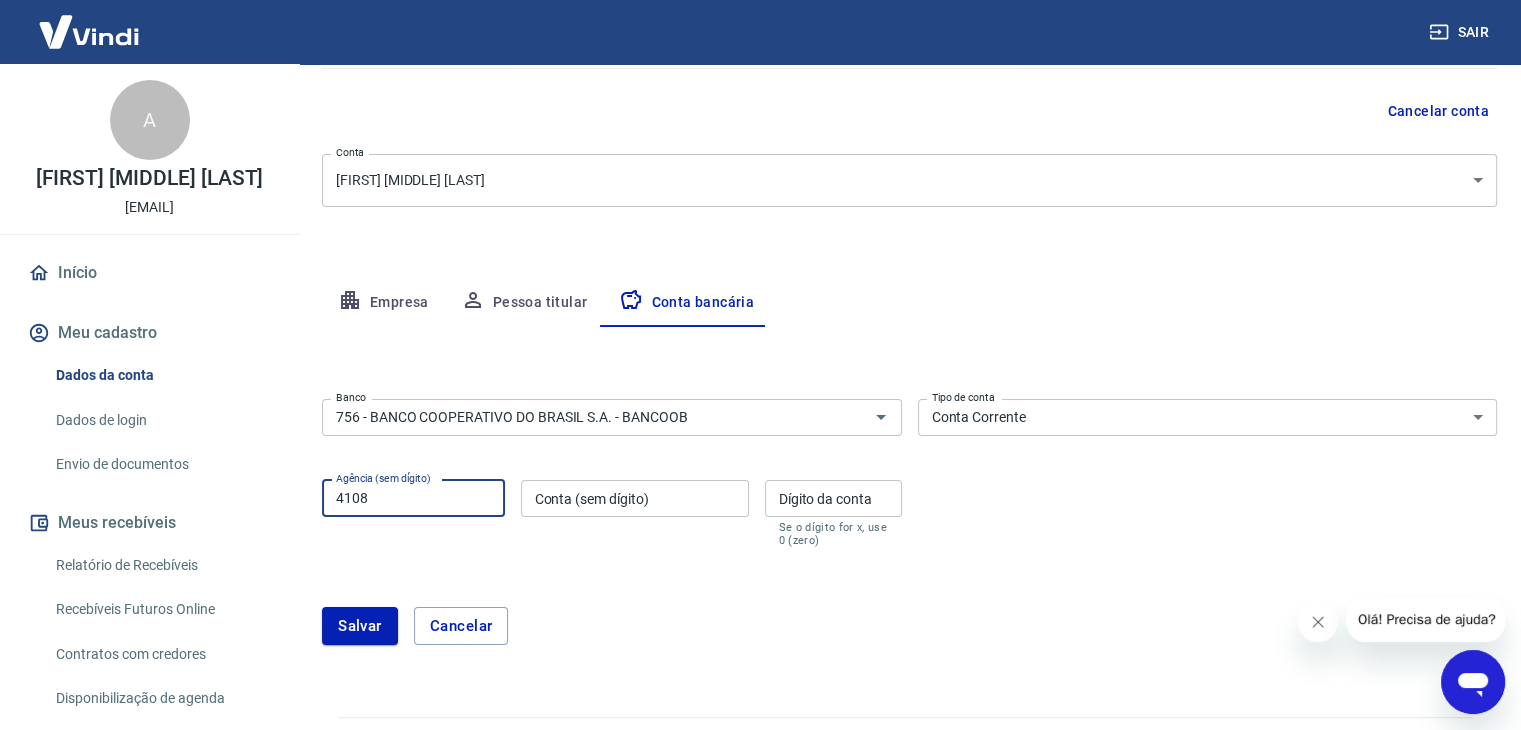 type on "4108" 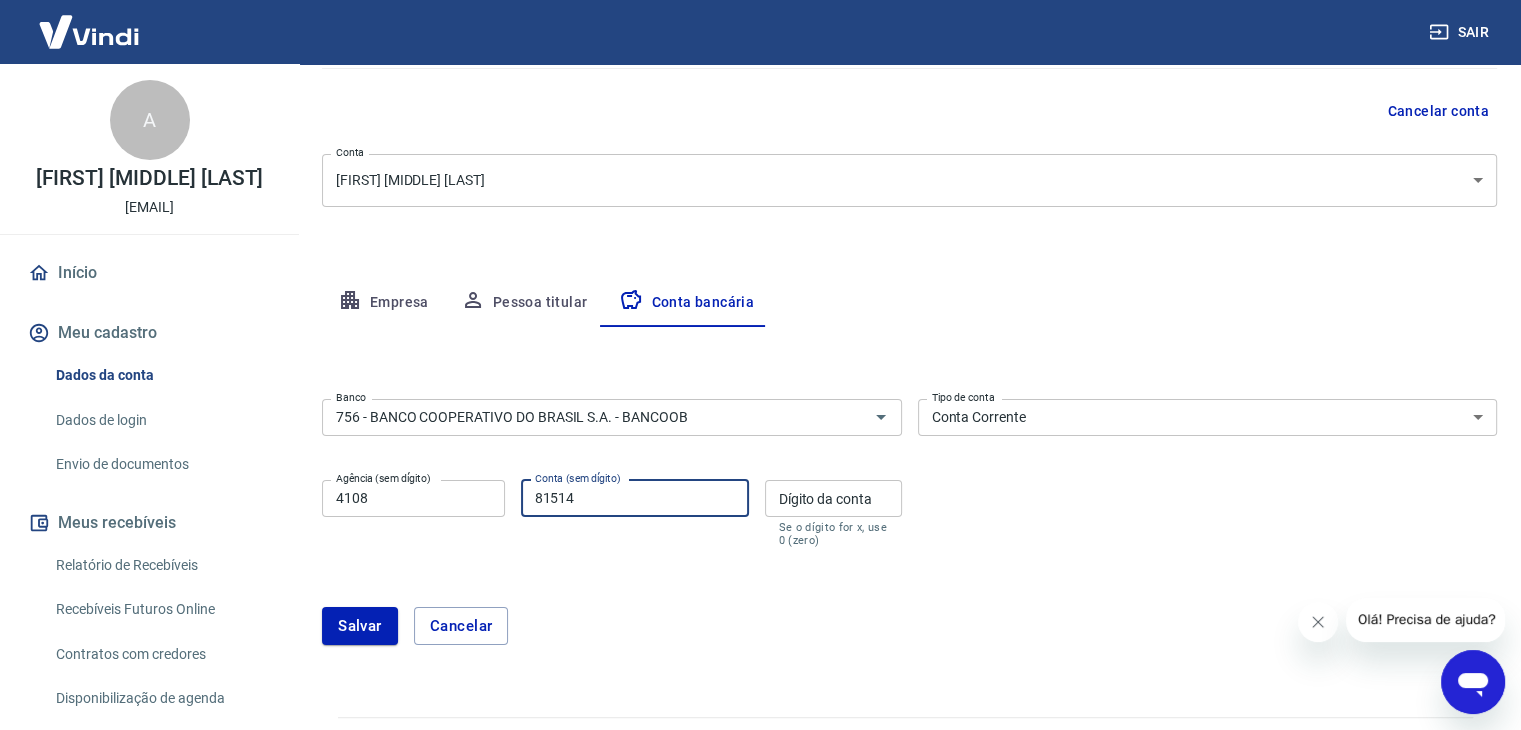 type on "81514" 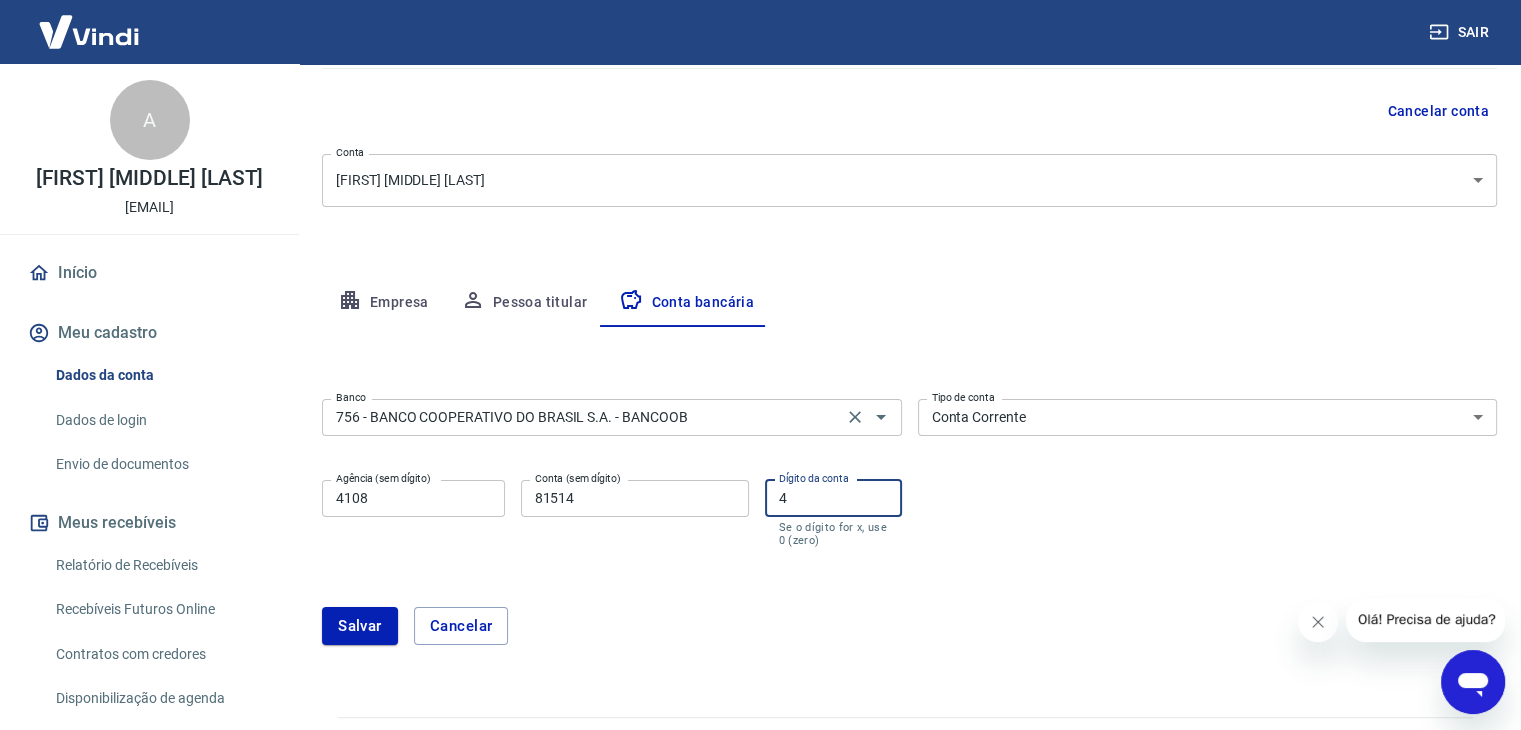 scroll, scrollTop: 228, scrollLeft: 0, axis: vertical 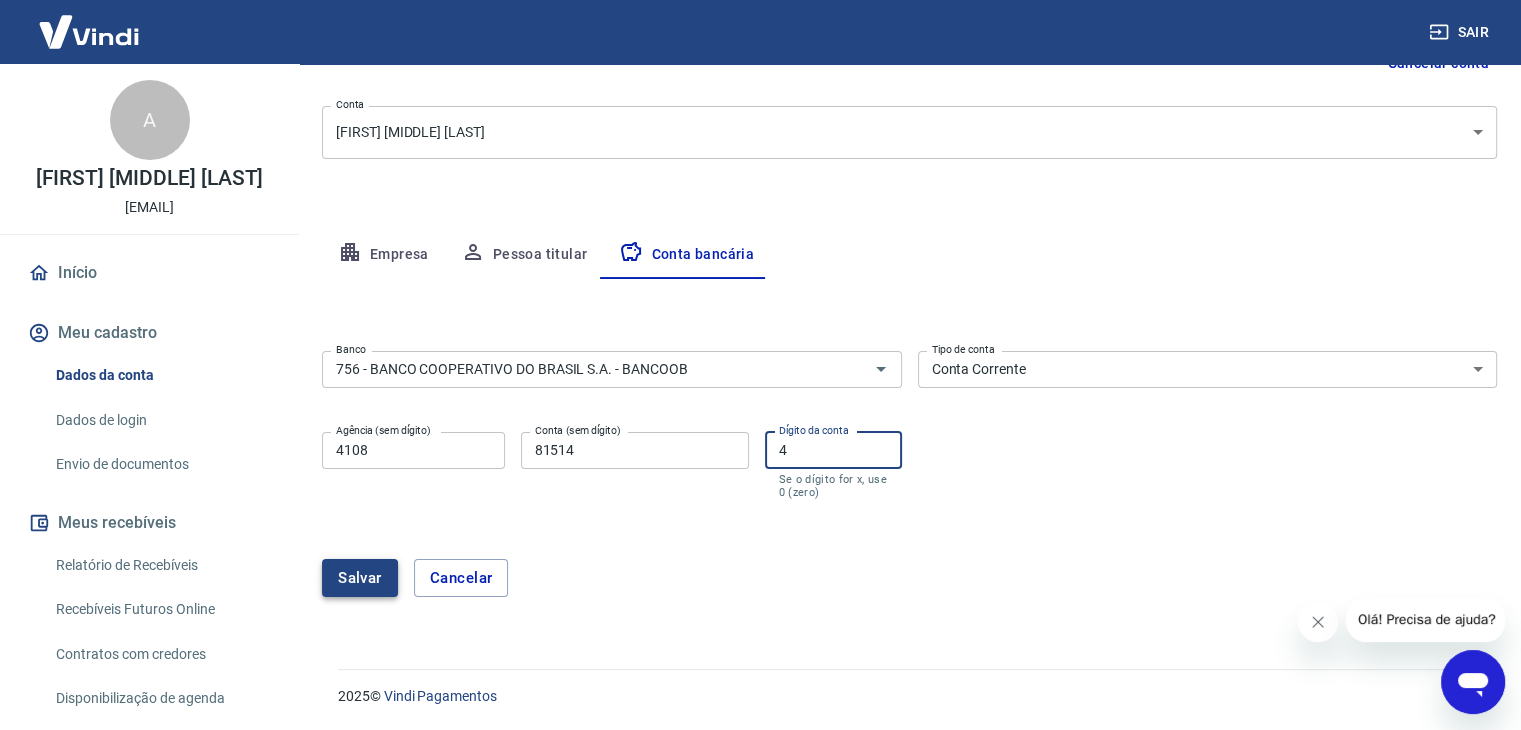type on "4" 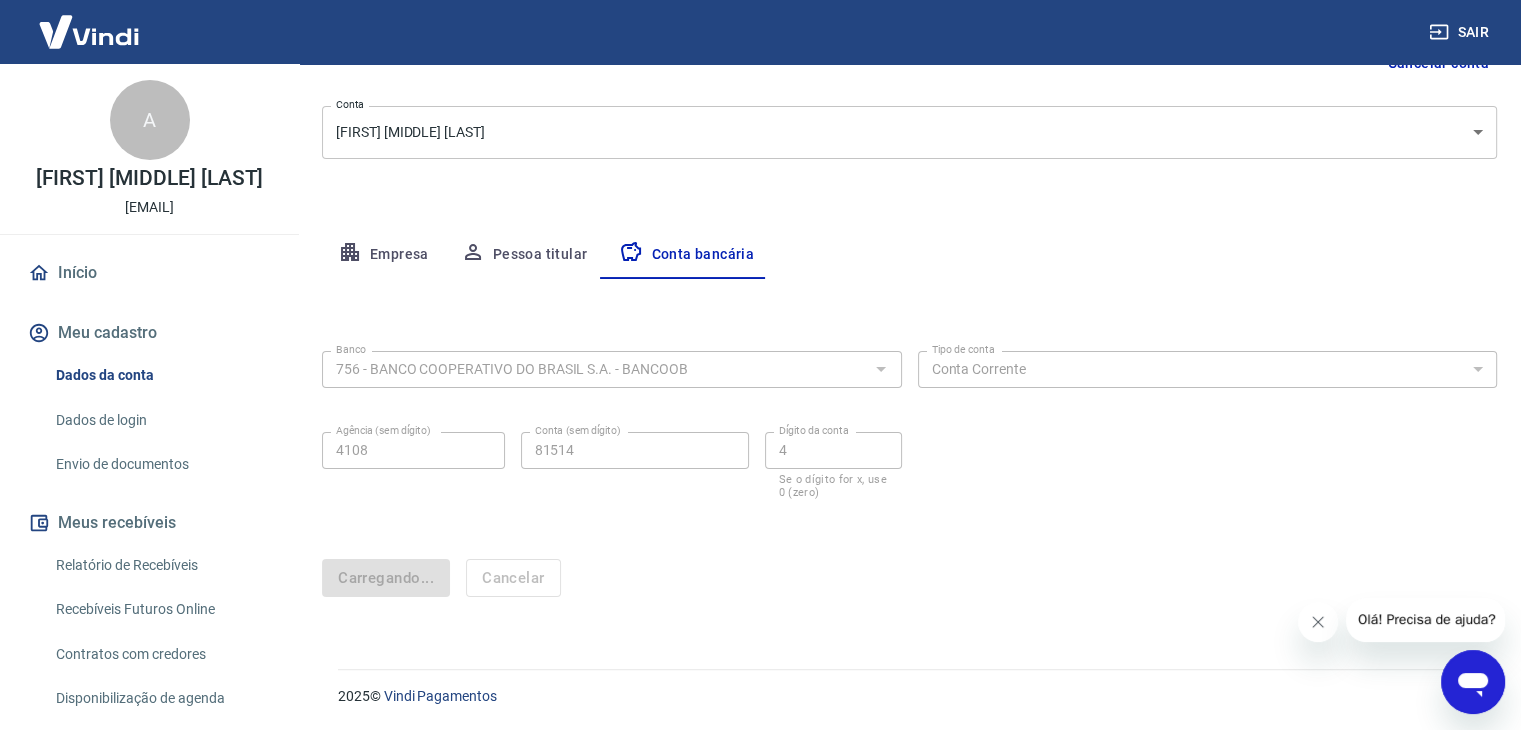 scroll, scrollTop: 0, scrollLeft: 0, axis: both 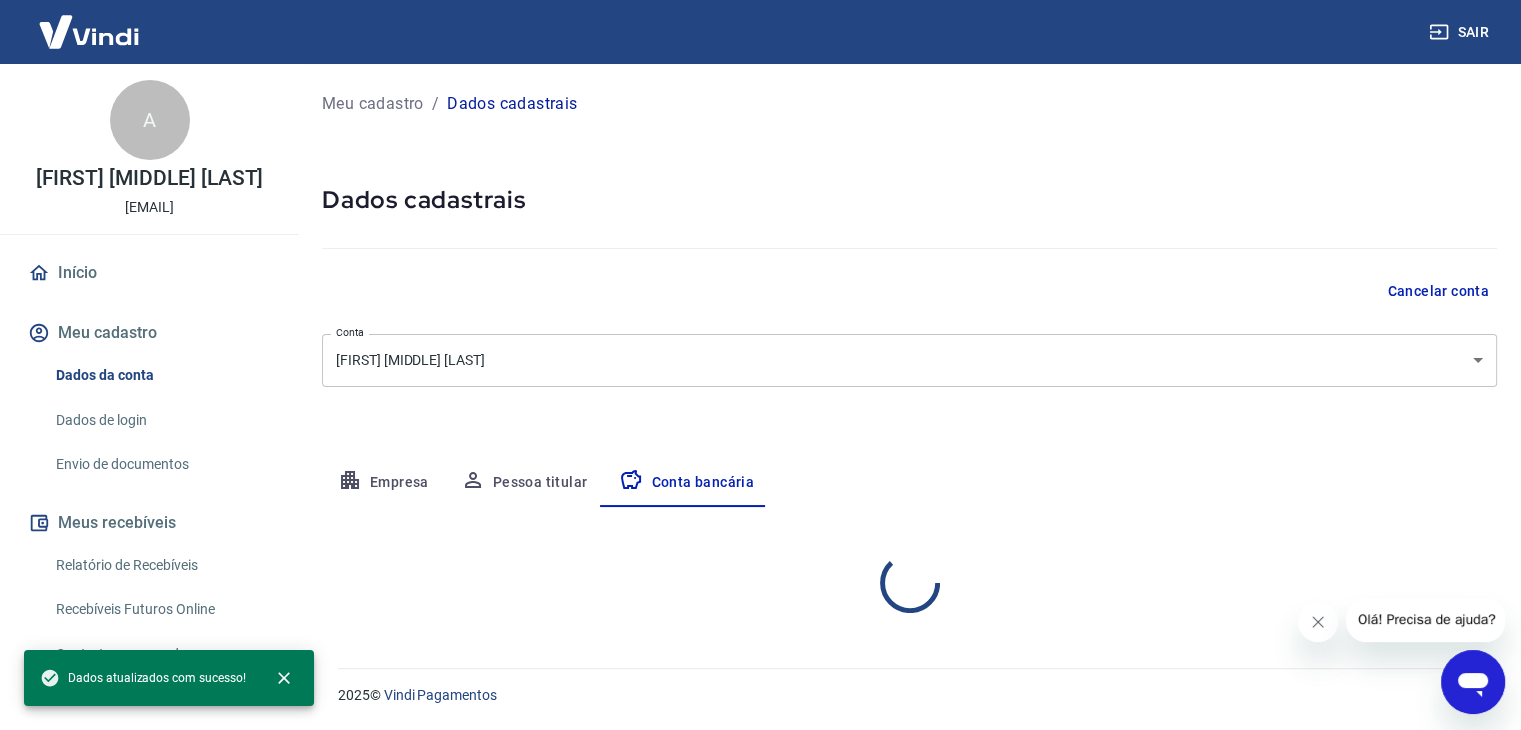 select on "1" 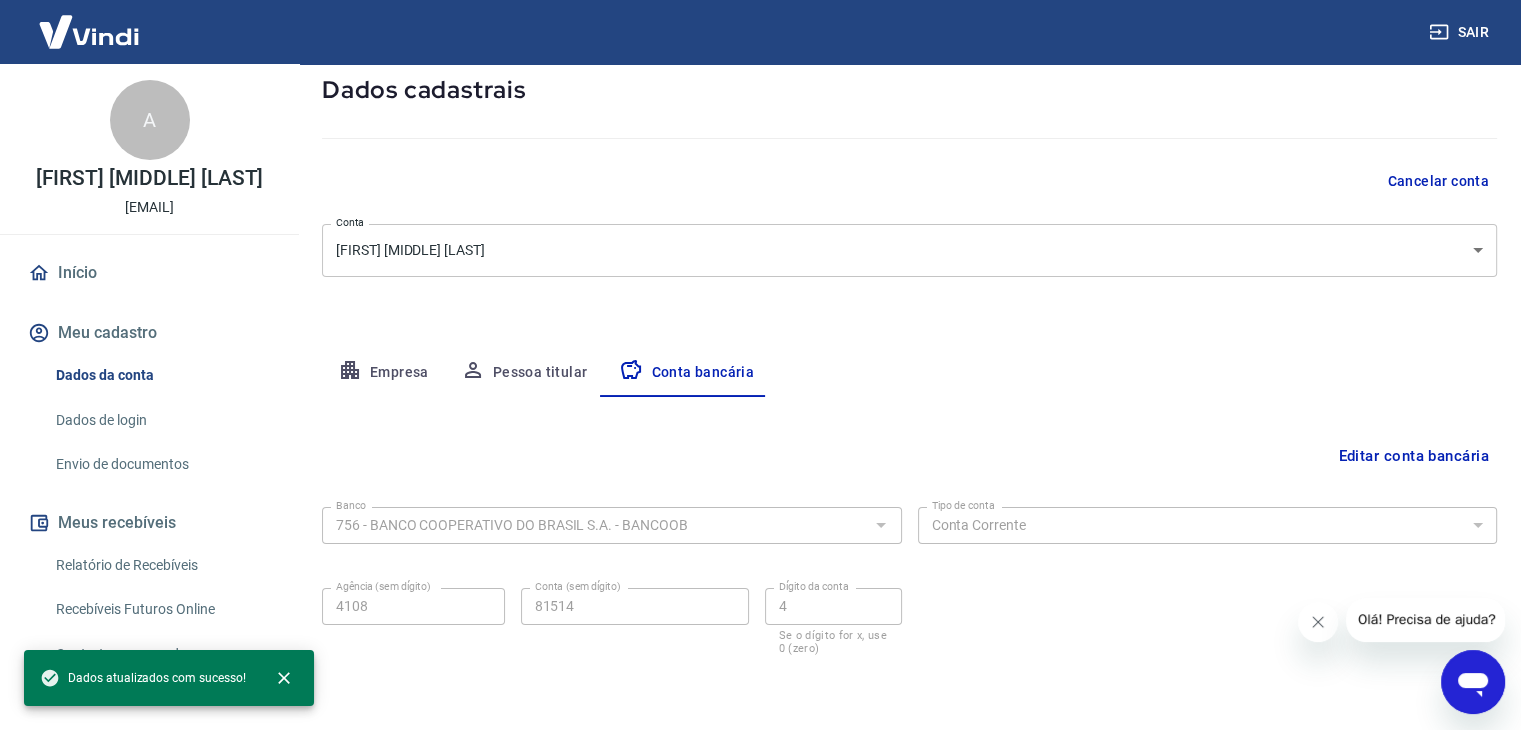 scroll, scrollTop: 180, scrollLeft: 0, axis: vertical 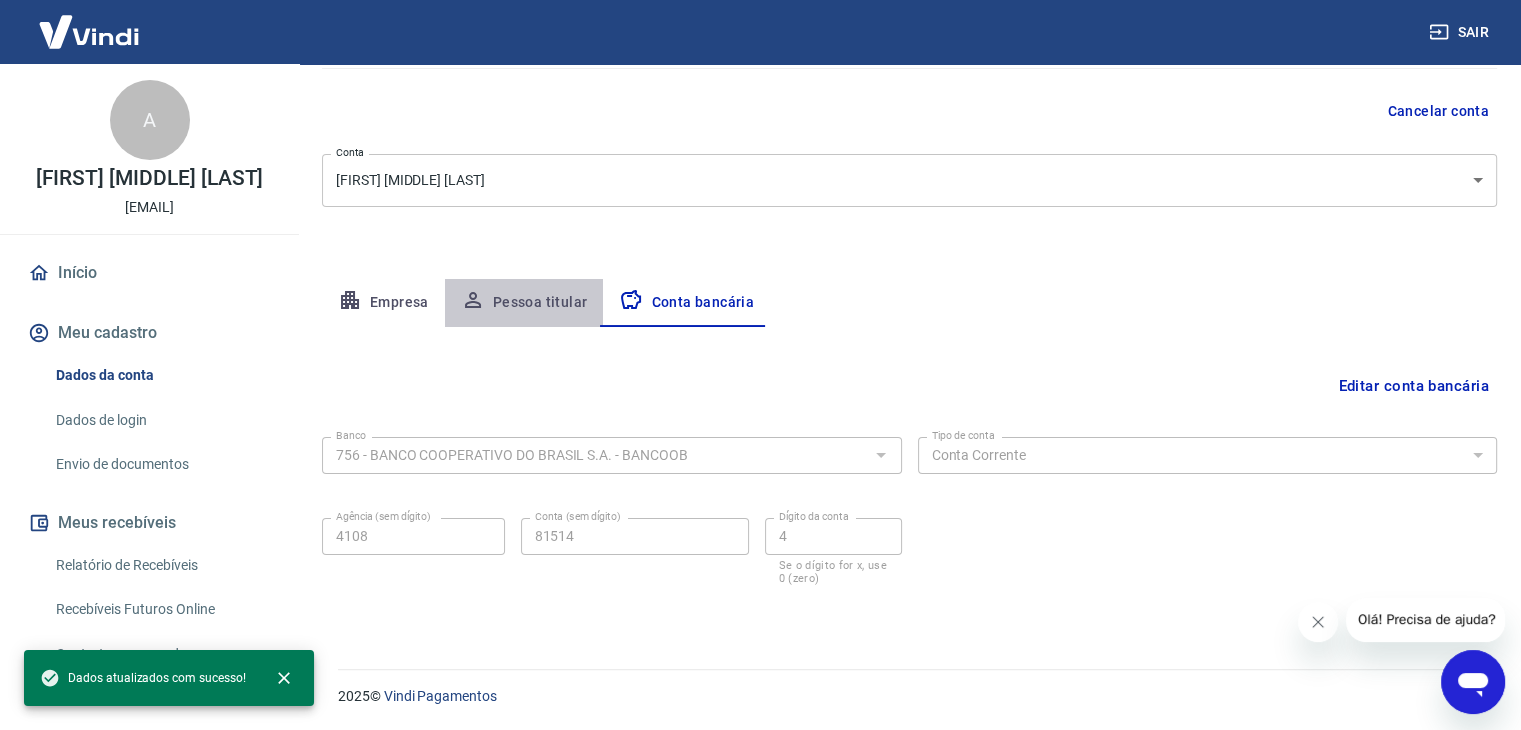 click on "Pessoa titular" at bounding box center [524, 303] 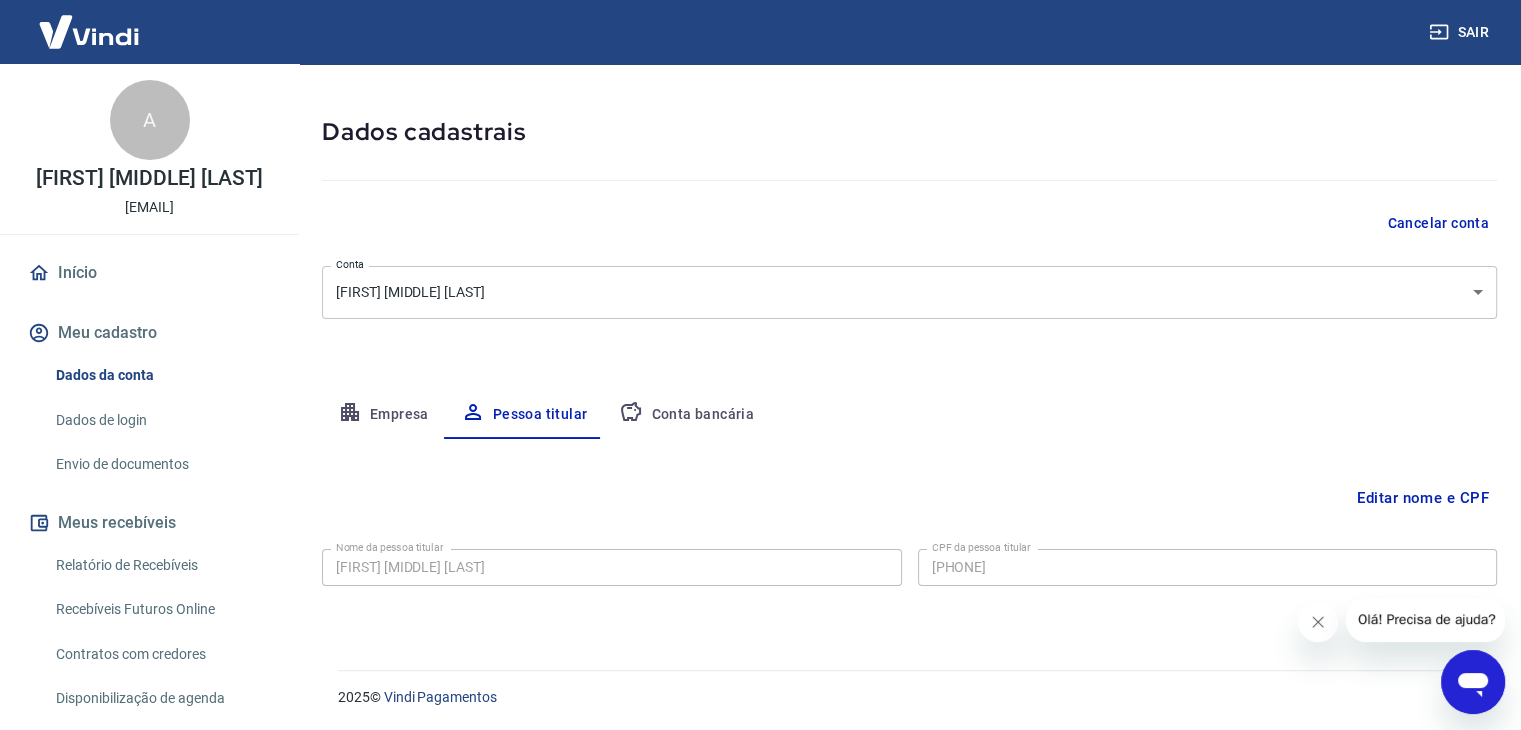 scroll, scrollTop: 69, scrollLeft: 0, axis: vertical 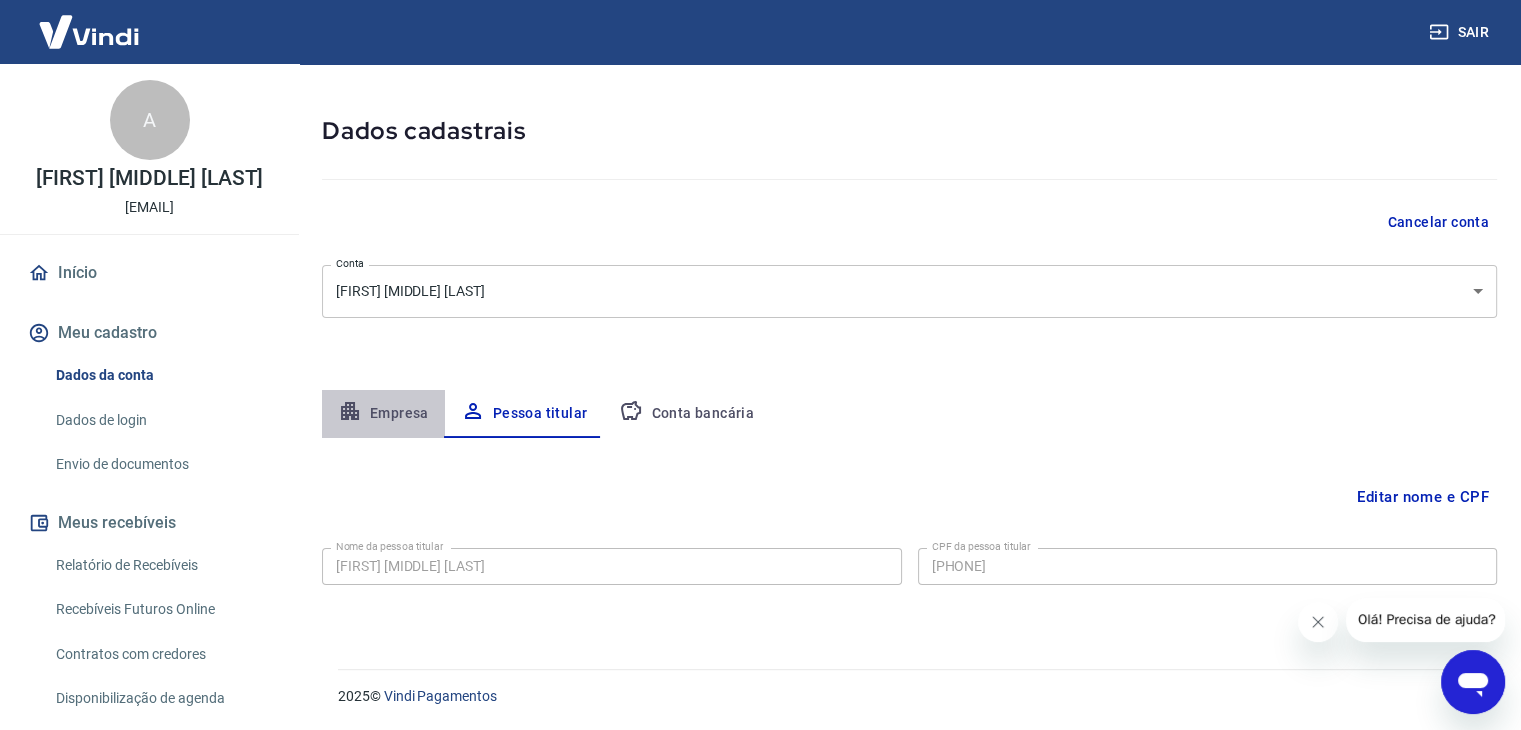 click on "Empresa" at bounding box center (383, 414) 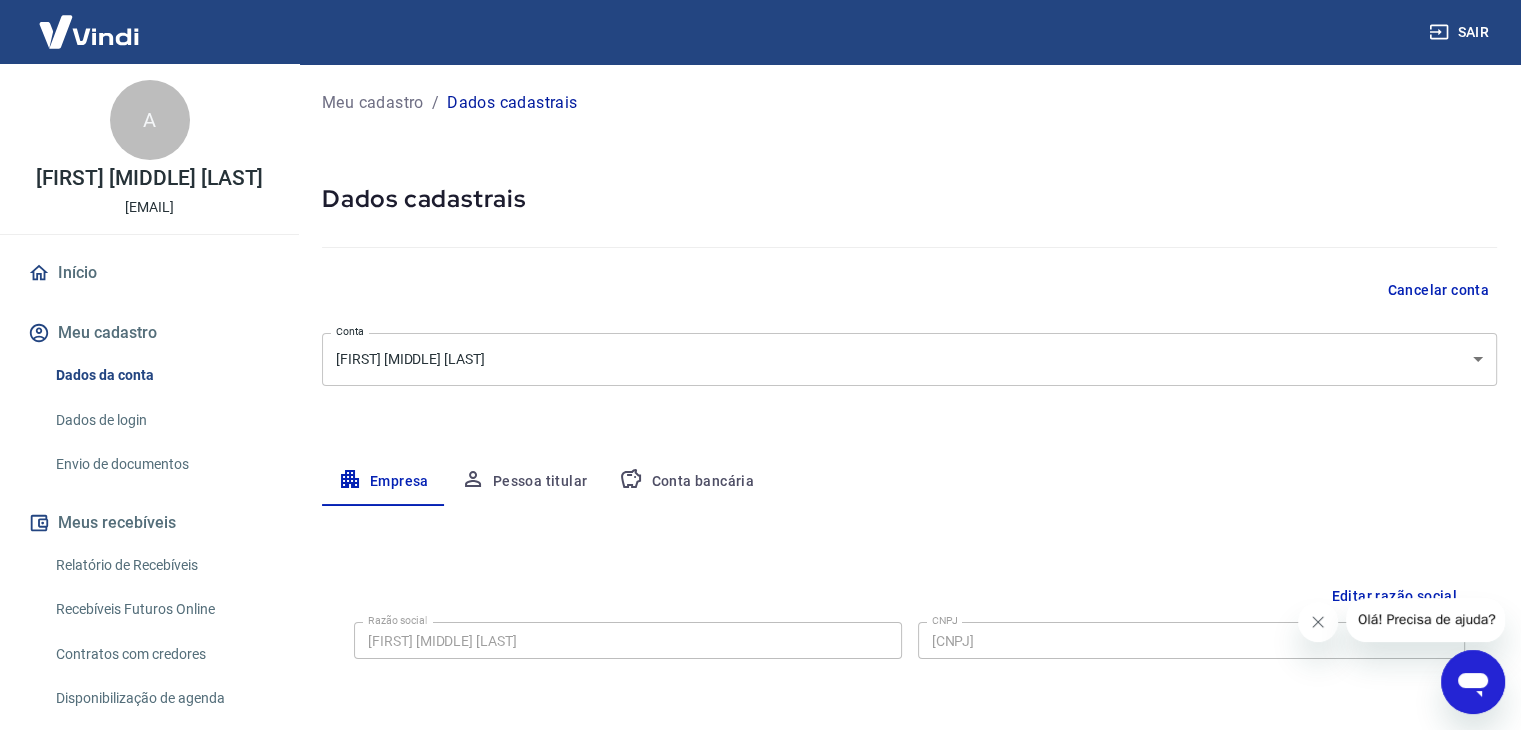 scroll, scrollTop: 0, scrollLeft: 0, axis: both 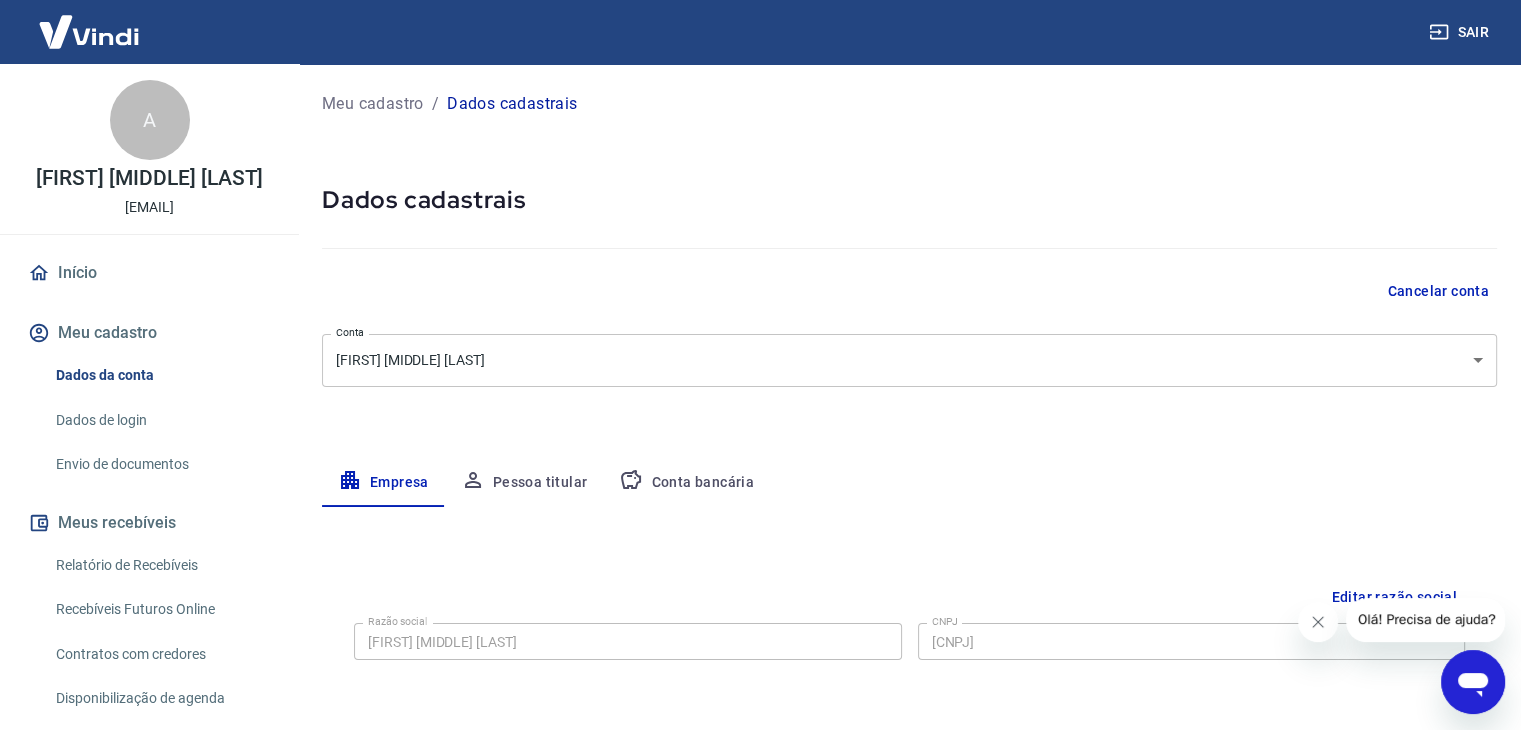 click on "Início" at bounding box center [149, 273] 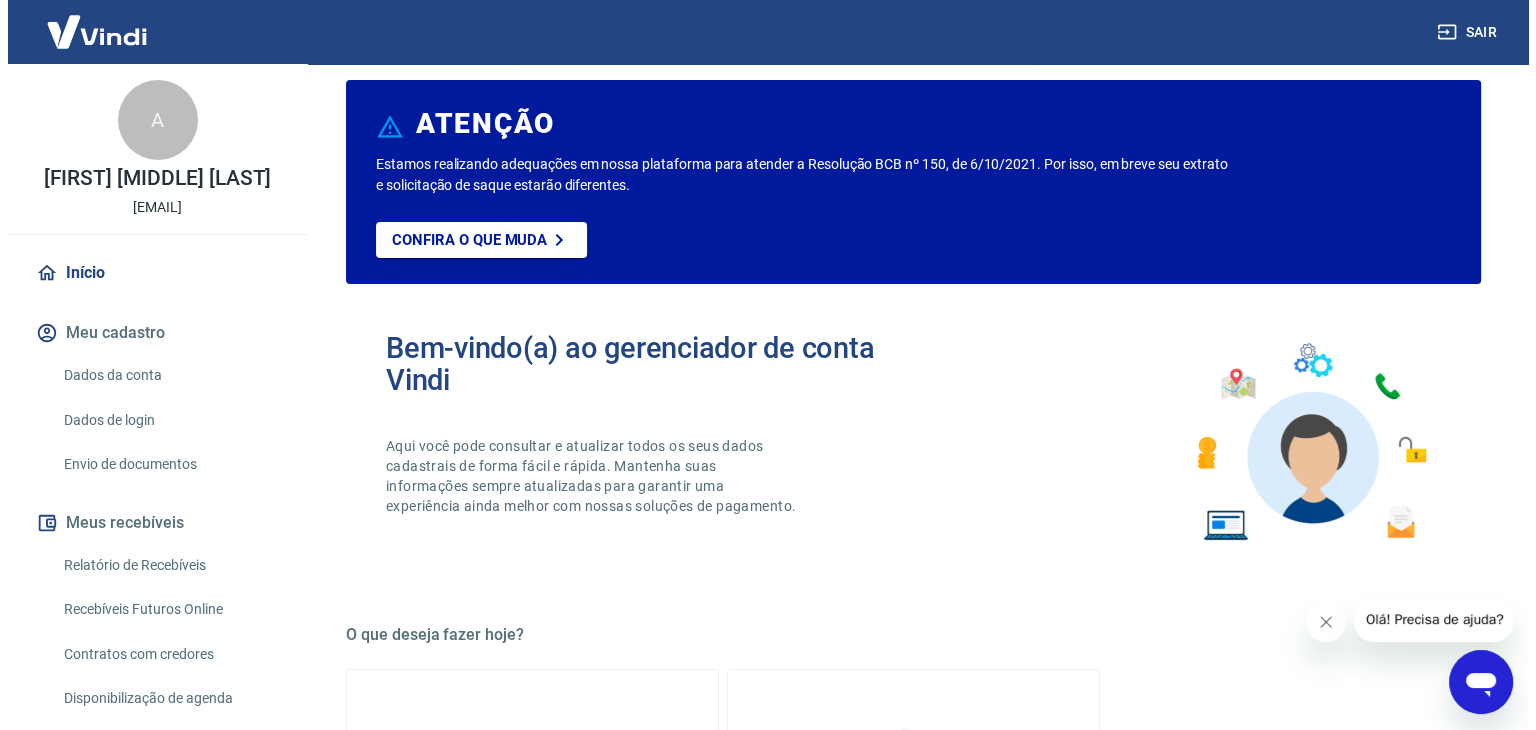 scroll, scrollTop: 0, scrollLeft: 0, axis: both 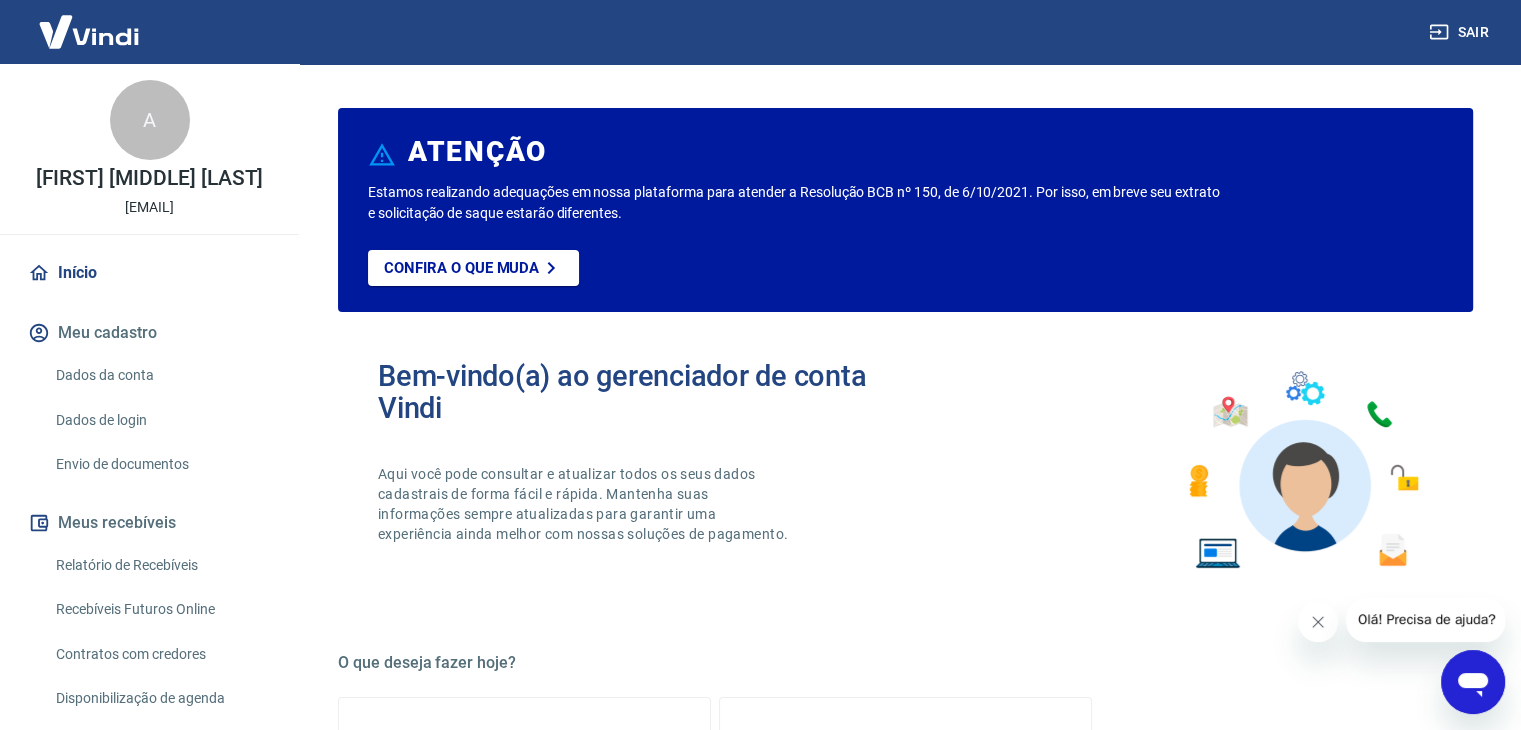 click on "Meu cadastro" at bounding box center (149, 333) 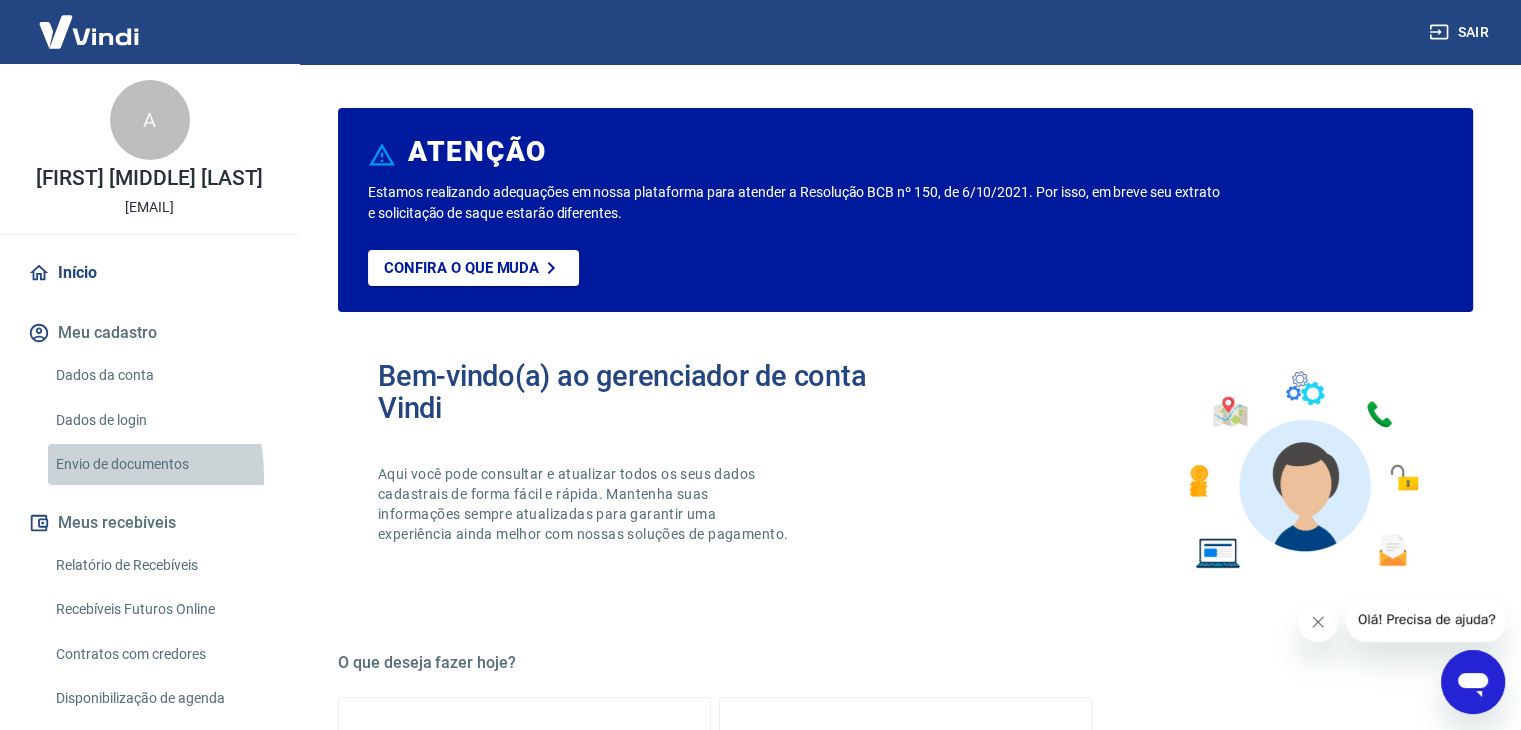 click on "Envio de documentos" at bounding box center [161, 464] 